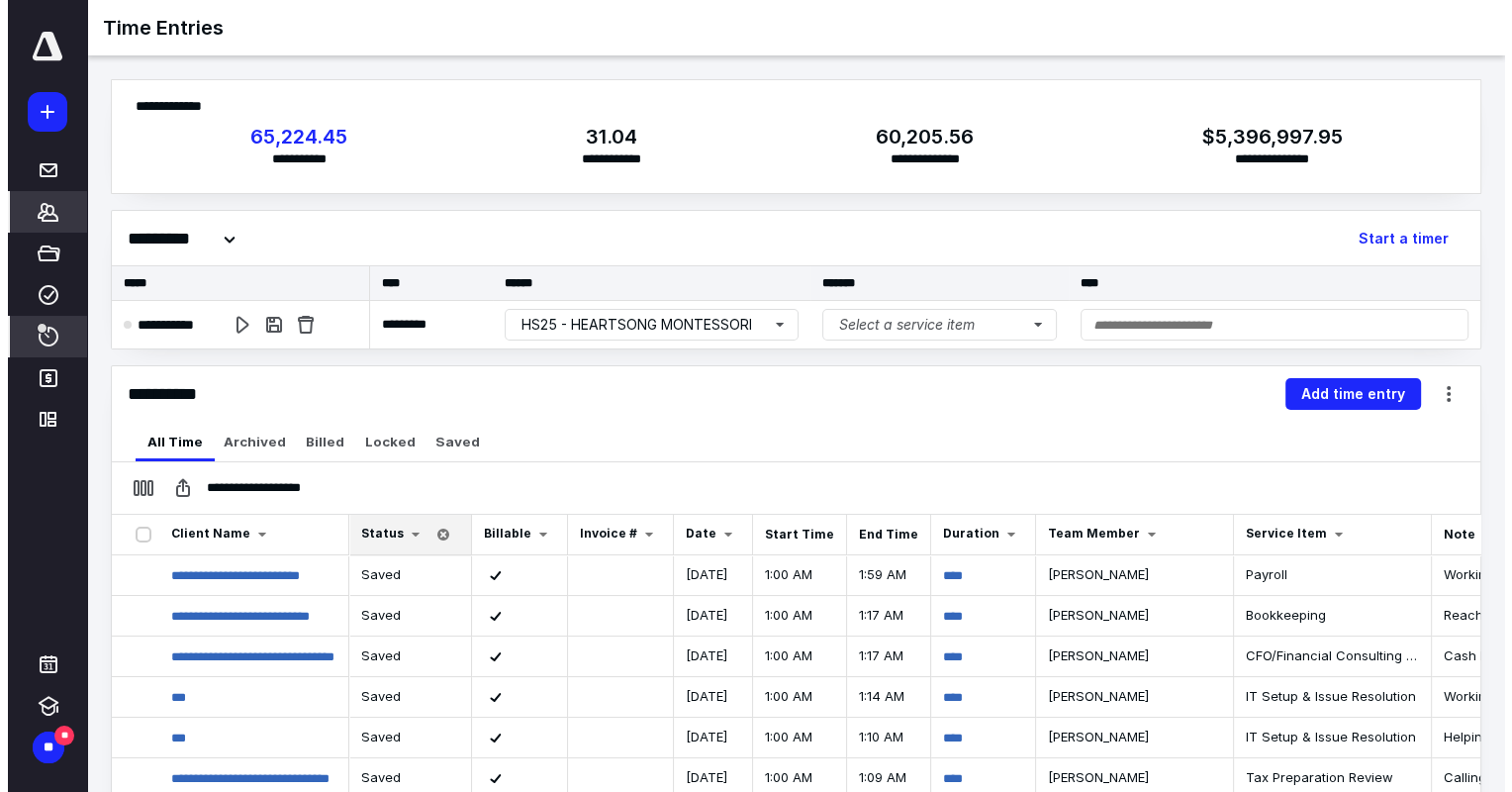 scroll, scrollTop: 0, scrollLeft: 0, axis: both 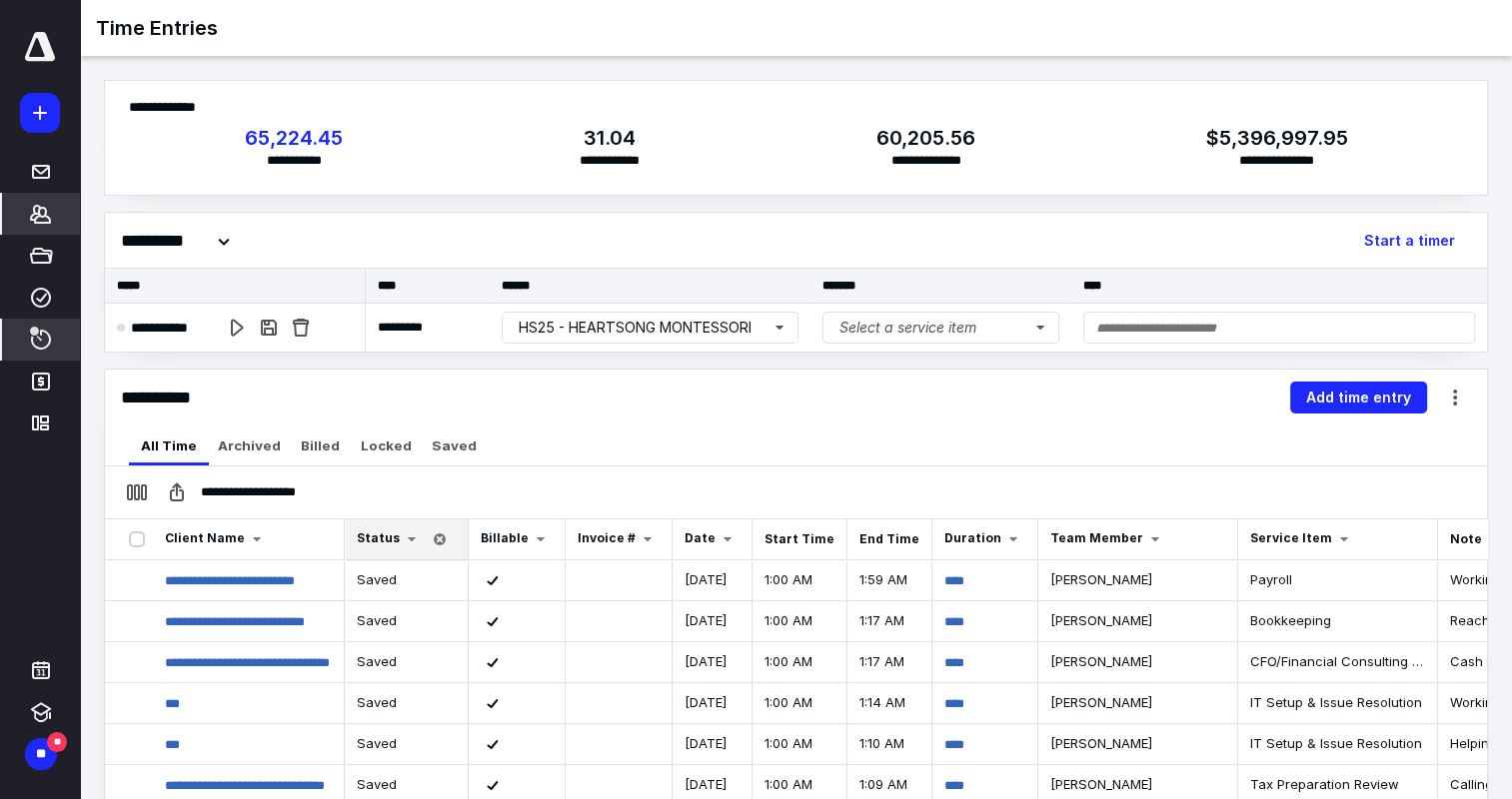 click 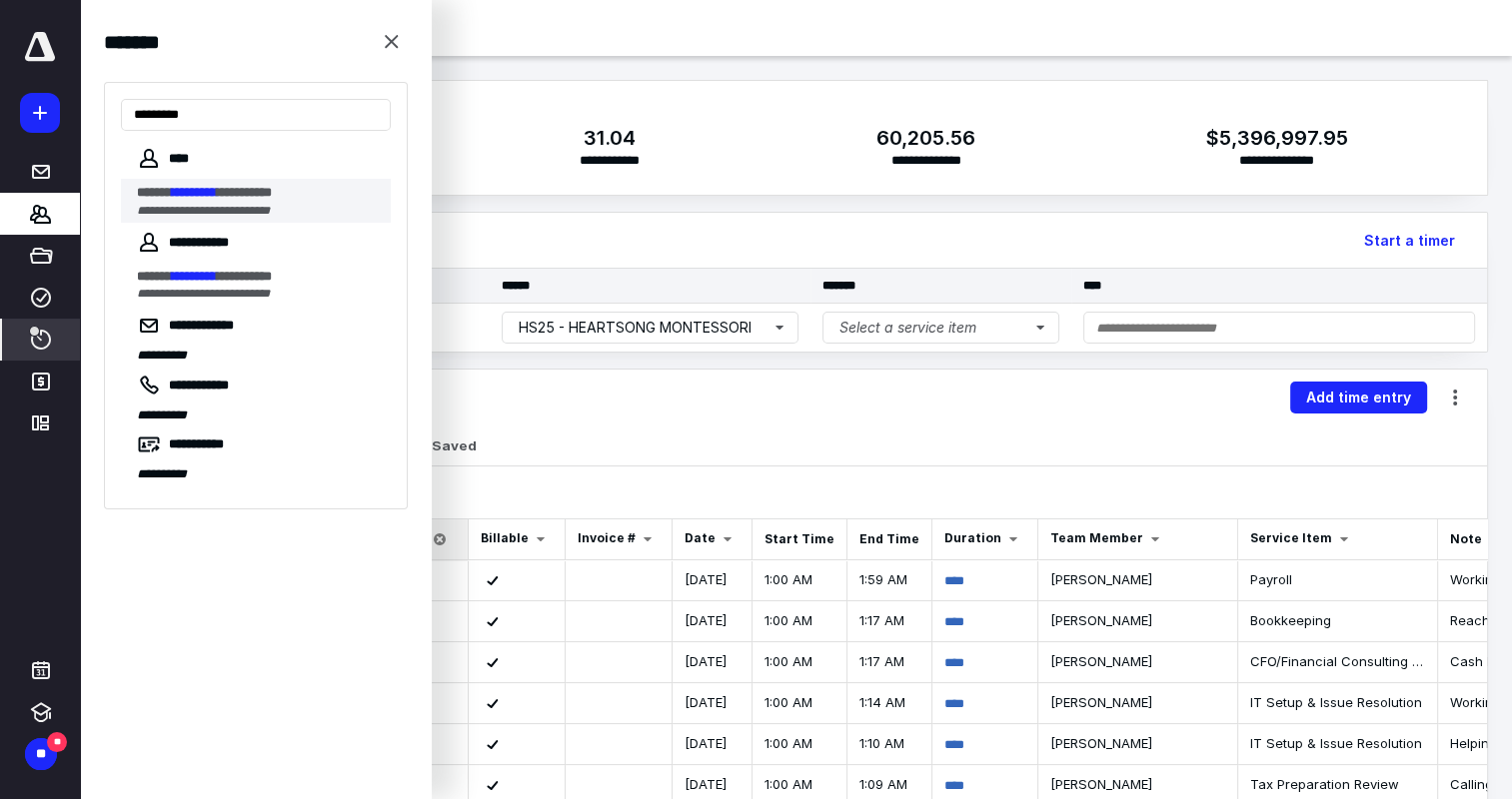 type on "*********" 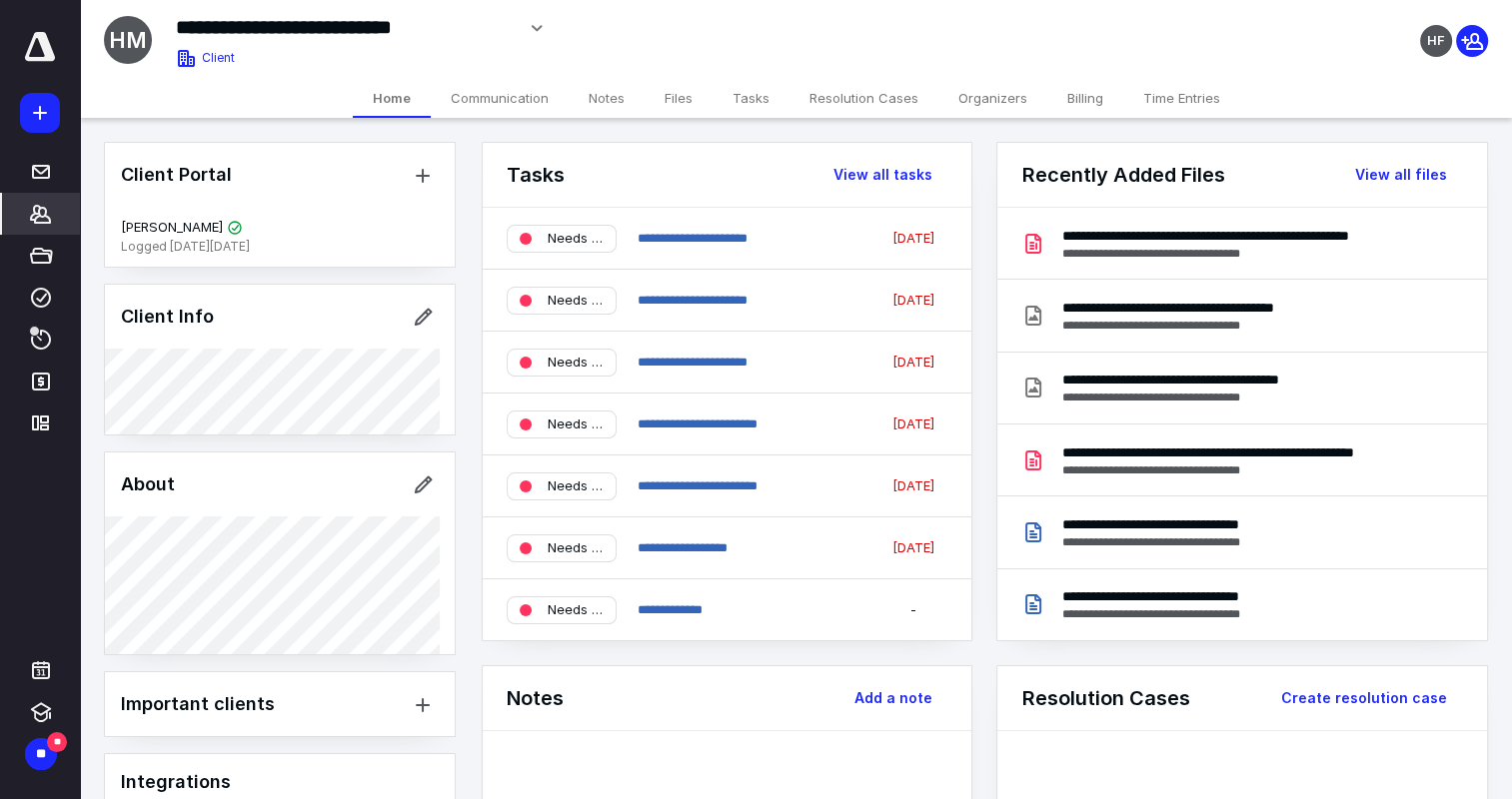 click on "Notes" at bounding box center (607, 98) 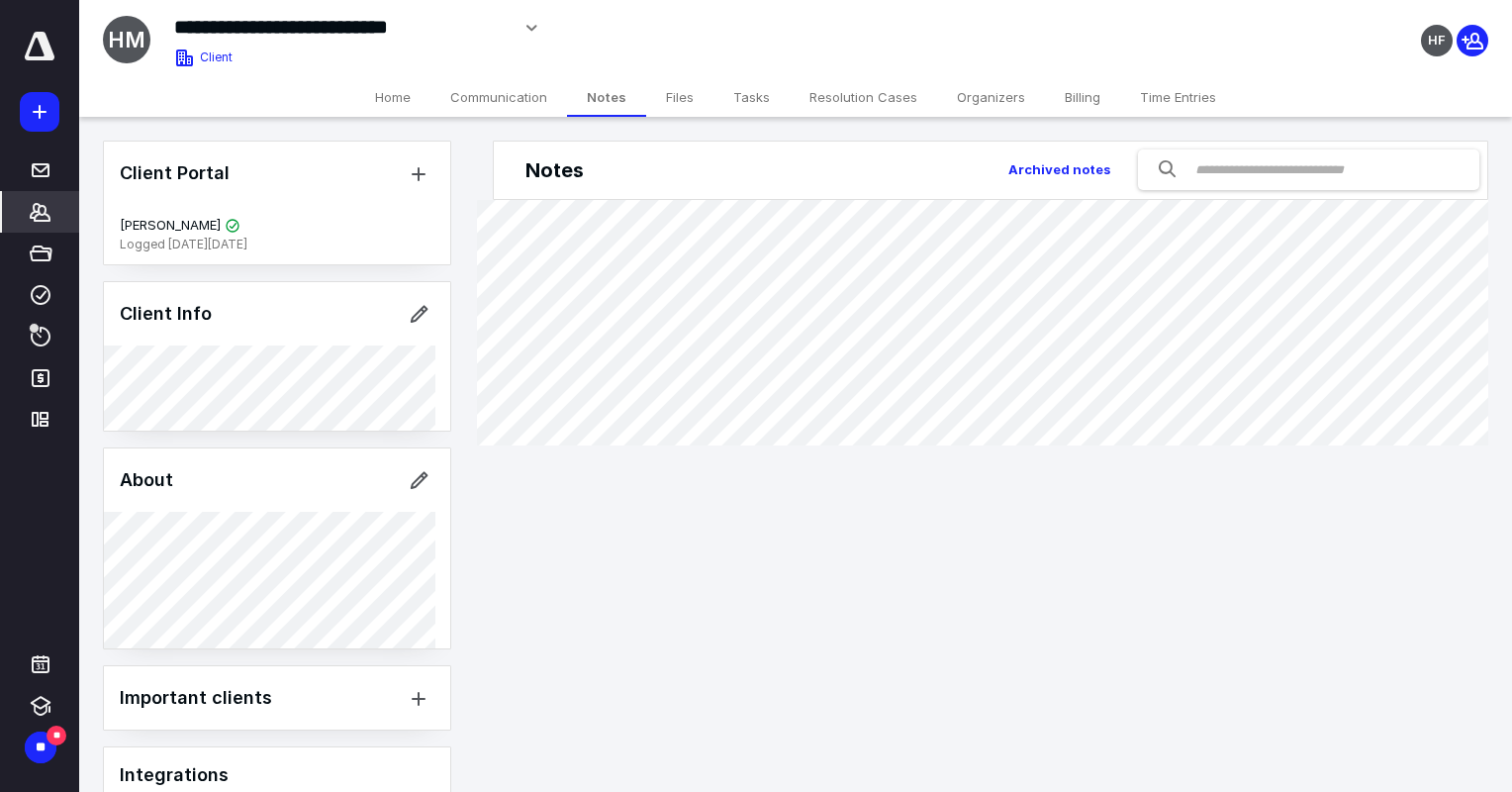 click on "Files" at bounding box center [680, 97] 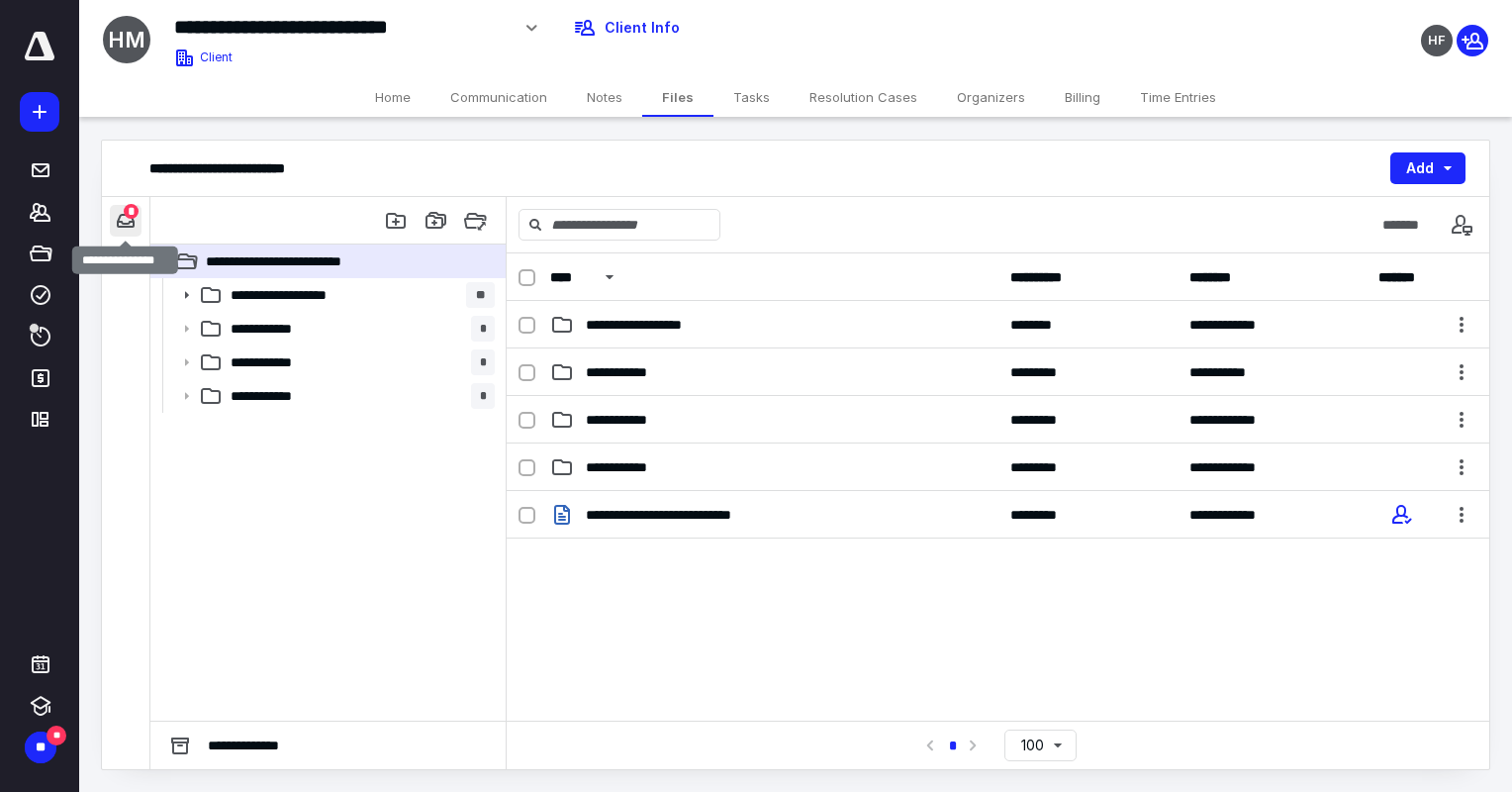 click at bounding box center [126, 221] 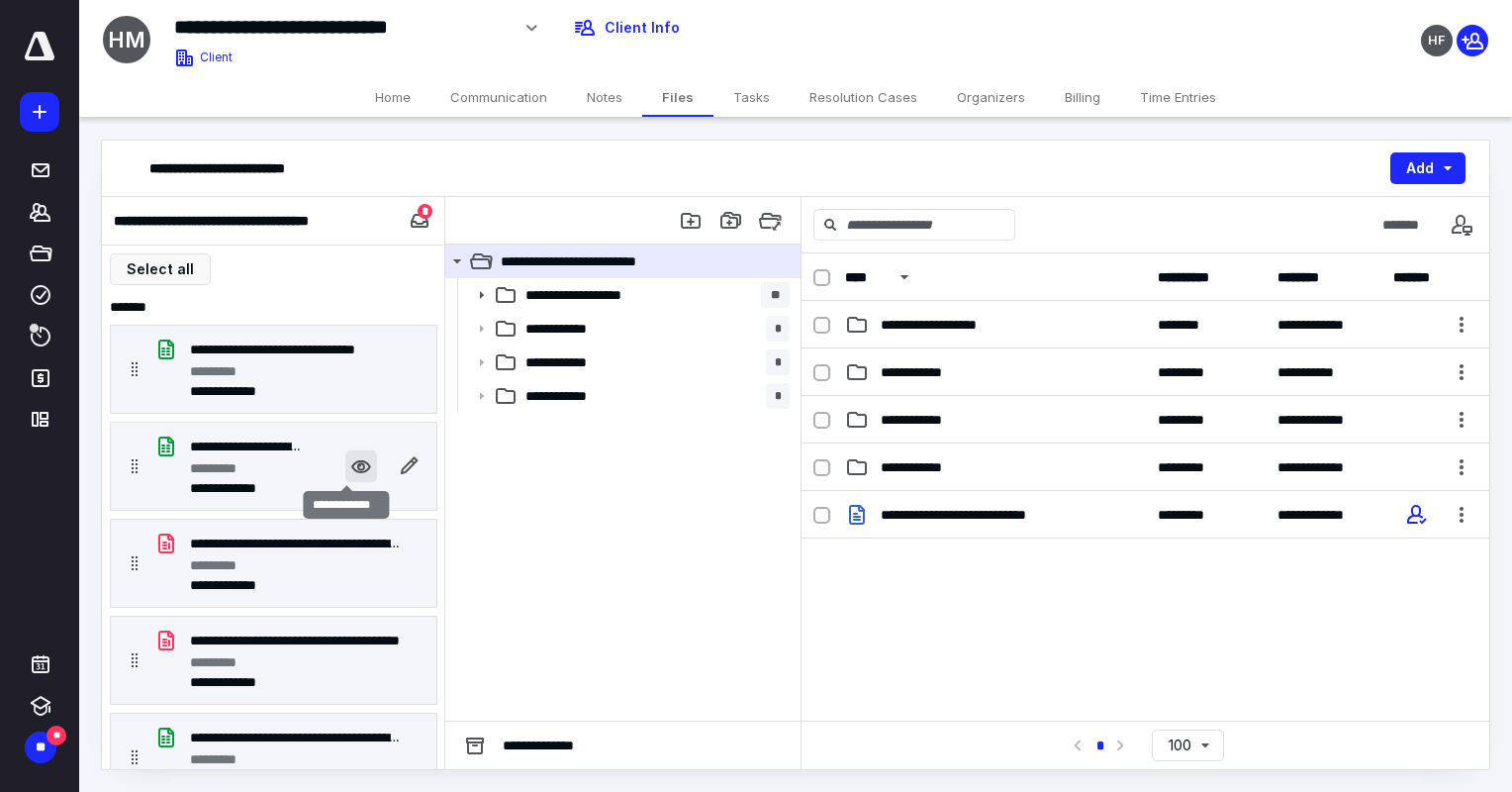 click at bounding box center [361, 466] 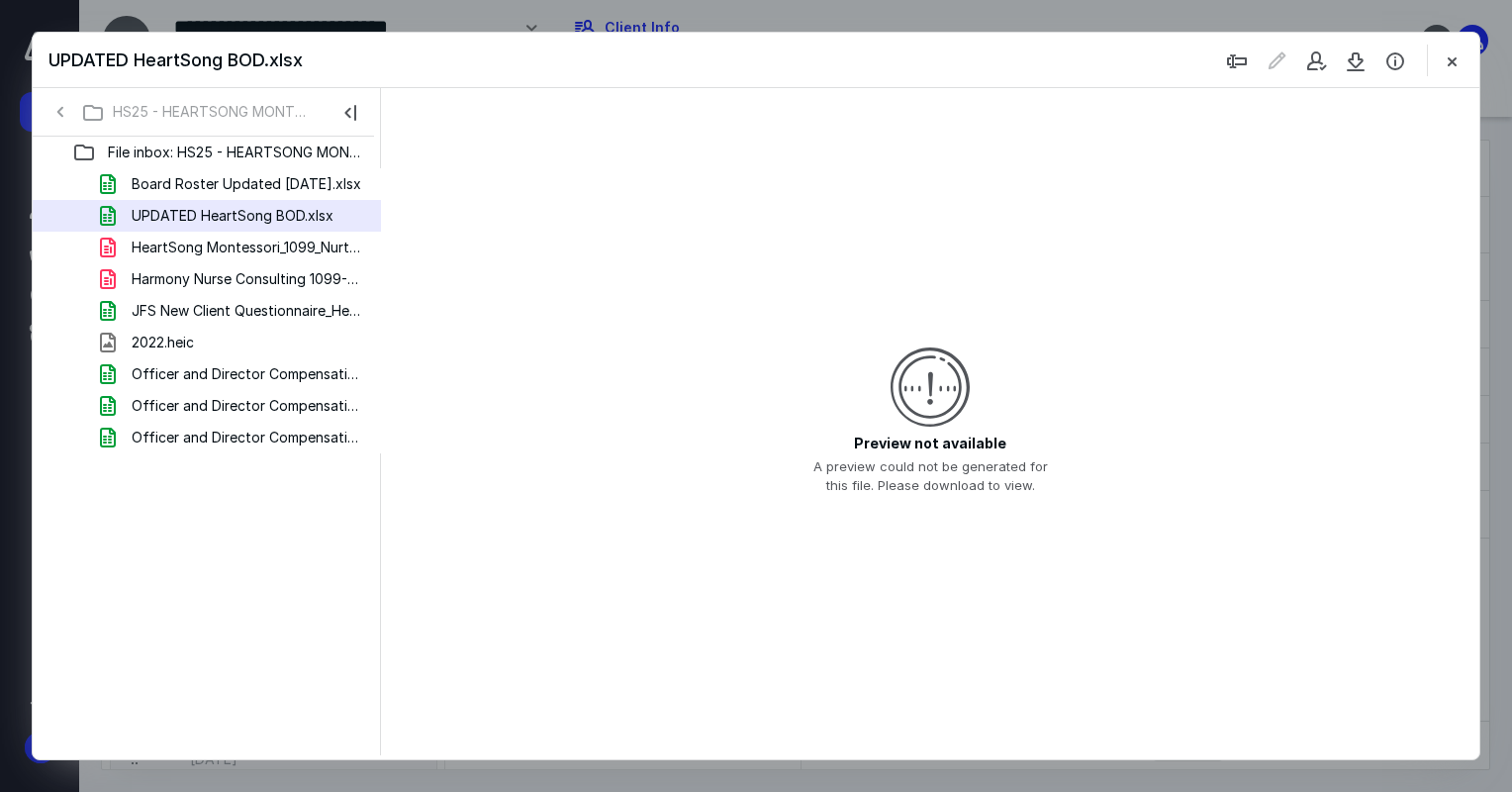 click on "UPDATED HeartSong BOD.xlsx" at bounding box center [233, 216] 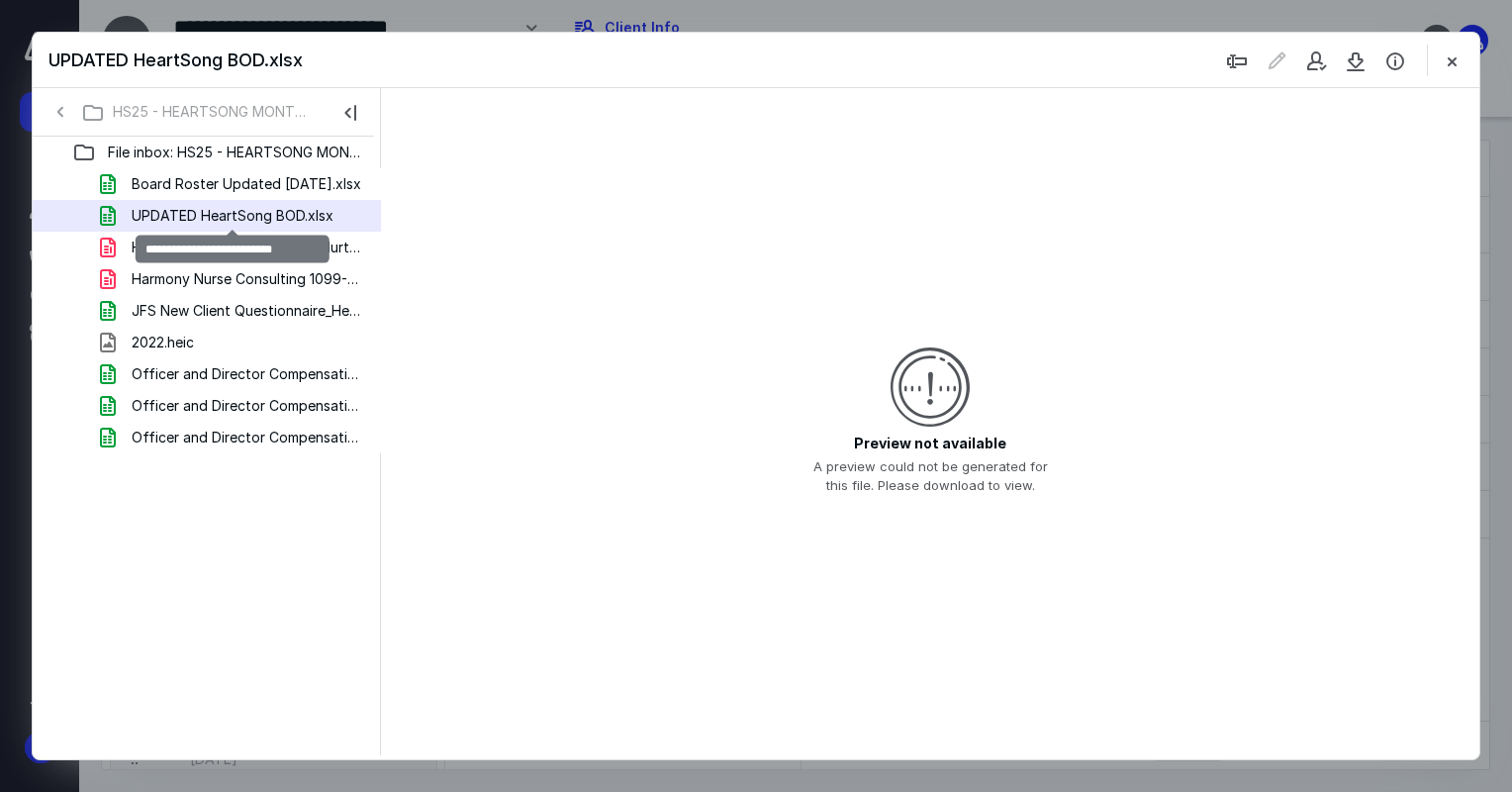 click on "UPDATED HeartSong BOD.xlsx" at bounding box center [233, 216] 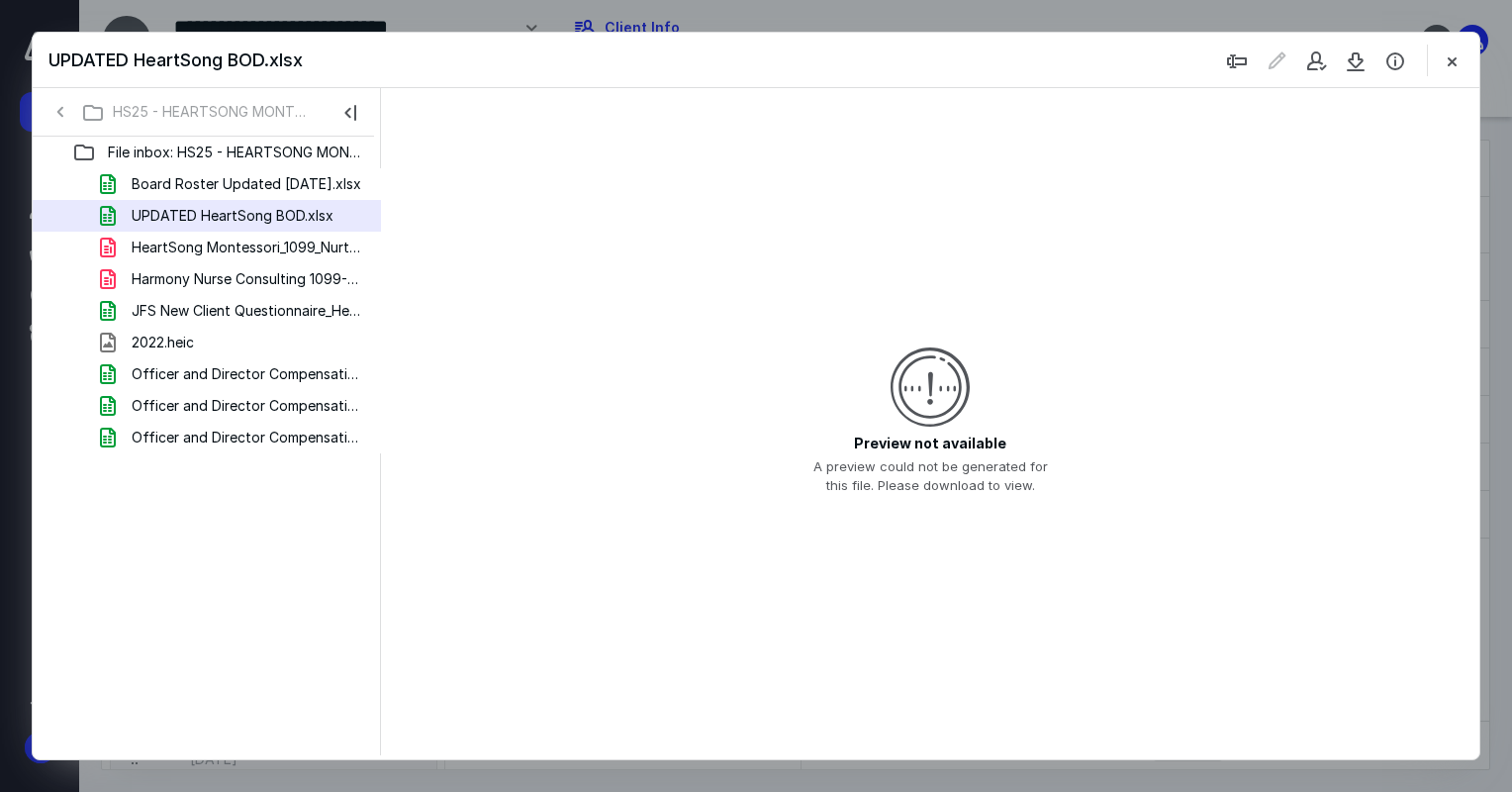 click 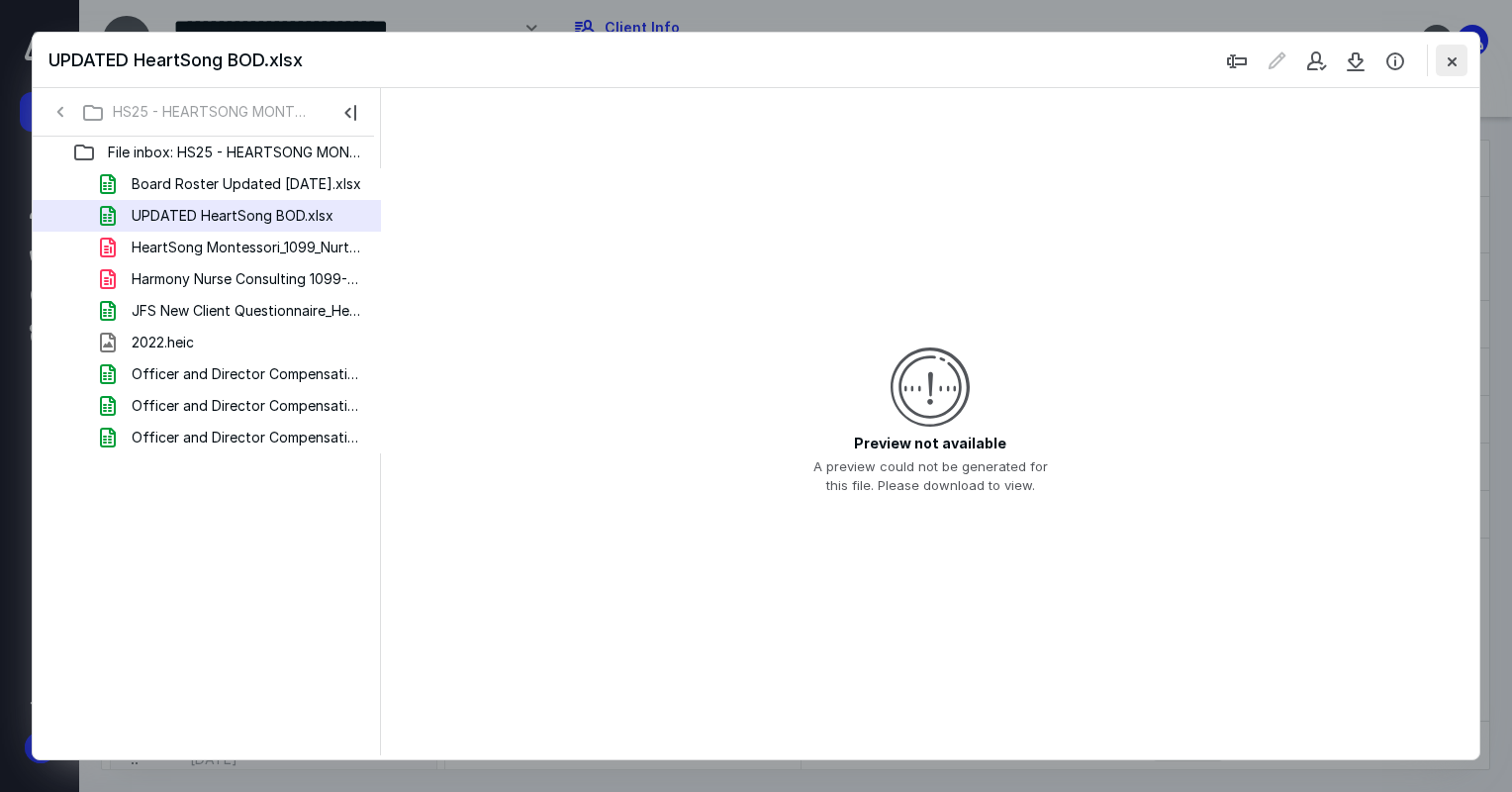 click at bounding box center (1452, 60) 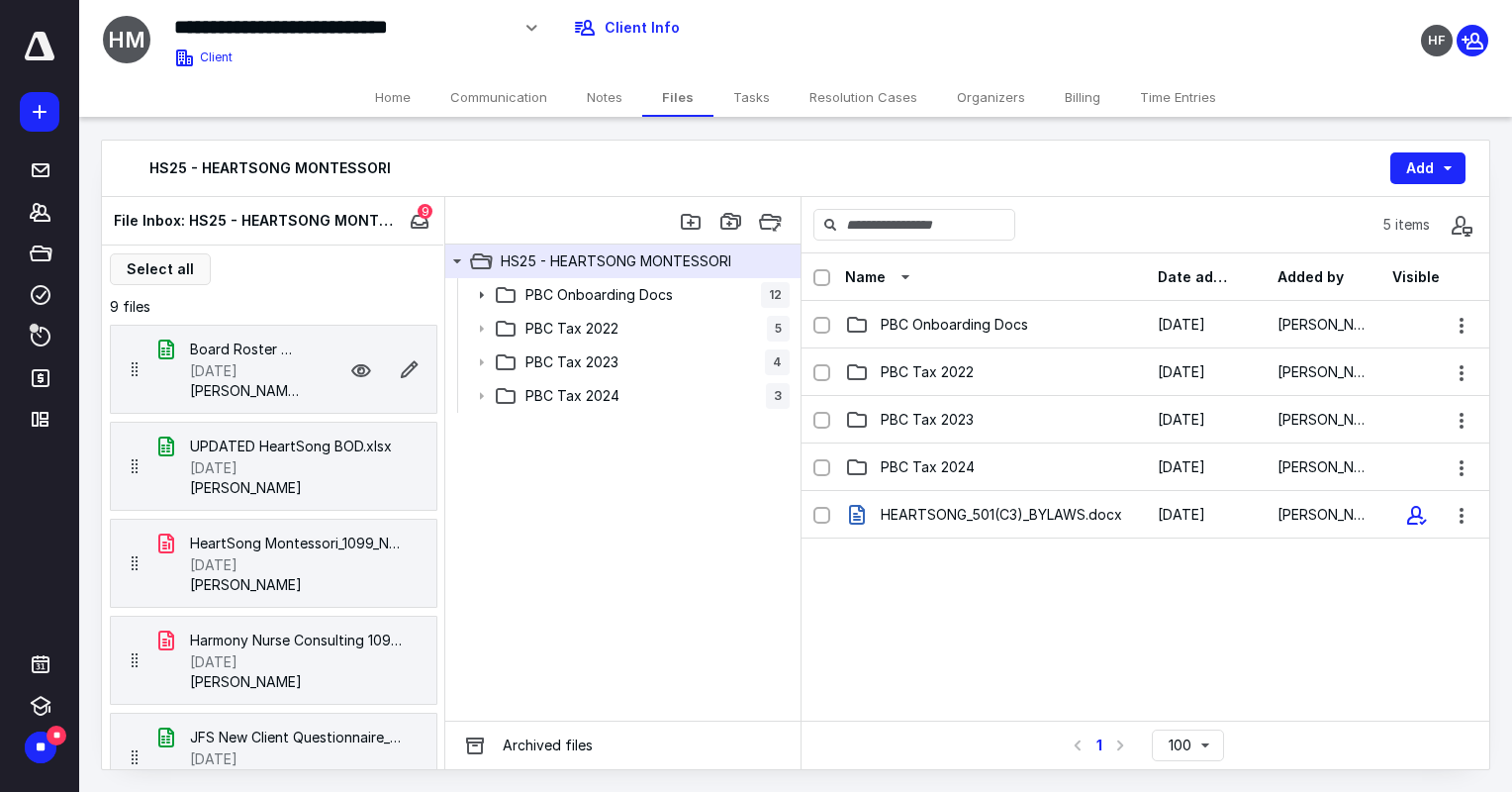 click 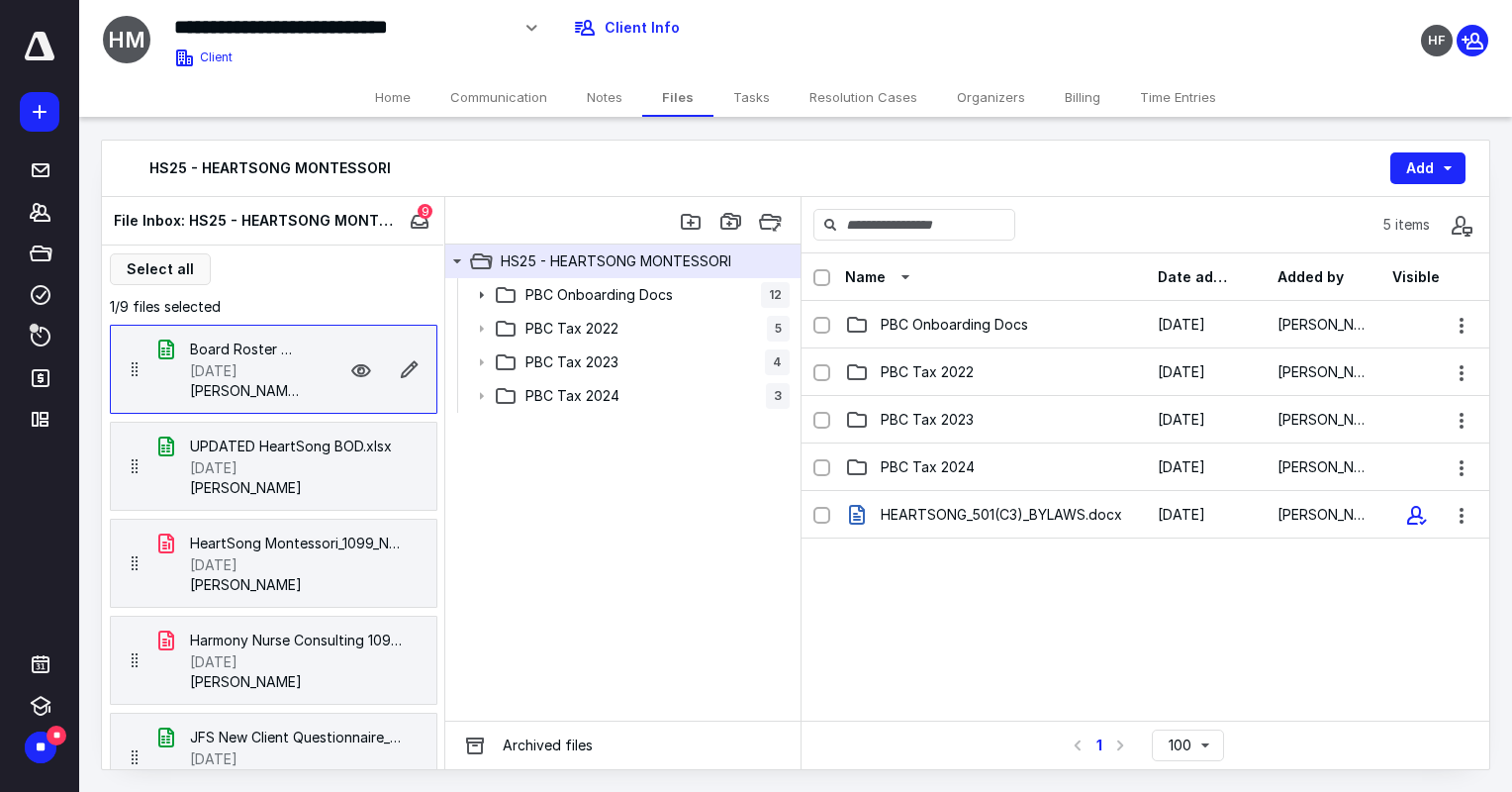 click 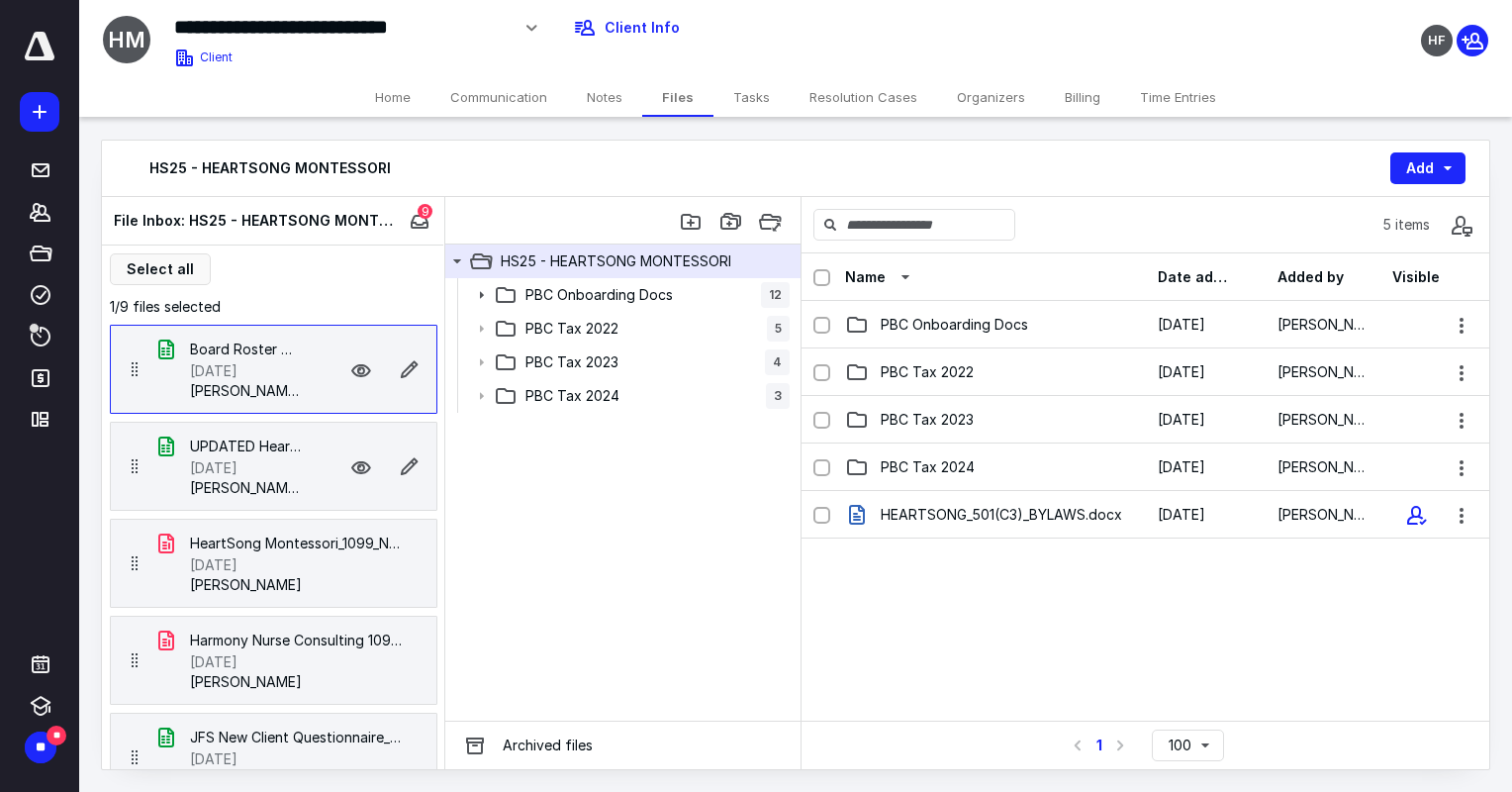 click on "[DATE]" at bounding box center [214, 468] 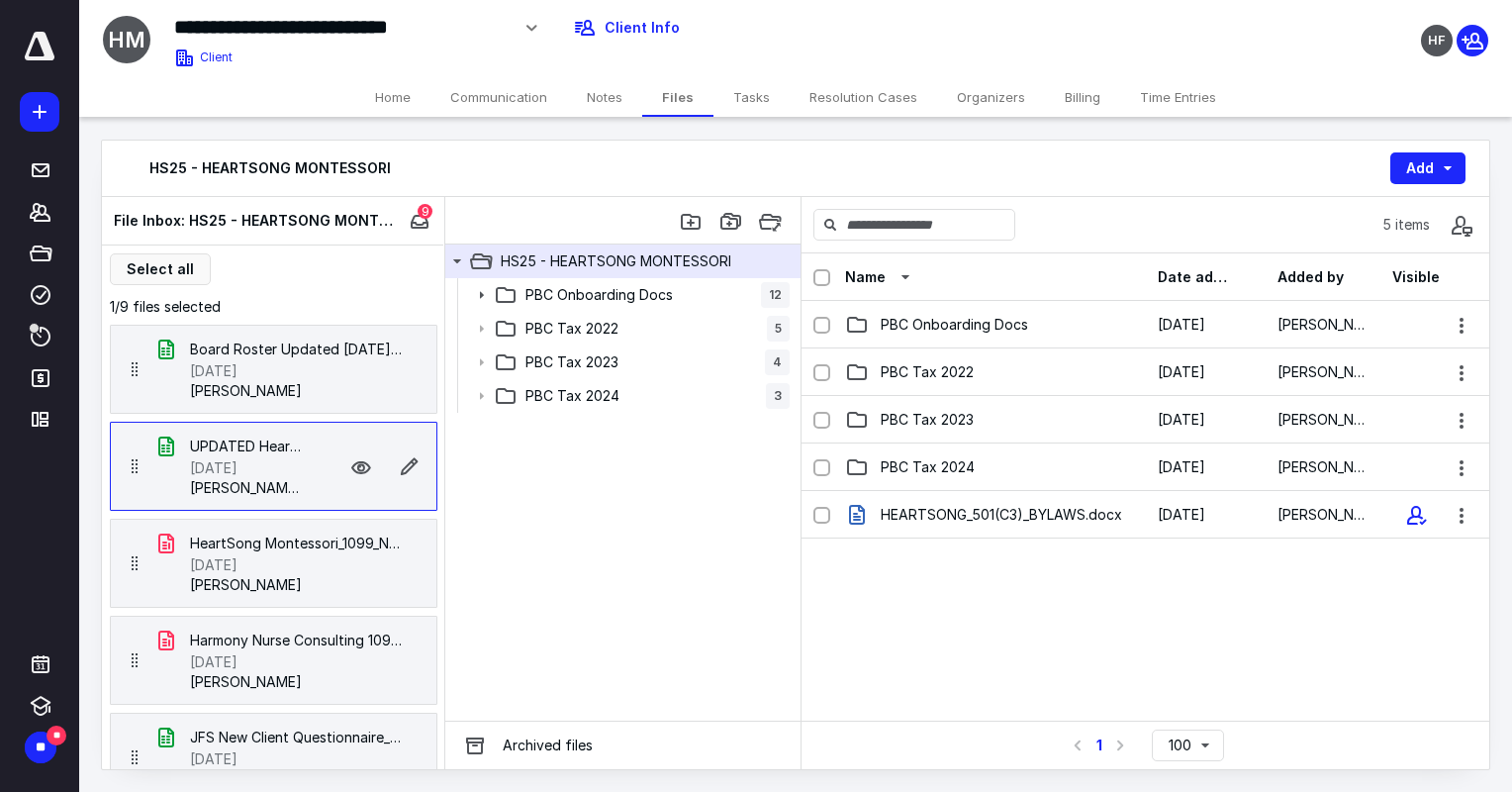 click on "[DATE]" at bounding box center [214, 468] 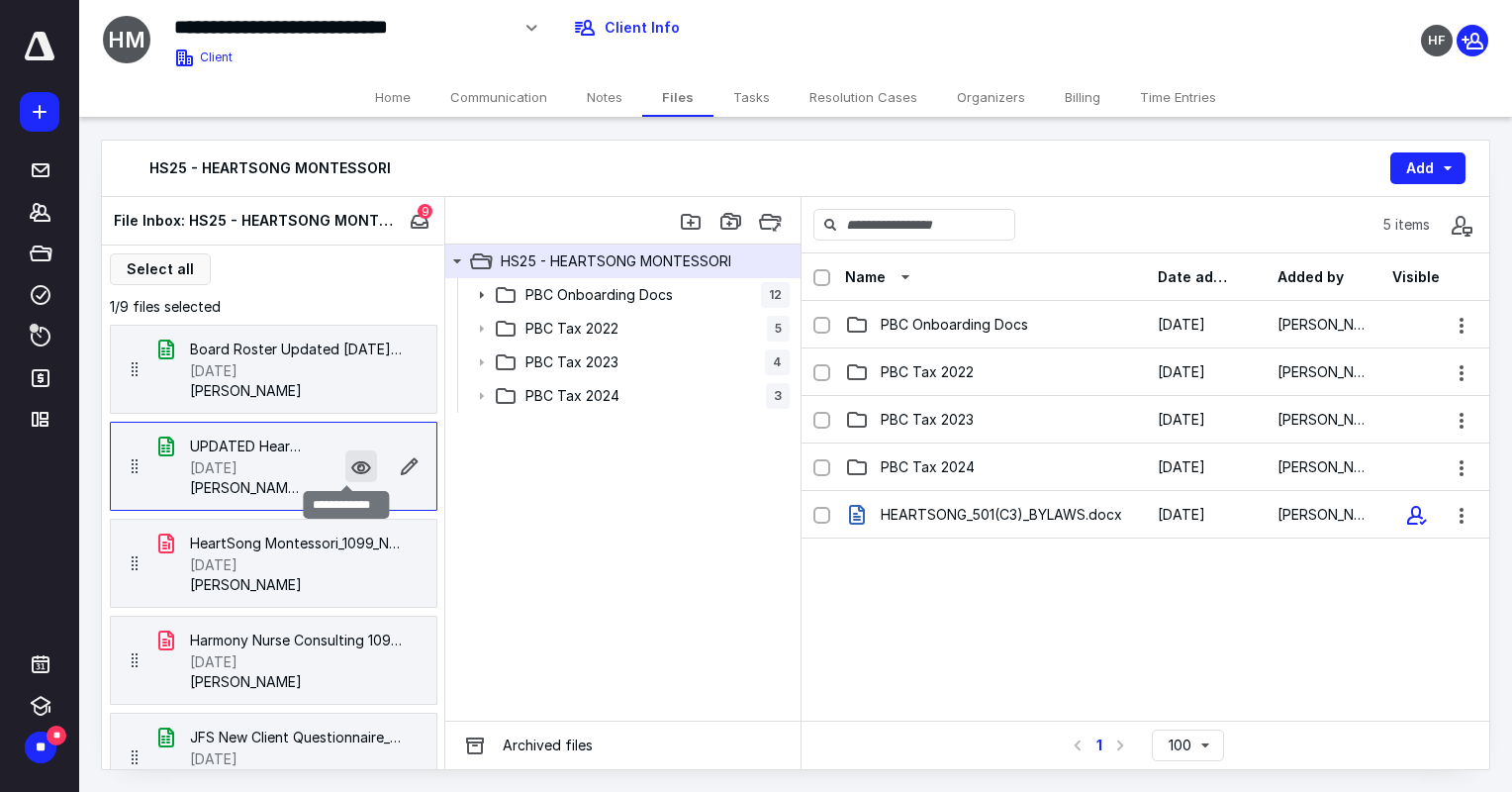 click at bounding box center (361, 466) 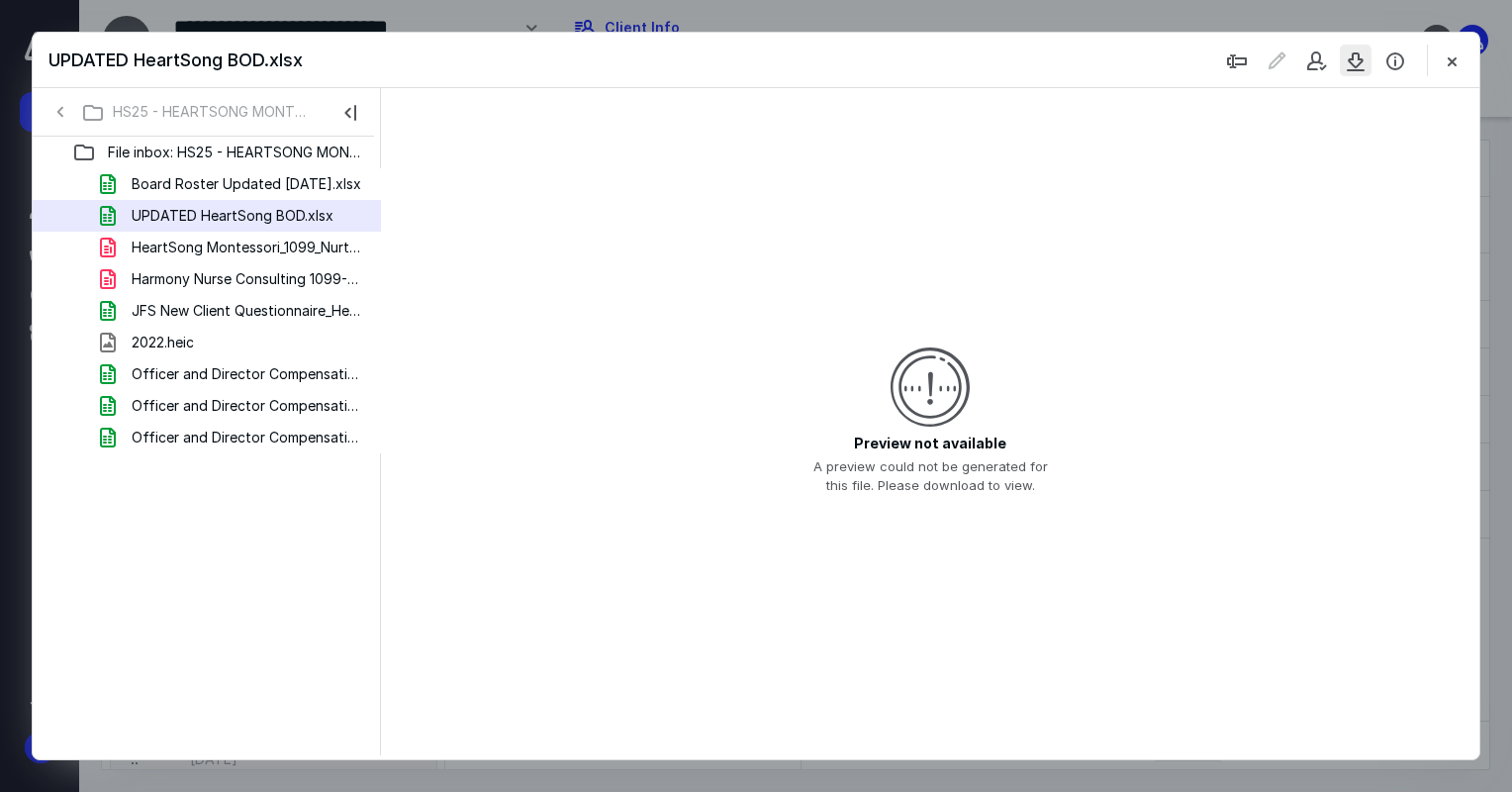 drag, startPoint x: 103, startPoint y: 206, endPoint x: 1354, endPoint y: 69, distance: 1258.4792 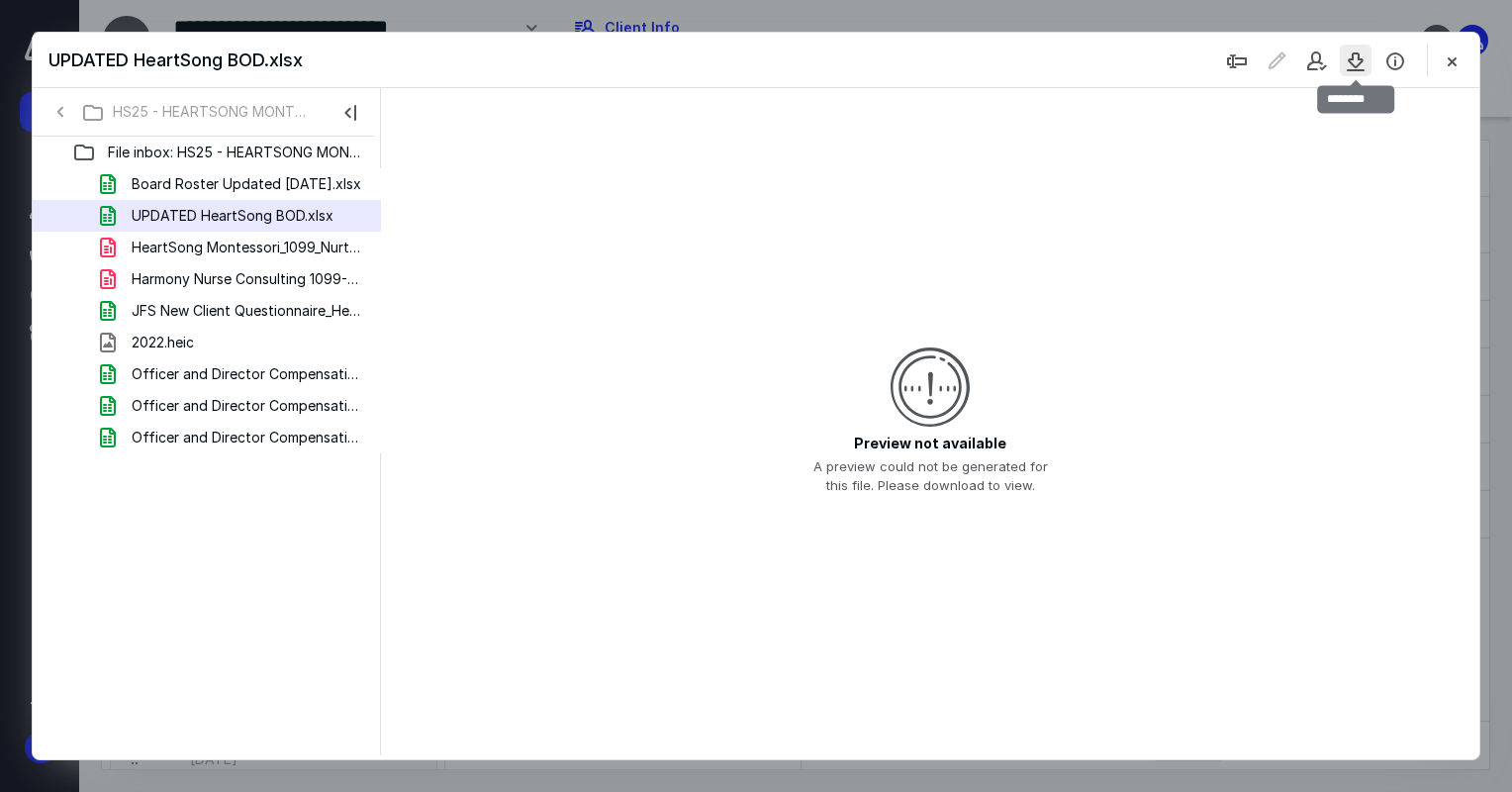 click at bounding box center [1356, 60] 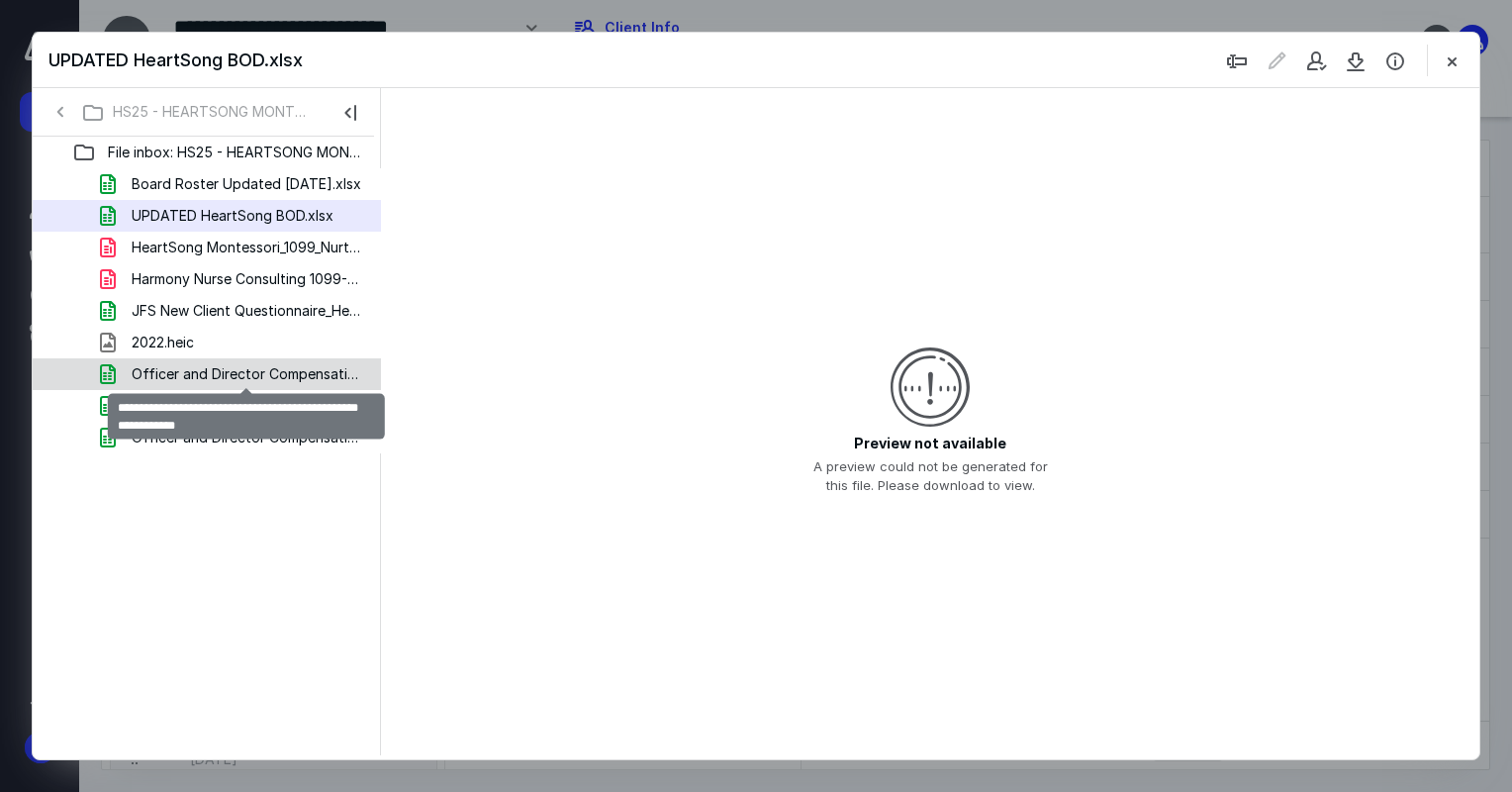 click on "Officer and Director Compensation Information Request (2).xlsx" at bounding box center (246, 374) 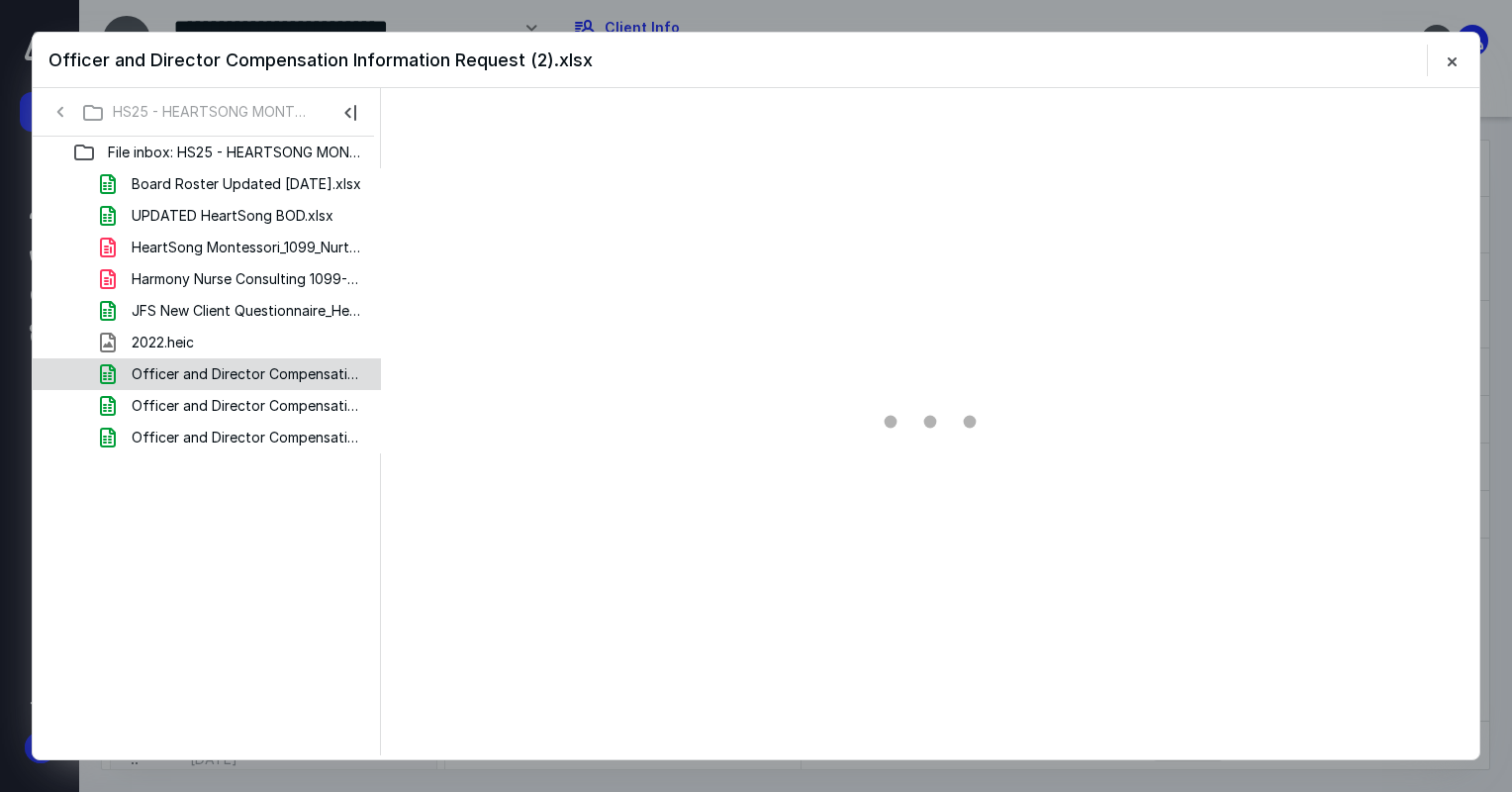 click on "Officer and Director Compensation Information Request (2).xlsx" at bounding box center [246, 374] 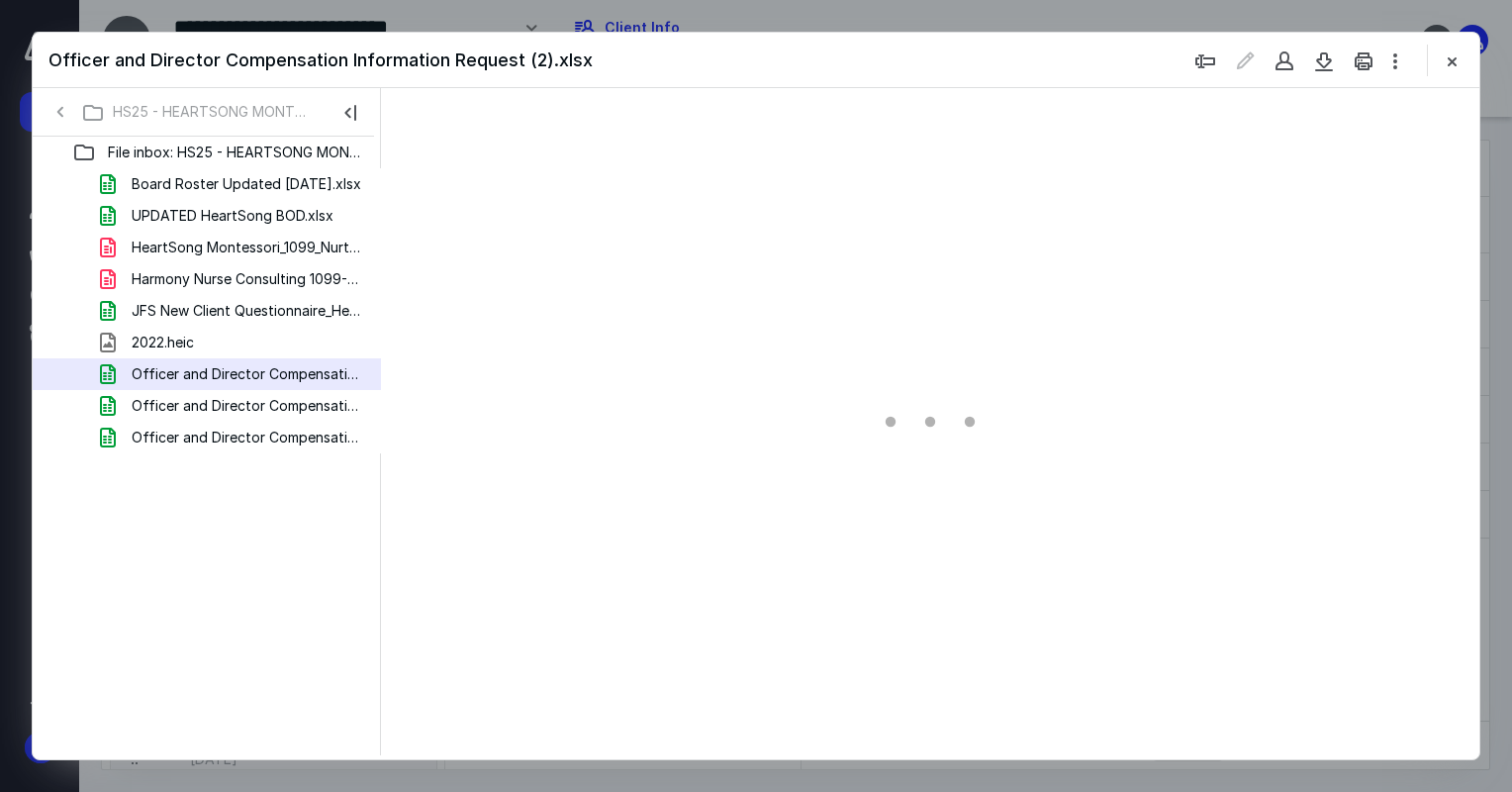 scroll, scrollTop: 0, scrollLeft: 0, axis: both 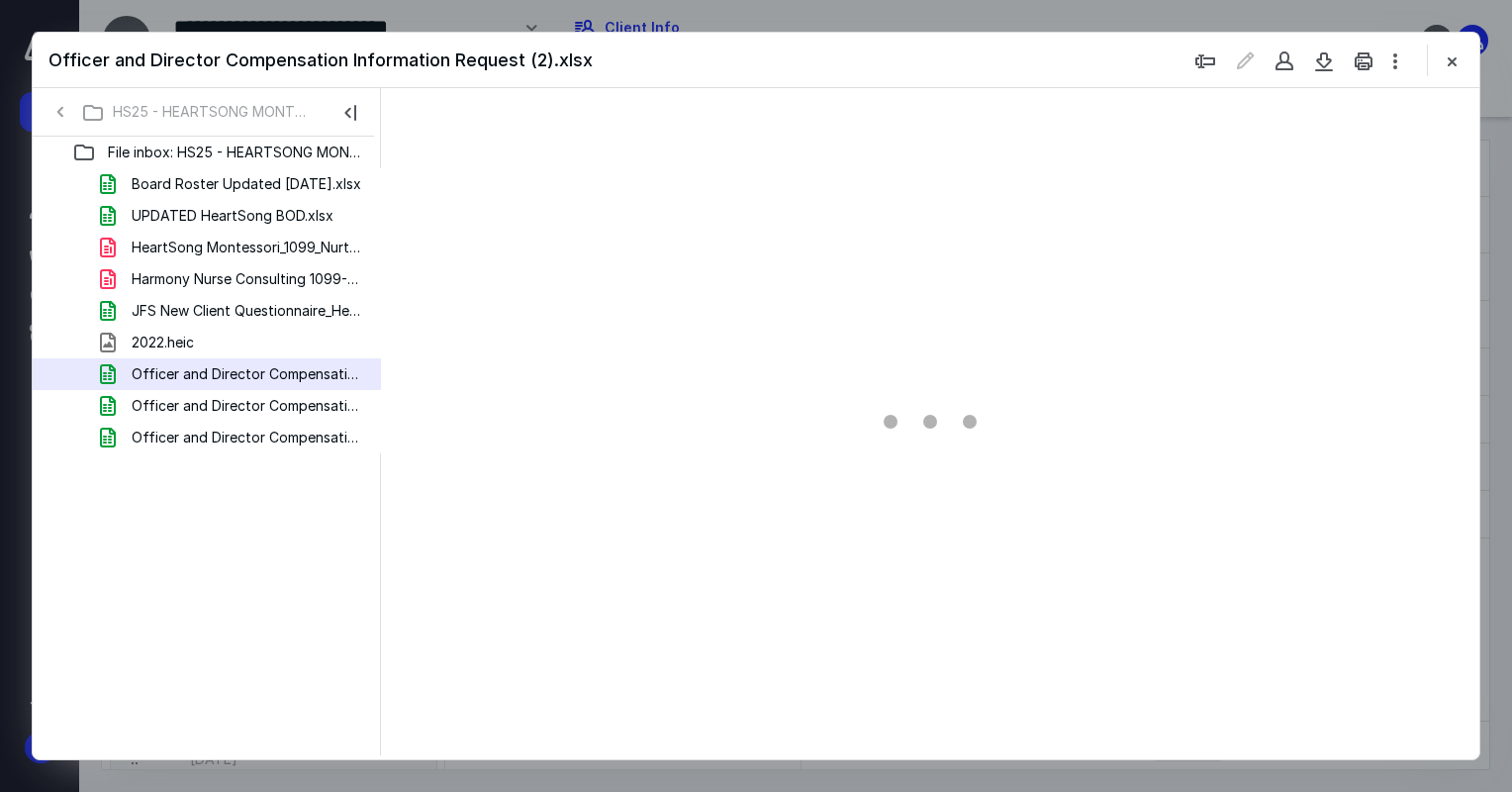type on "73" 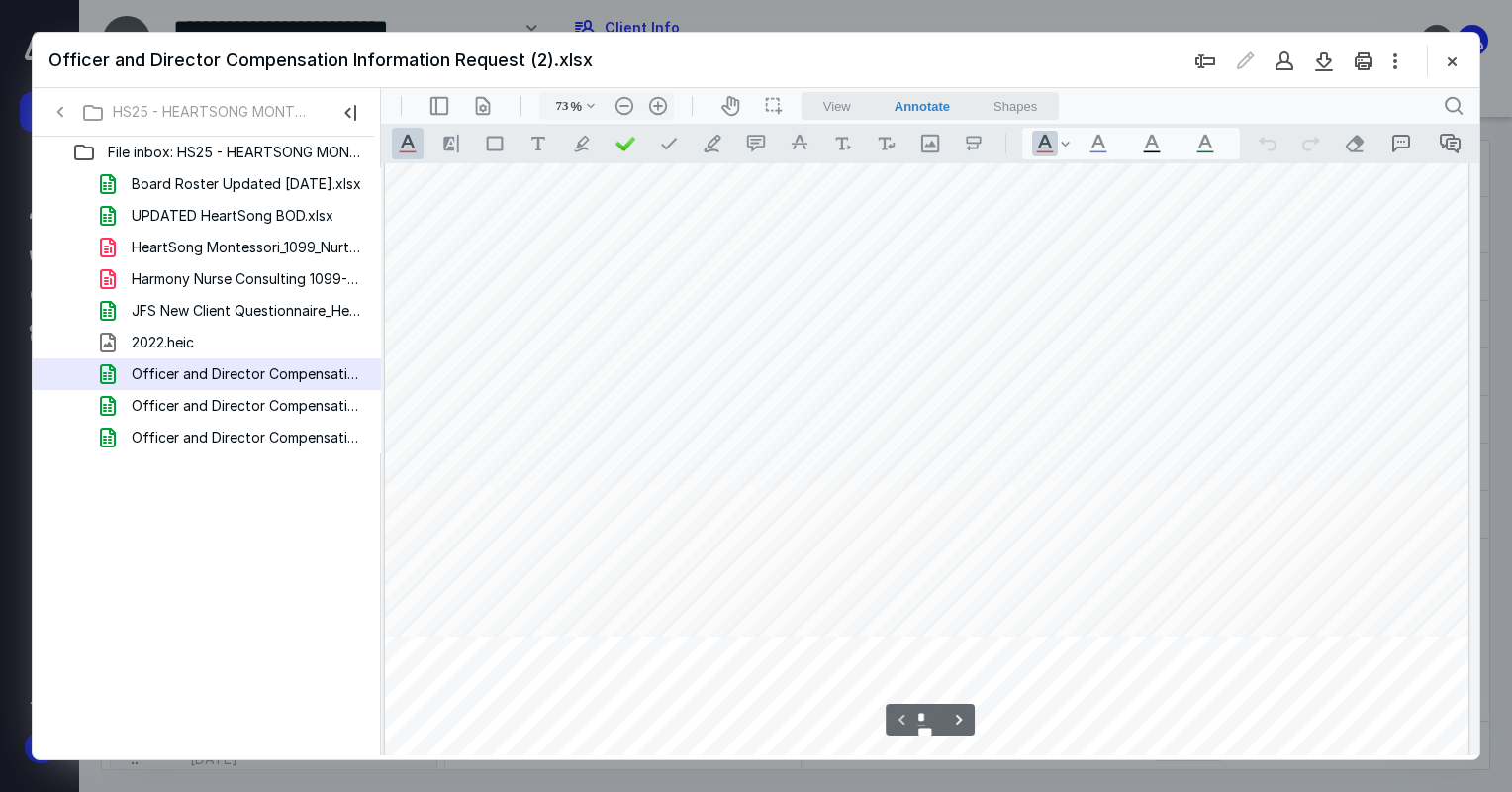 scroll, scrollTop: 594, scrollLeft: 427, axis: both 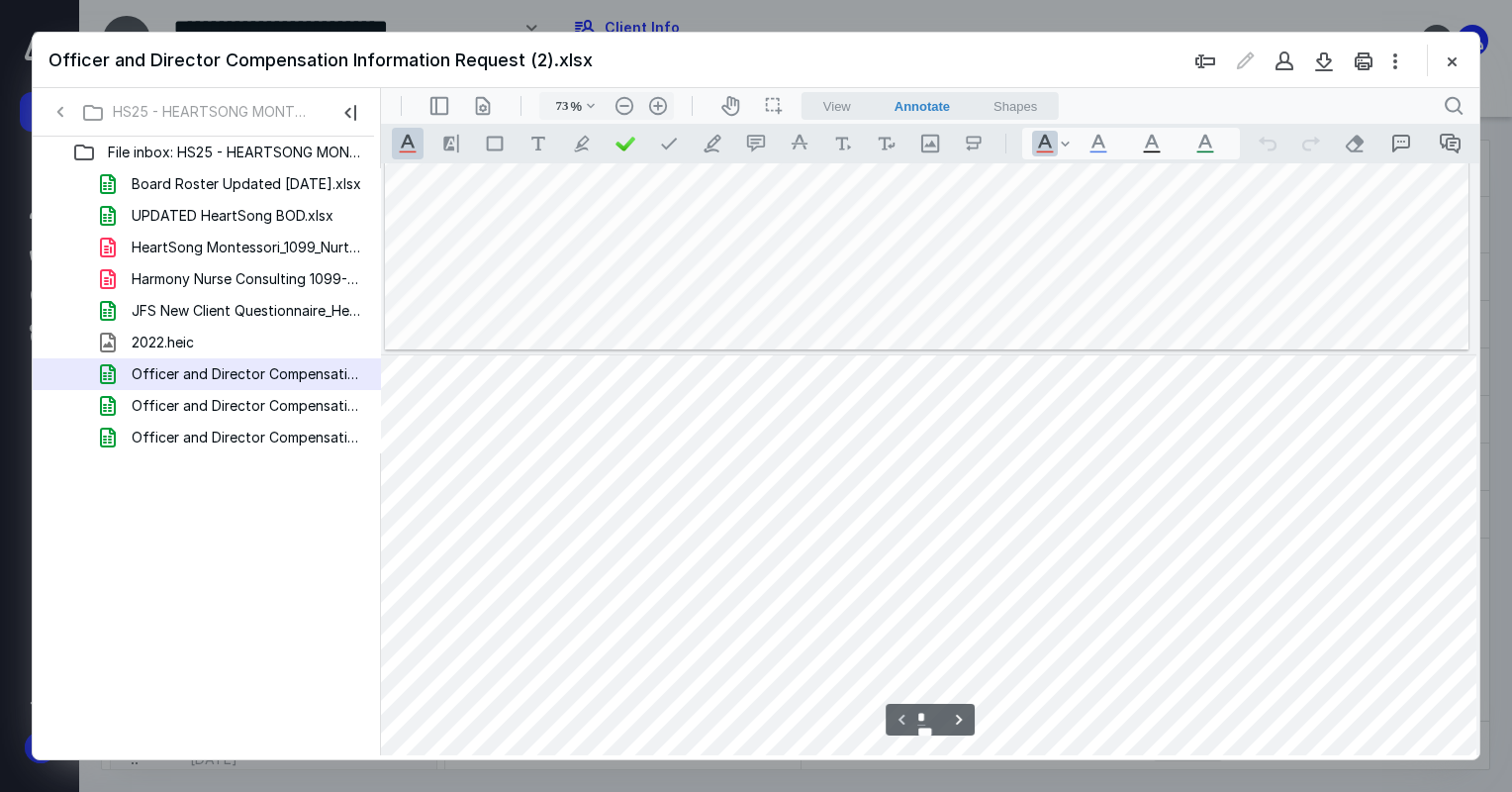 type on "*" 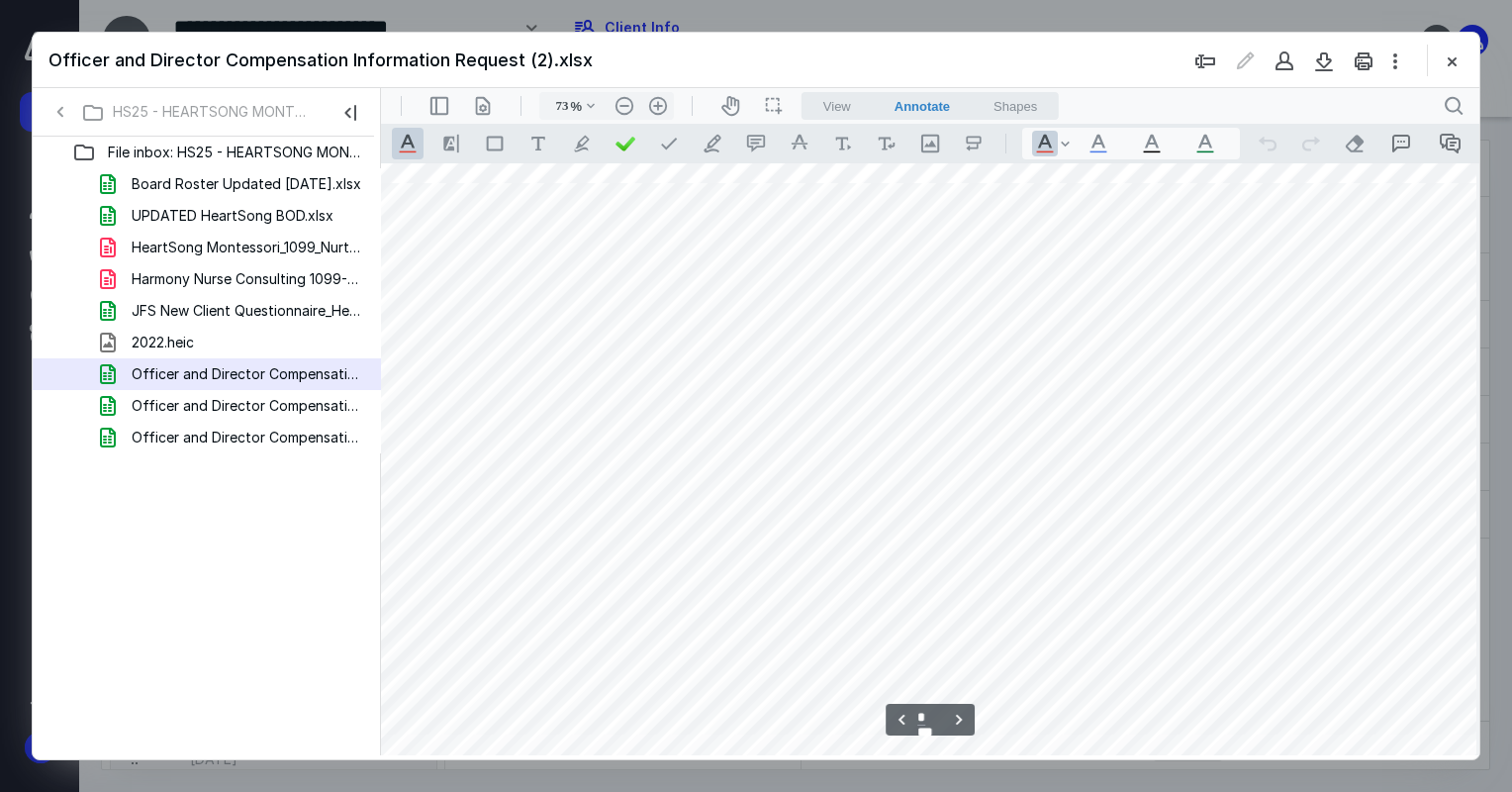 scroll, scrollTop: 2178, scrollLeft: 427, axis: both 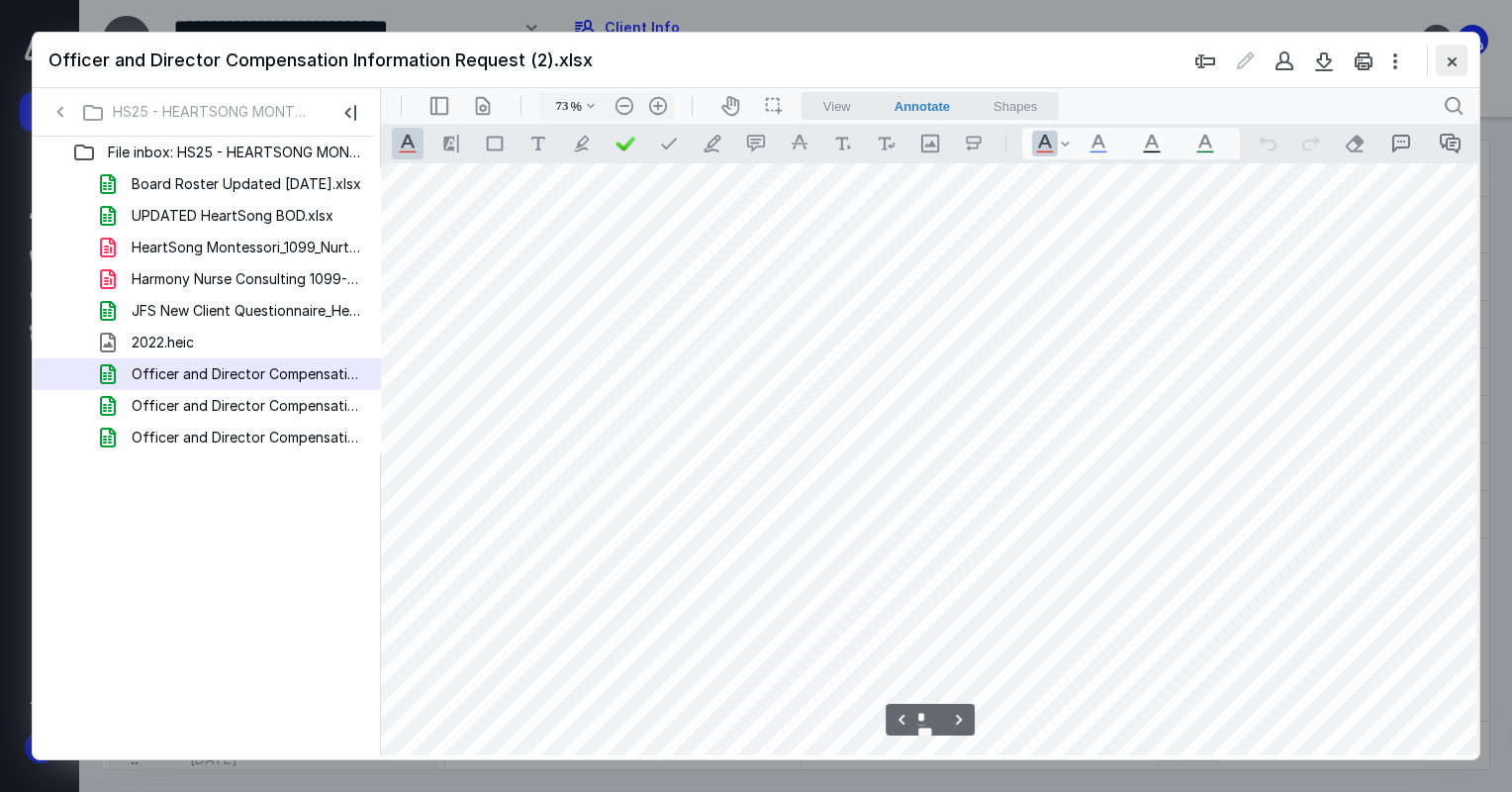 click at bounding box center [1452, 60] 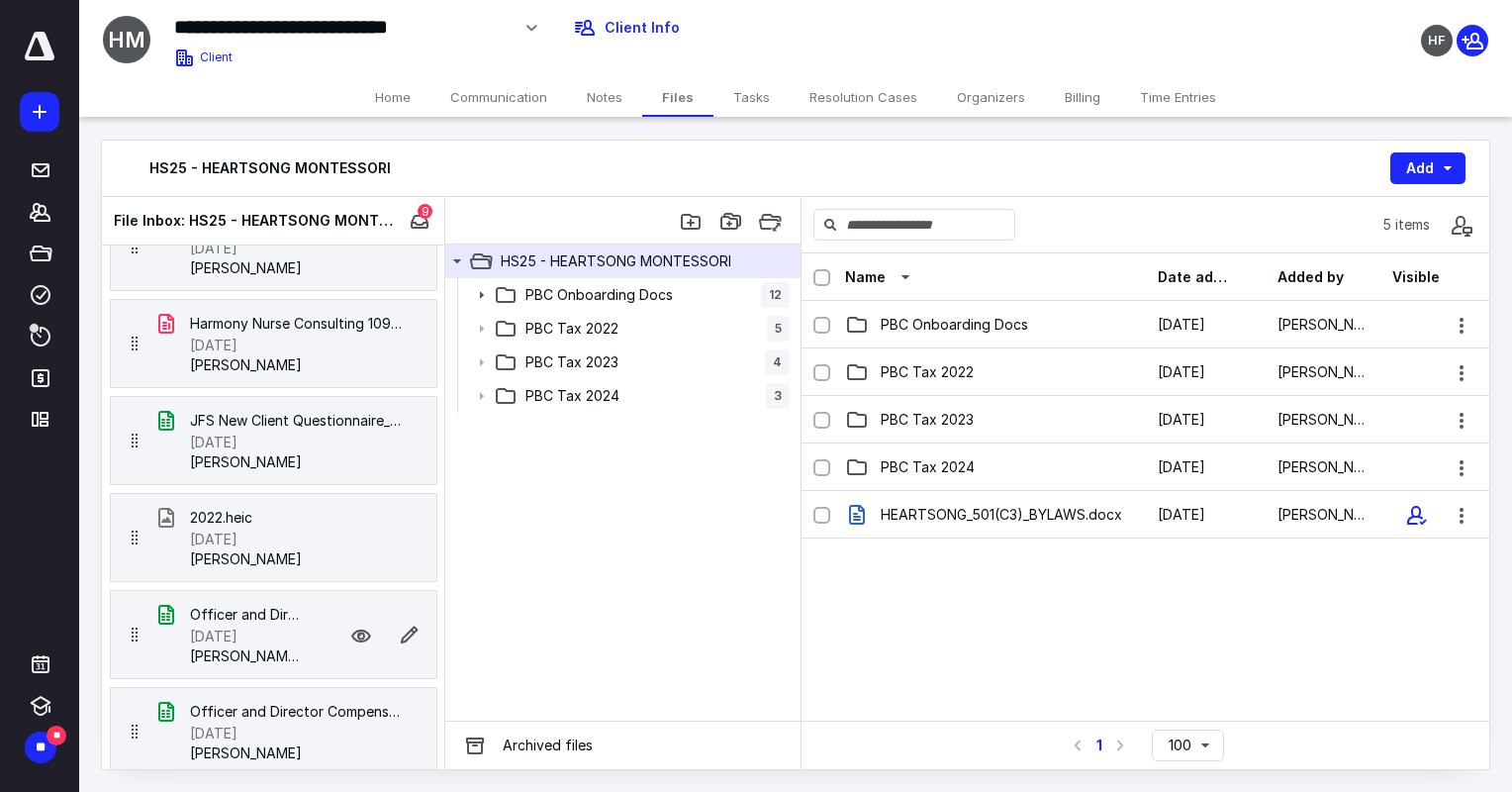 scroll, scrollTop: 416, scrollLeft: 0, axis: vertical 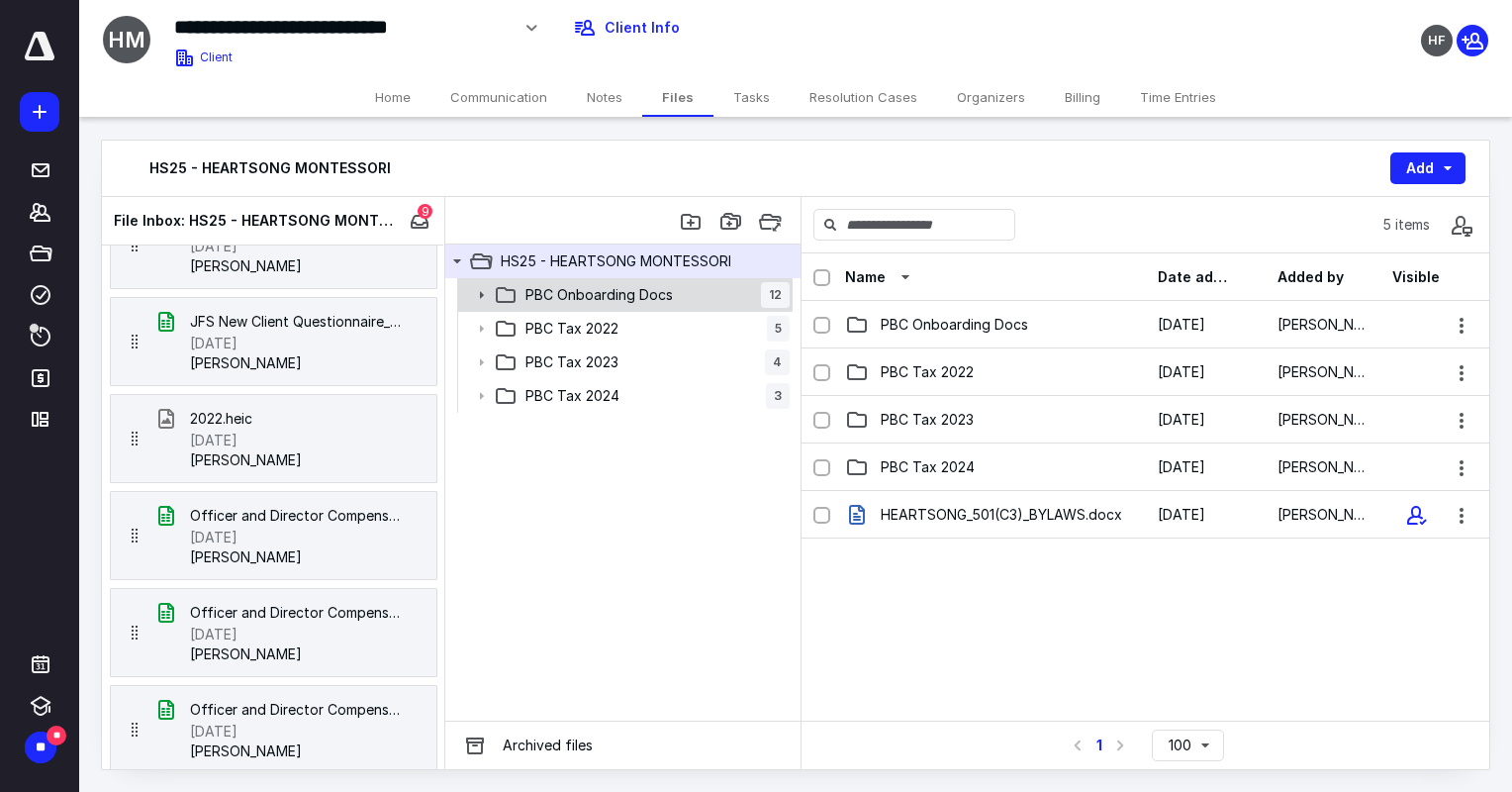 click on "PBC Onboarding Docs" at bounding box center [599, 295] 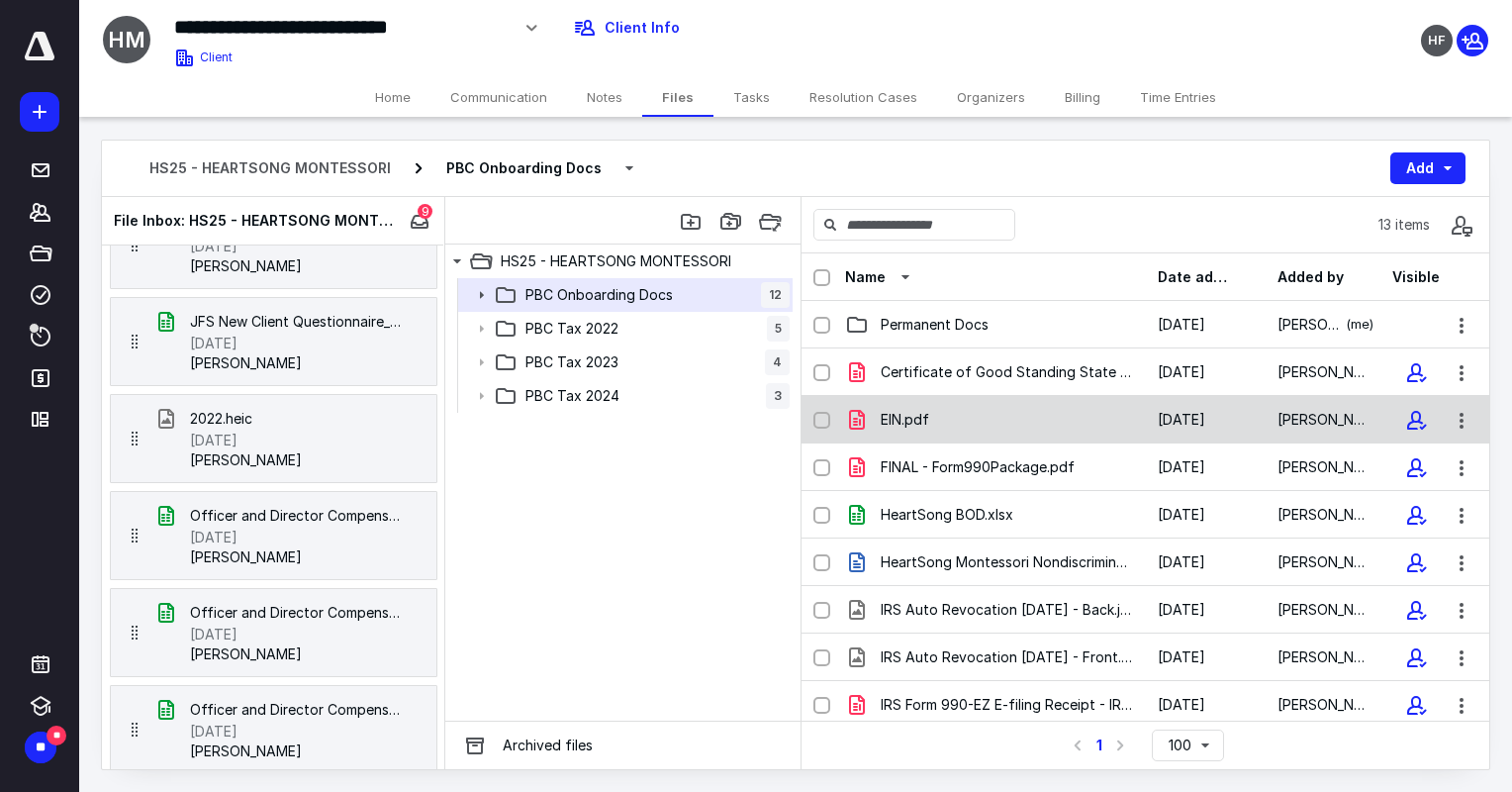click on "EIN.pdf" at bounding box center [904, 420] 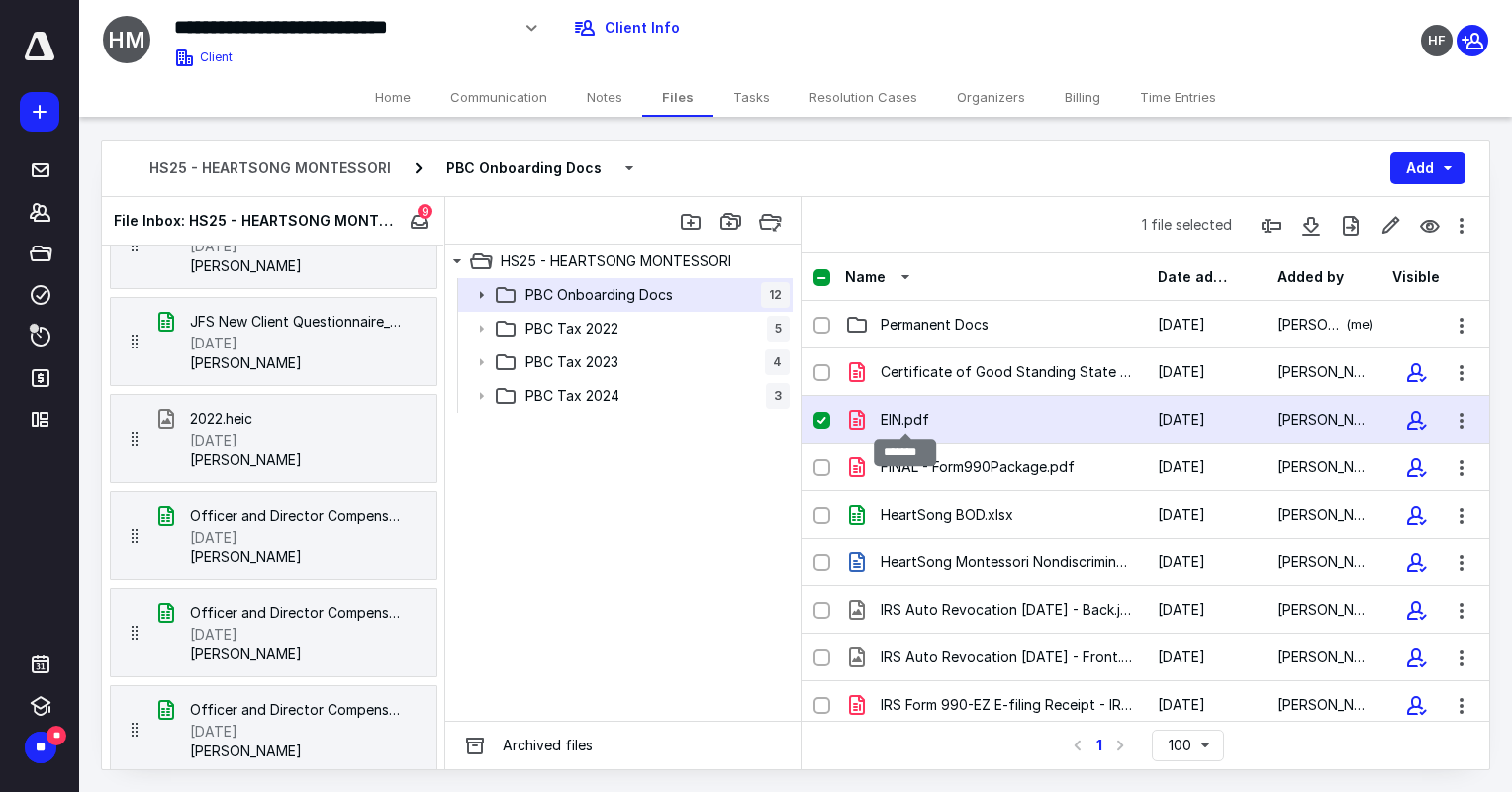click on "EIN.pdf" at bounding box center [904, 420] 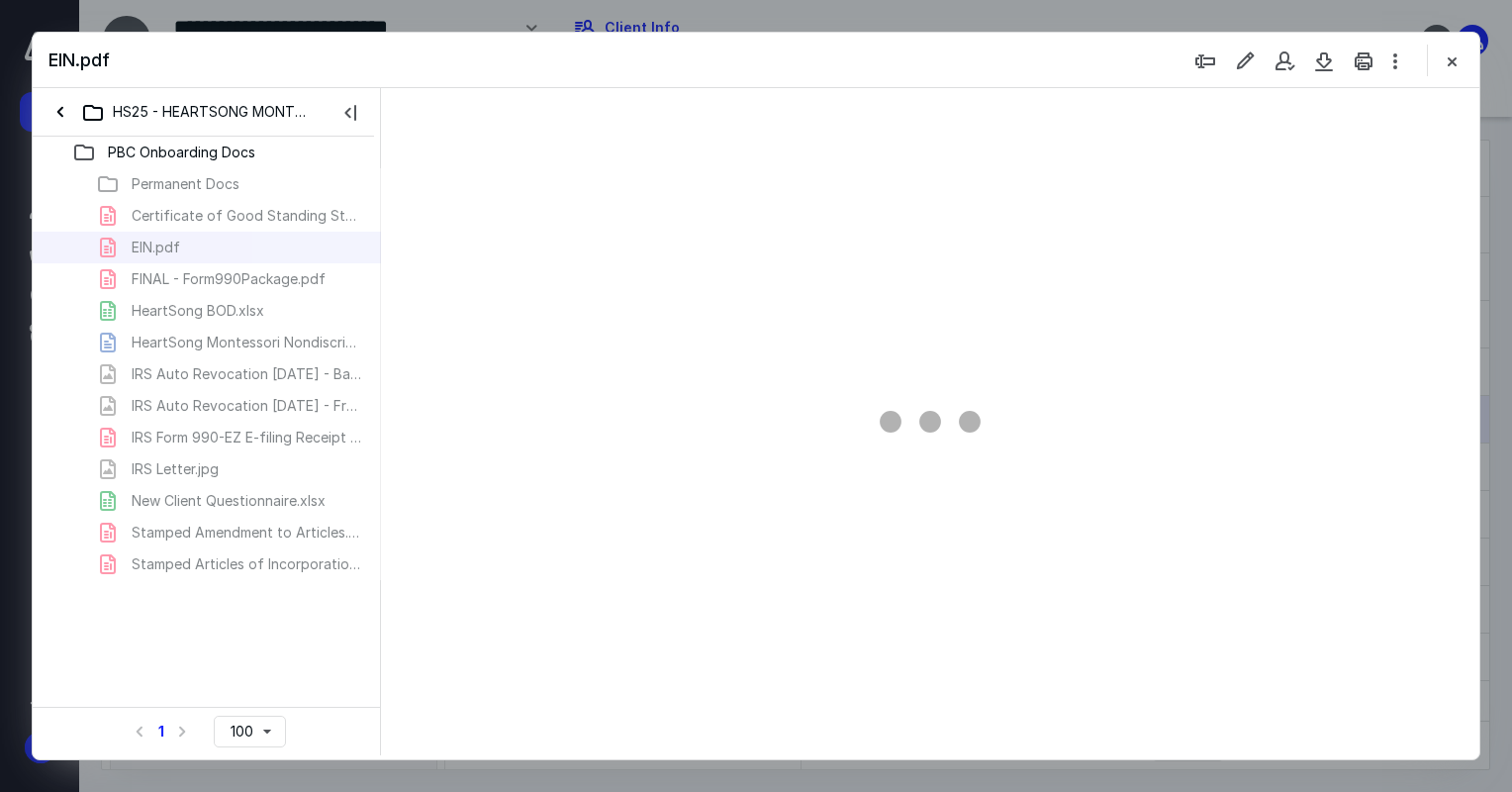 scroll, scrollTop: 0, scrollLeft: 0, axis: both 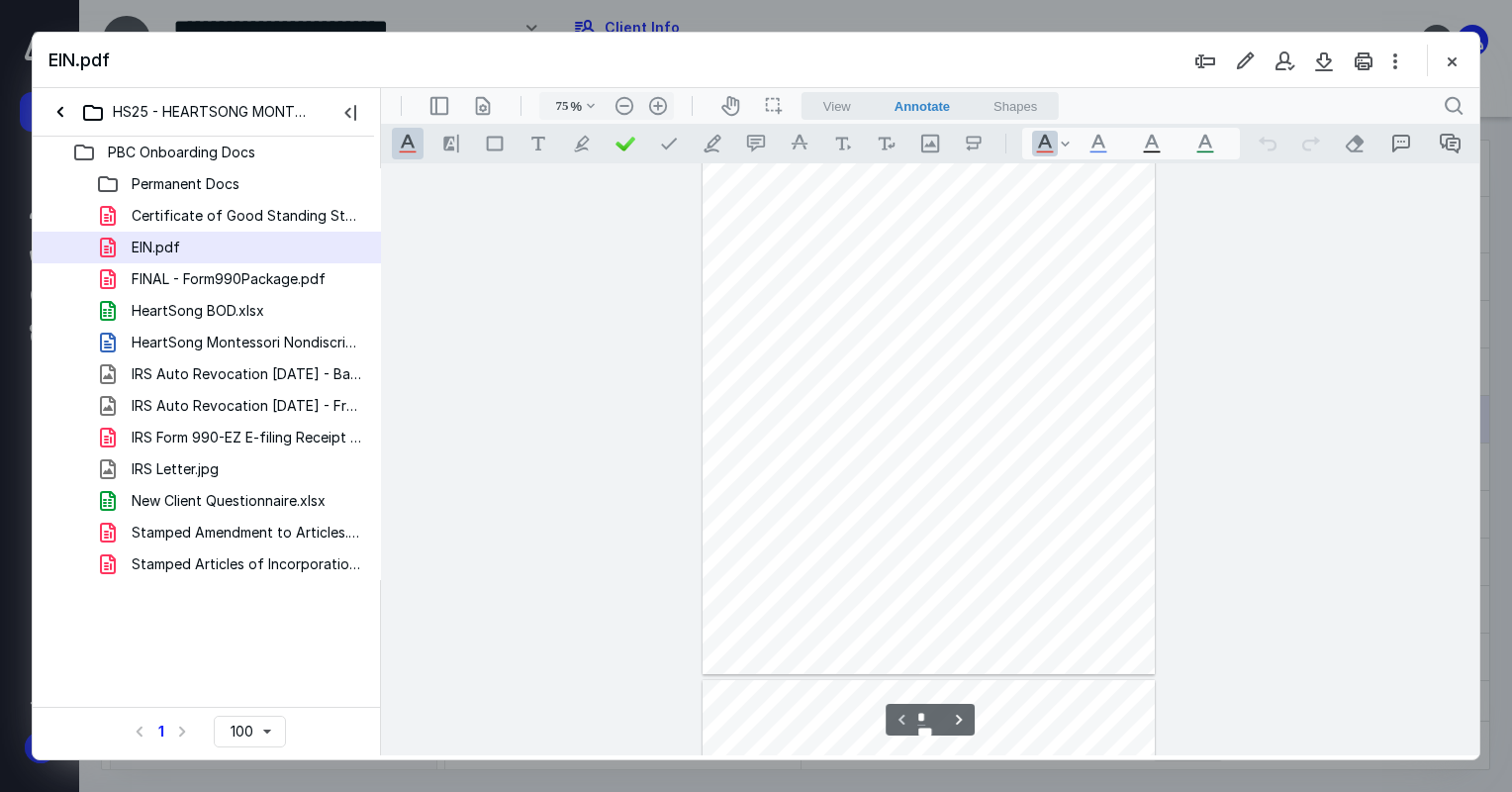 type on "177" 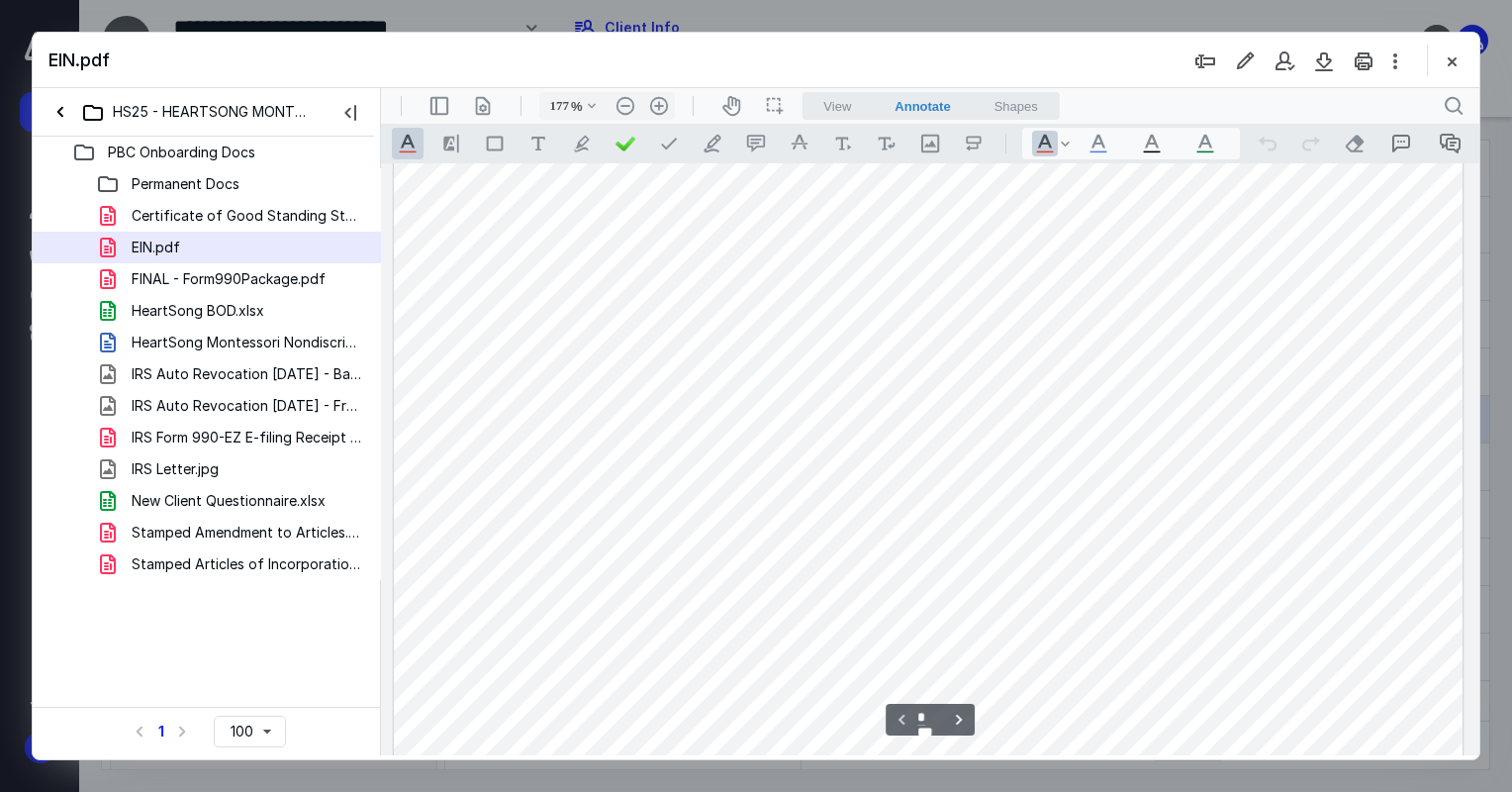 scroll, scrollTop: 495, scrollLeft: 0, axis: vertical 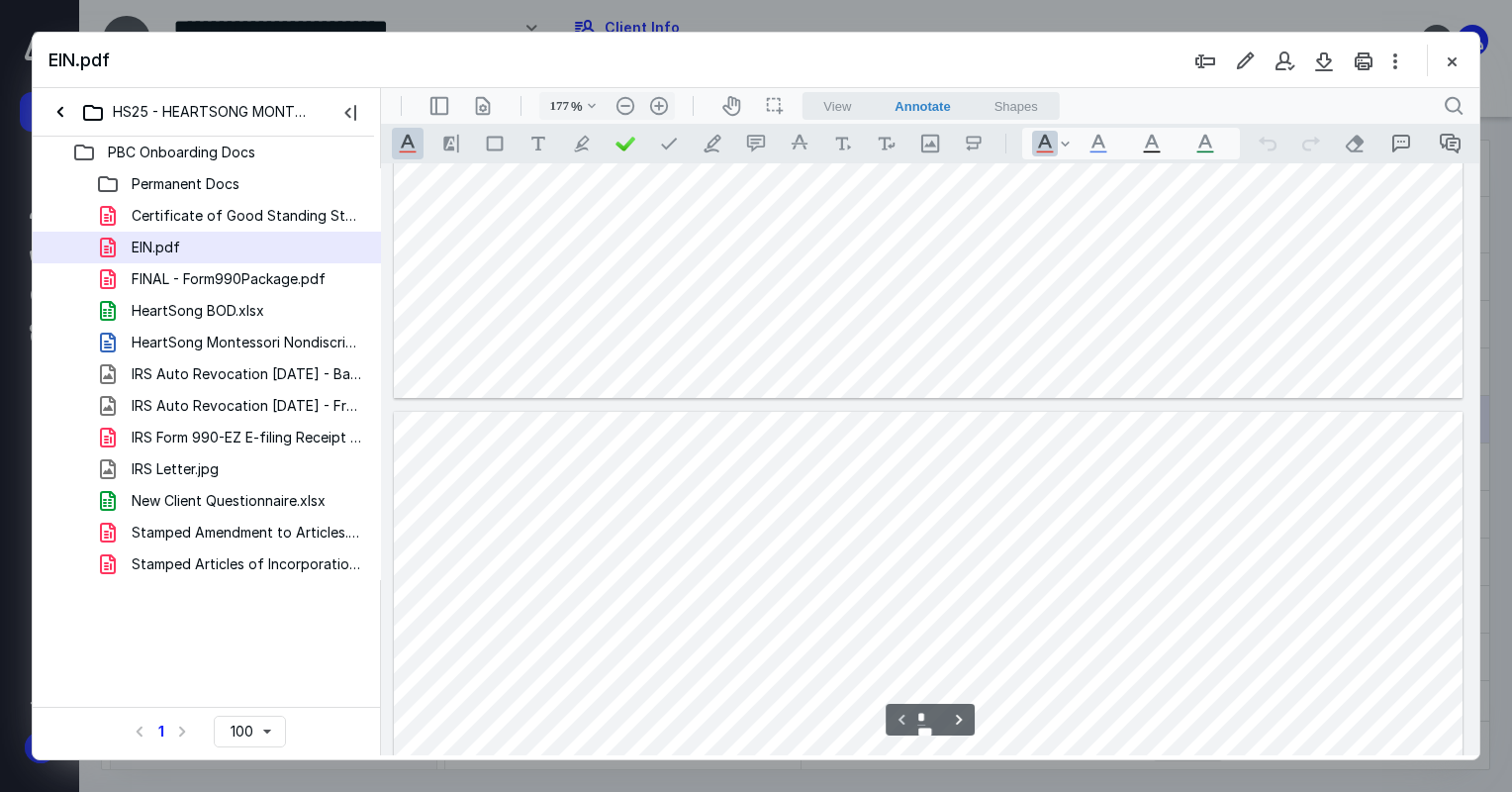type on "*" 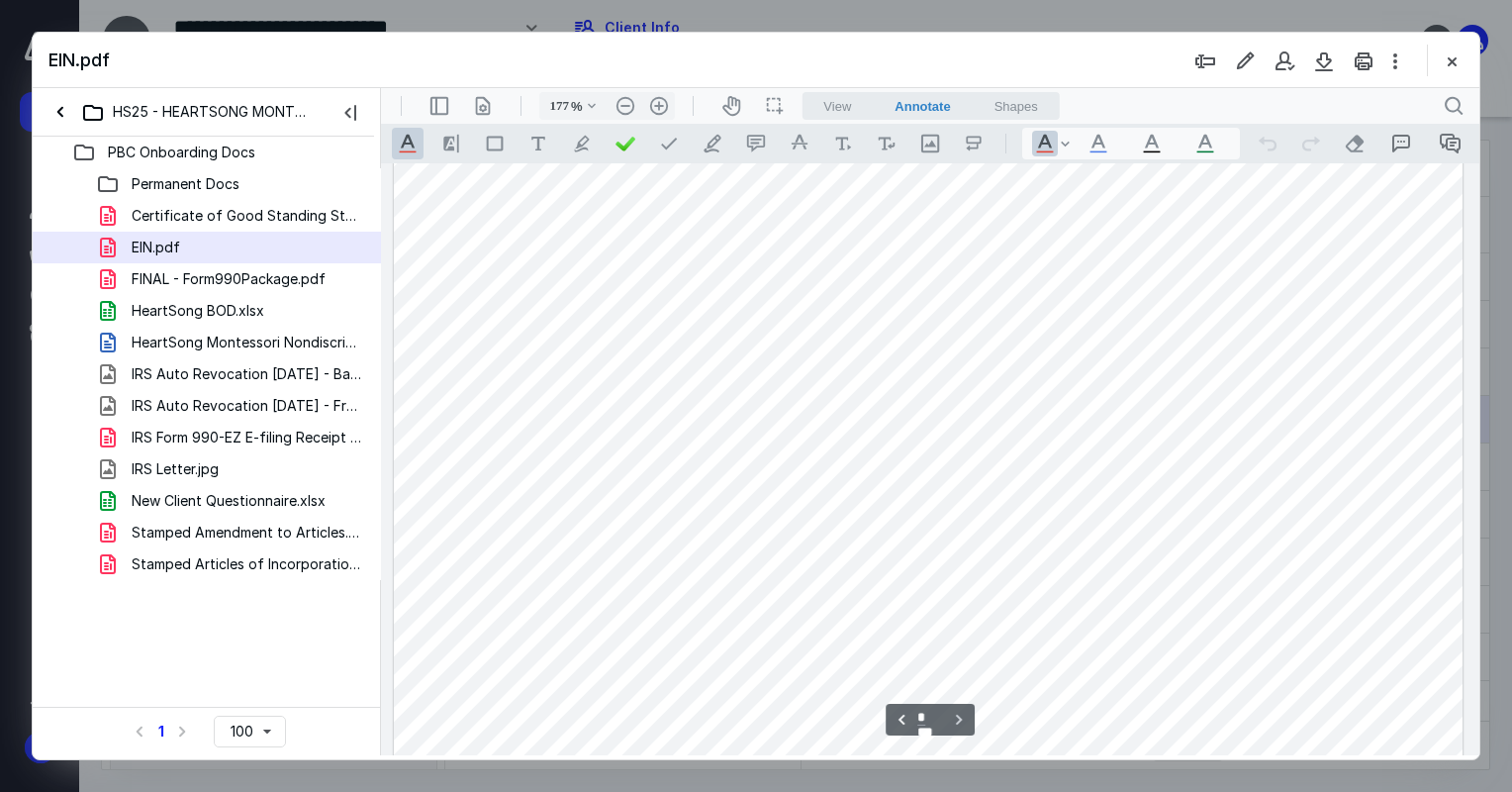scroll, scrollTop: 2202, scrollLeft: 0, axis: vertical 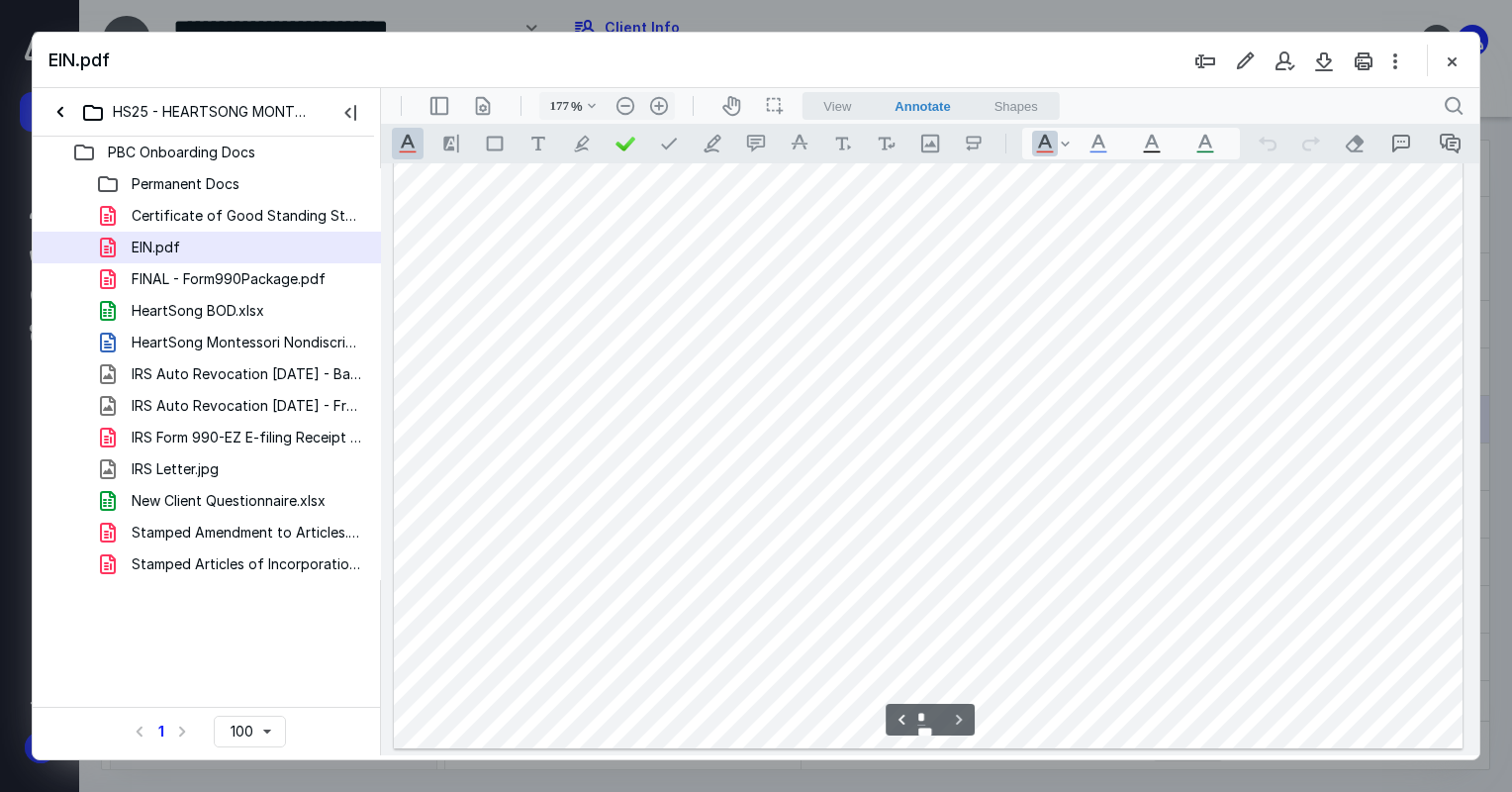 click on "FINAL - Form990Package.pdf" at bounding box center [229, 279] 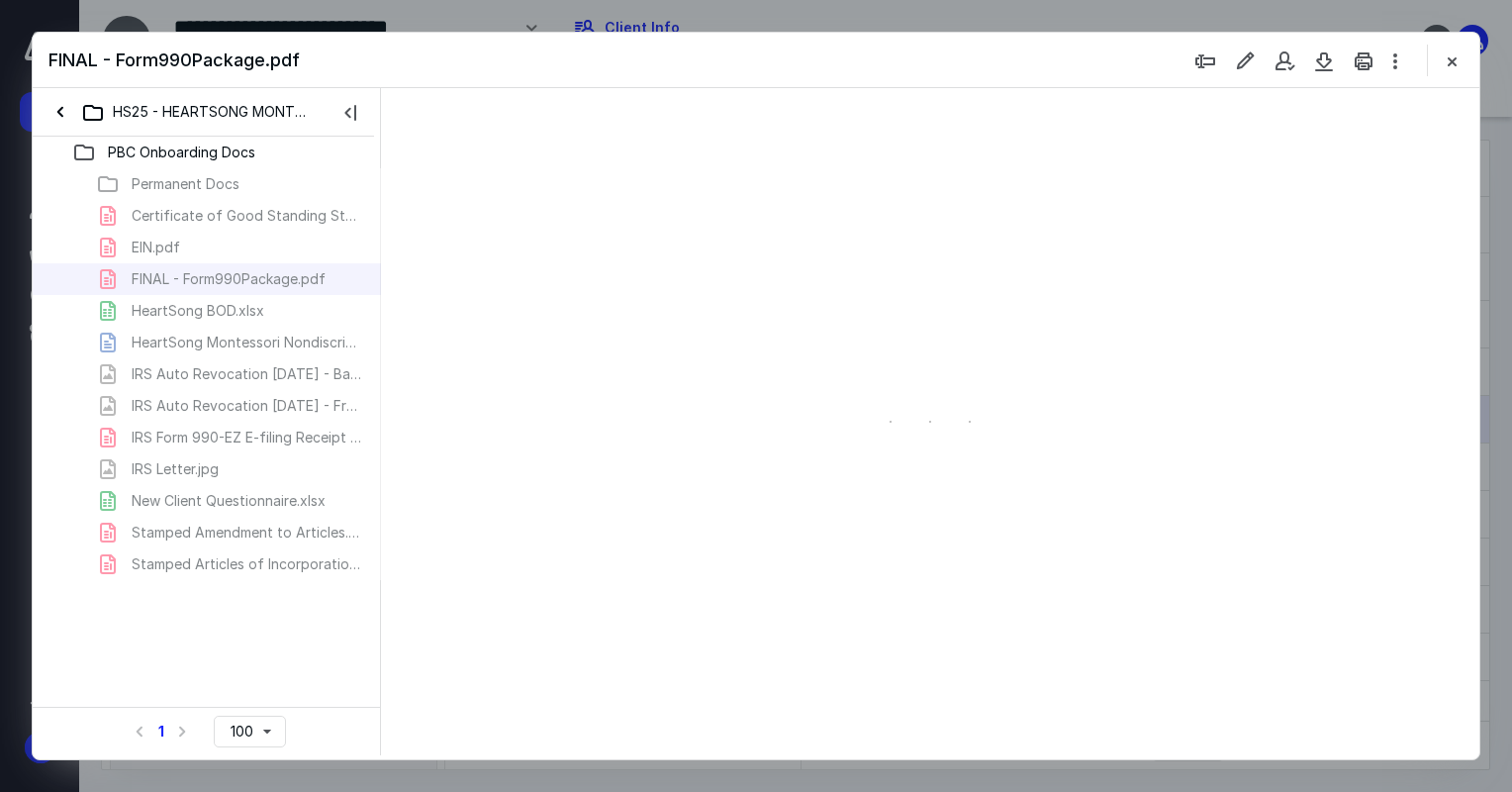 scroll, scrollTop: 82, scrollLeft: 0, axis: vertical 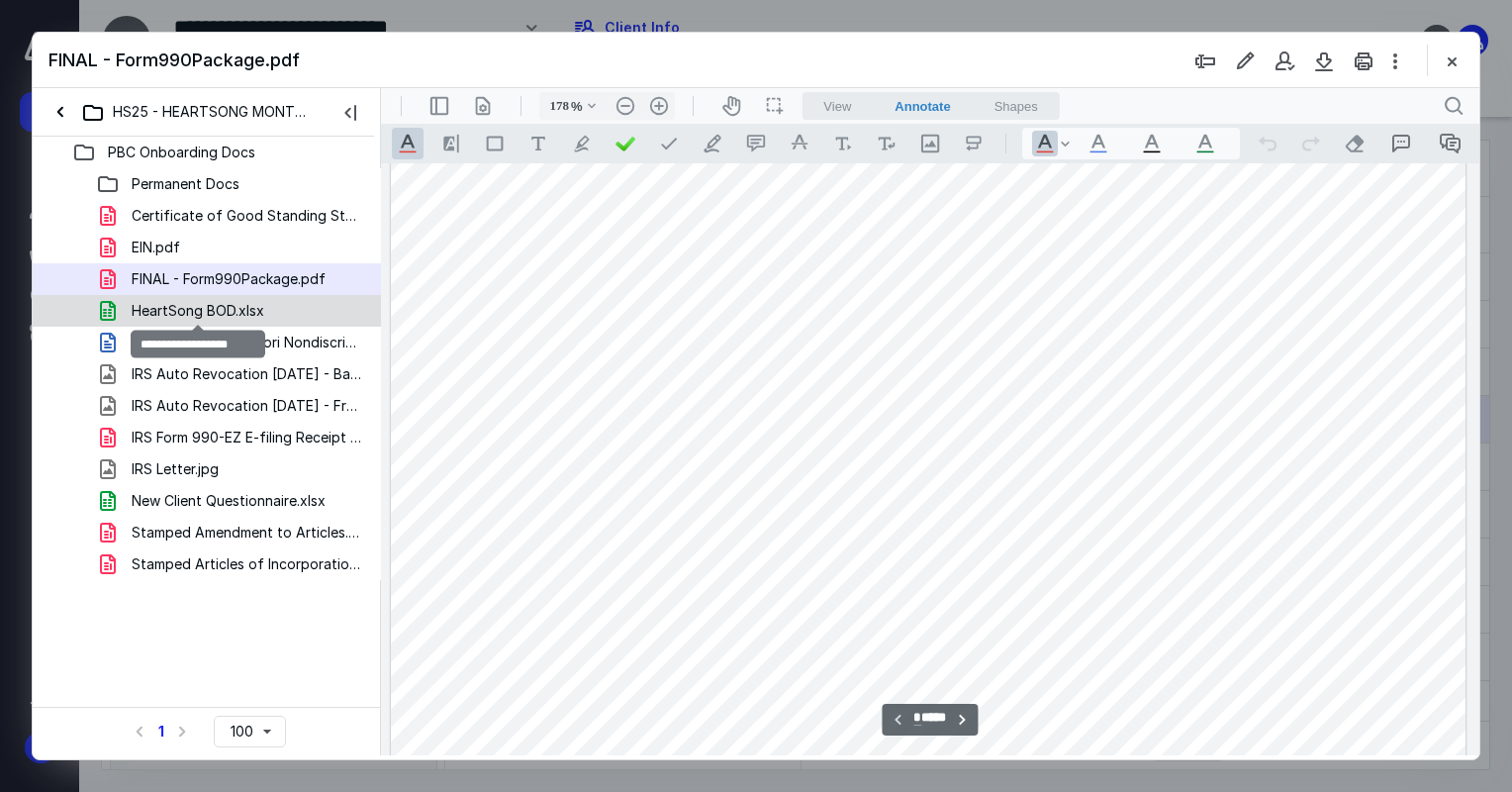 click on "HeartSong BOD.xlsx" at bounding box center (198, 311) 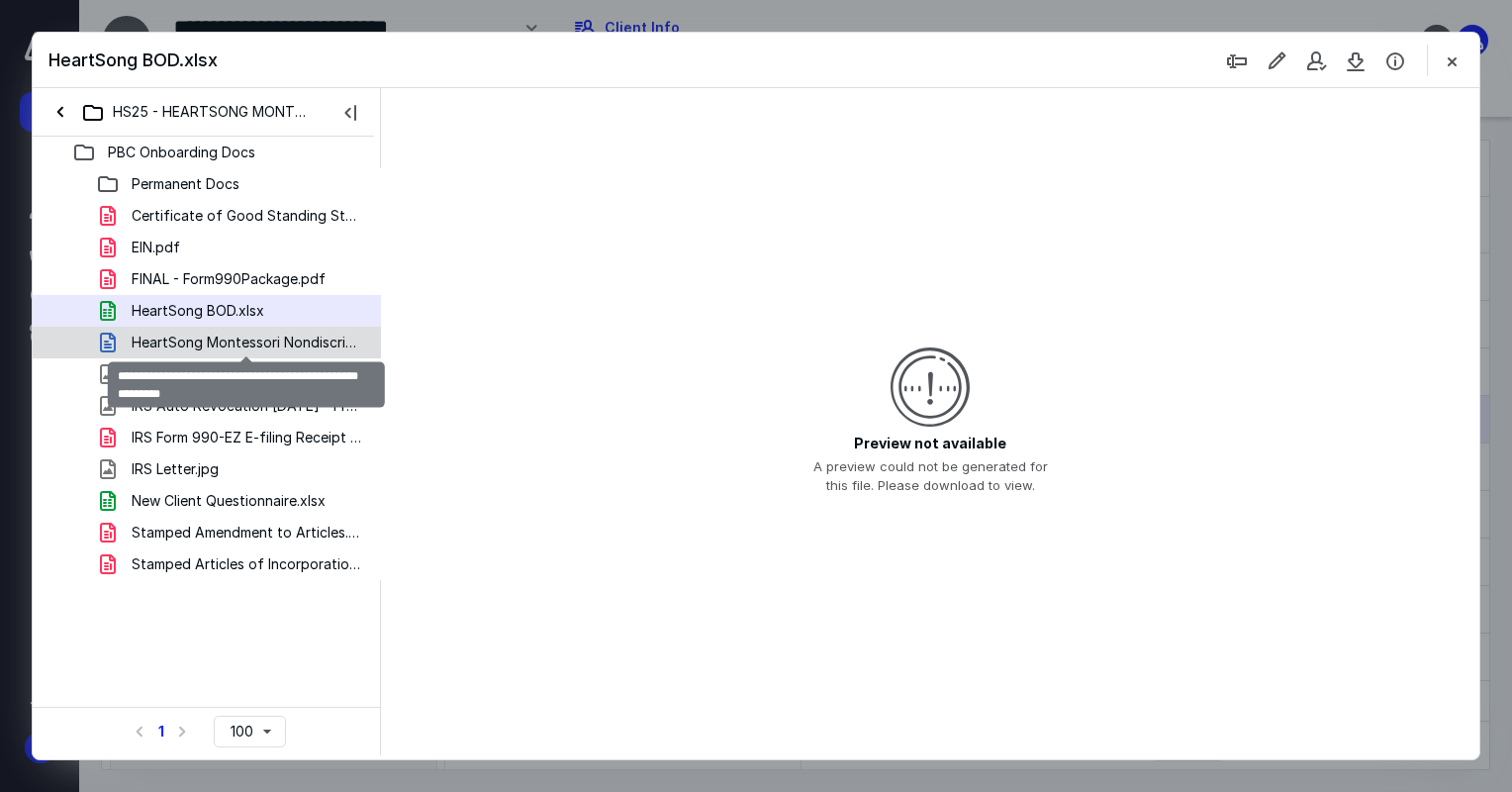click on "HeartSong Montessori Nondiscrimination Policy_11..2023.docx" at bounding box center [246, 343] 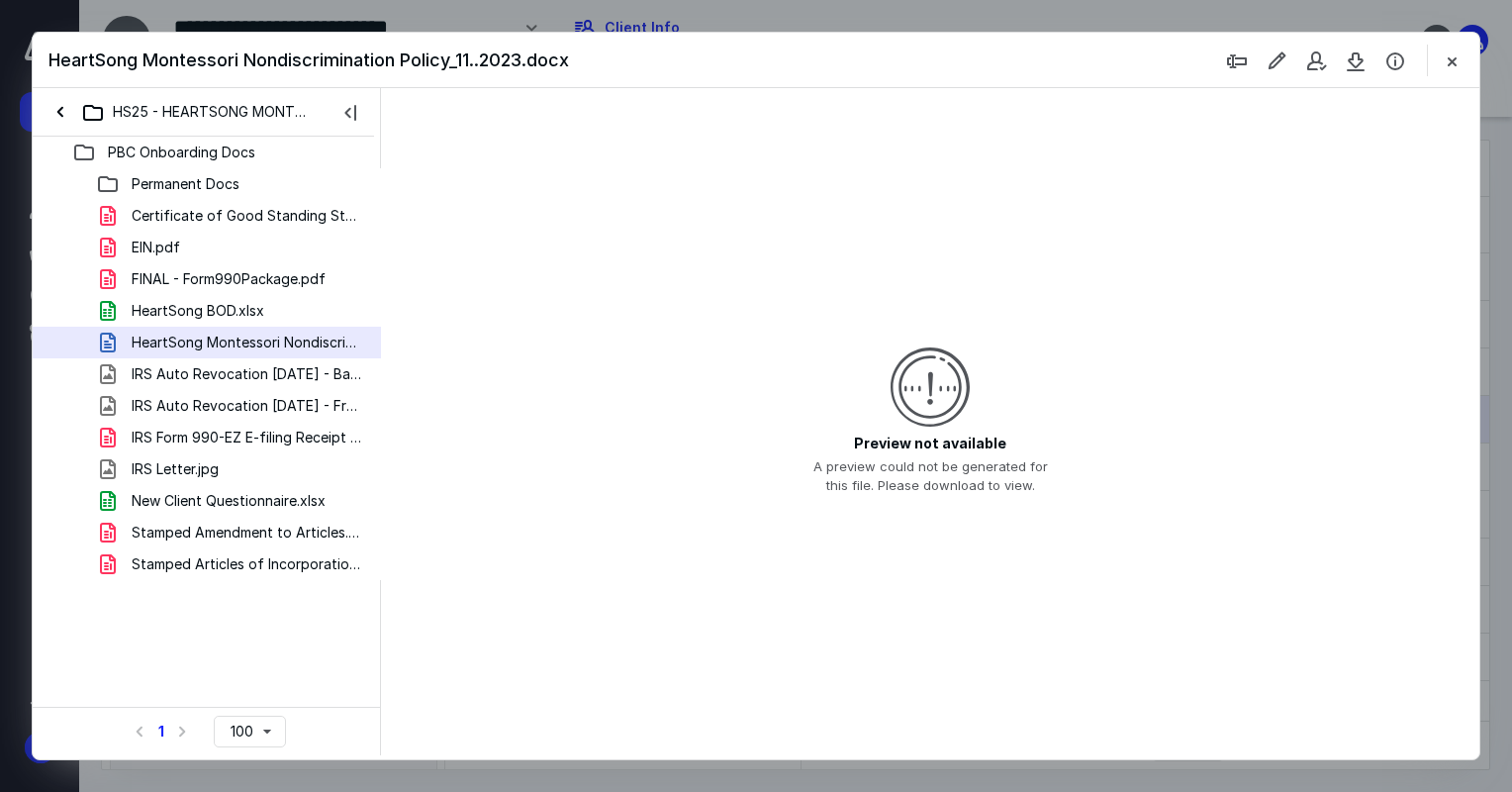 click on "IRS Auto Revocation [DATE] - Back.jpeg" at bounding box center (246, 374) 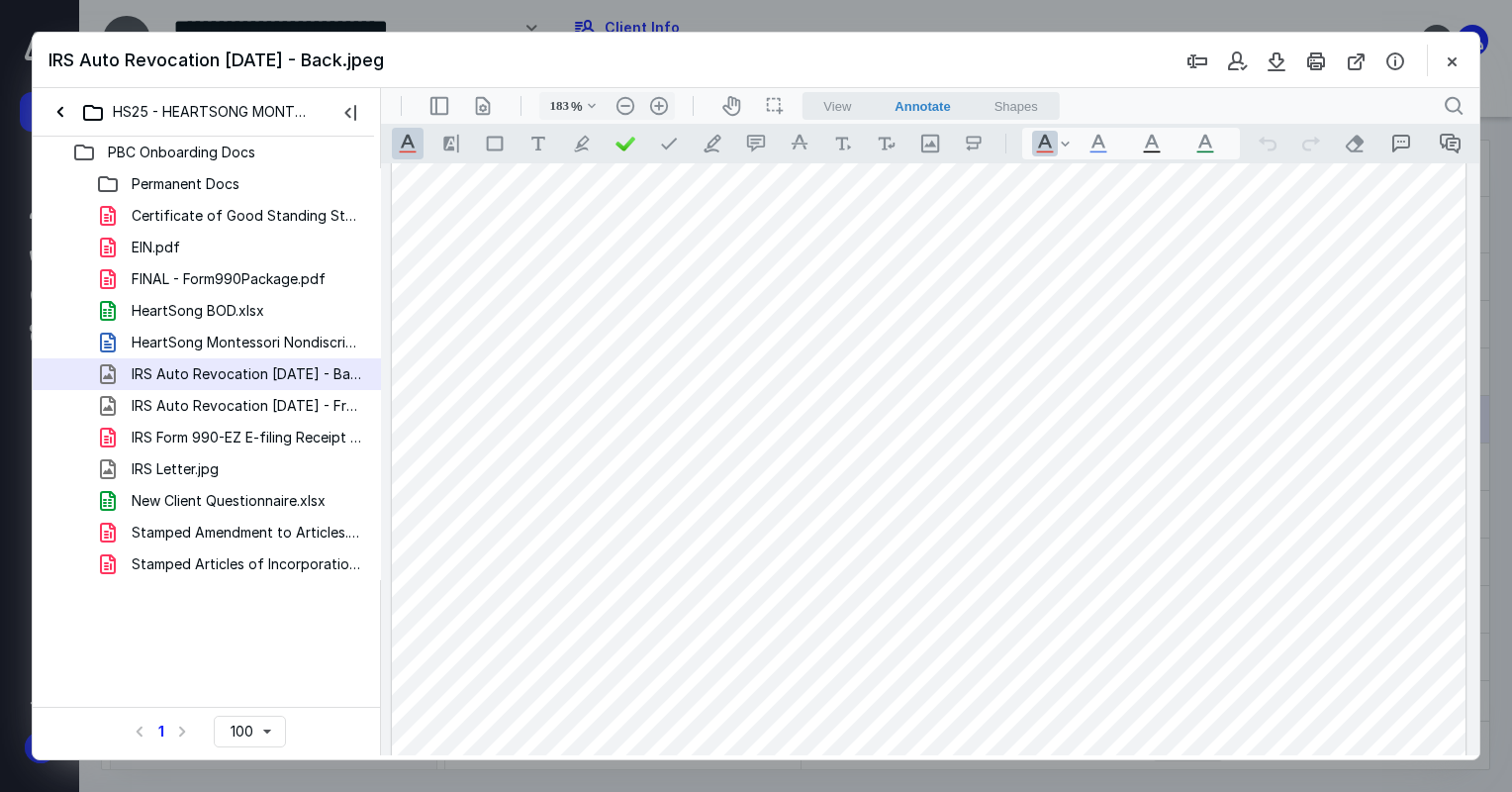 scroll, scrollTop: 853, scrollLeft: 0, axis: vertical 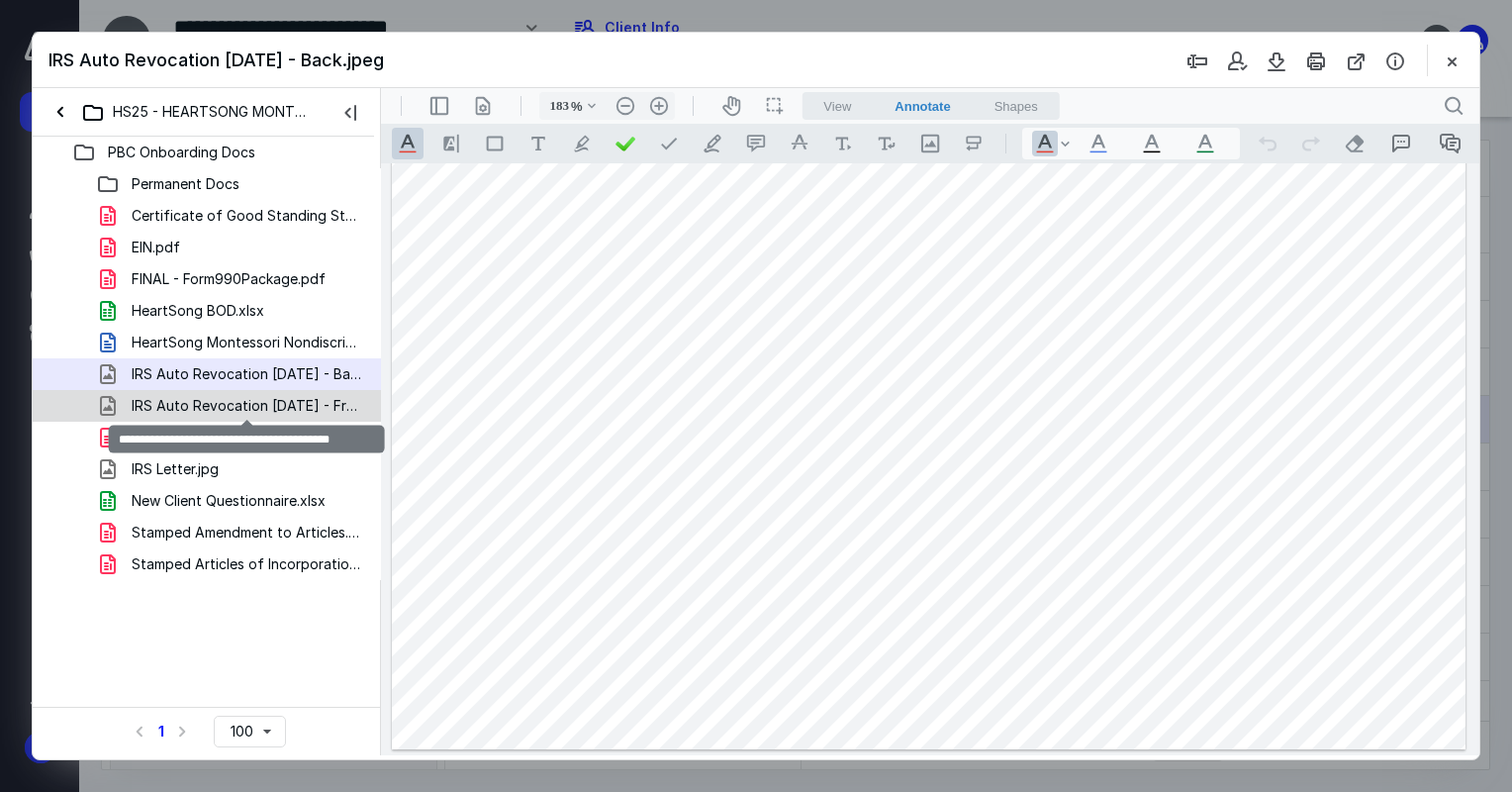 click on "IRS Auto Revocation [DATE] - Front.jpeg" at bounding box center (246, 406) 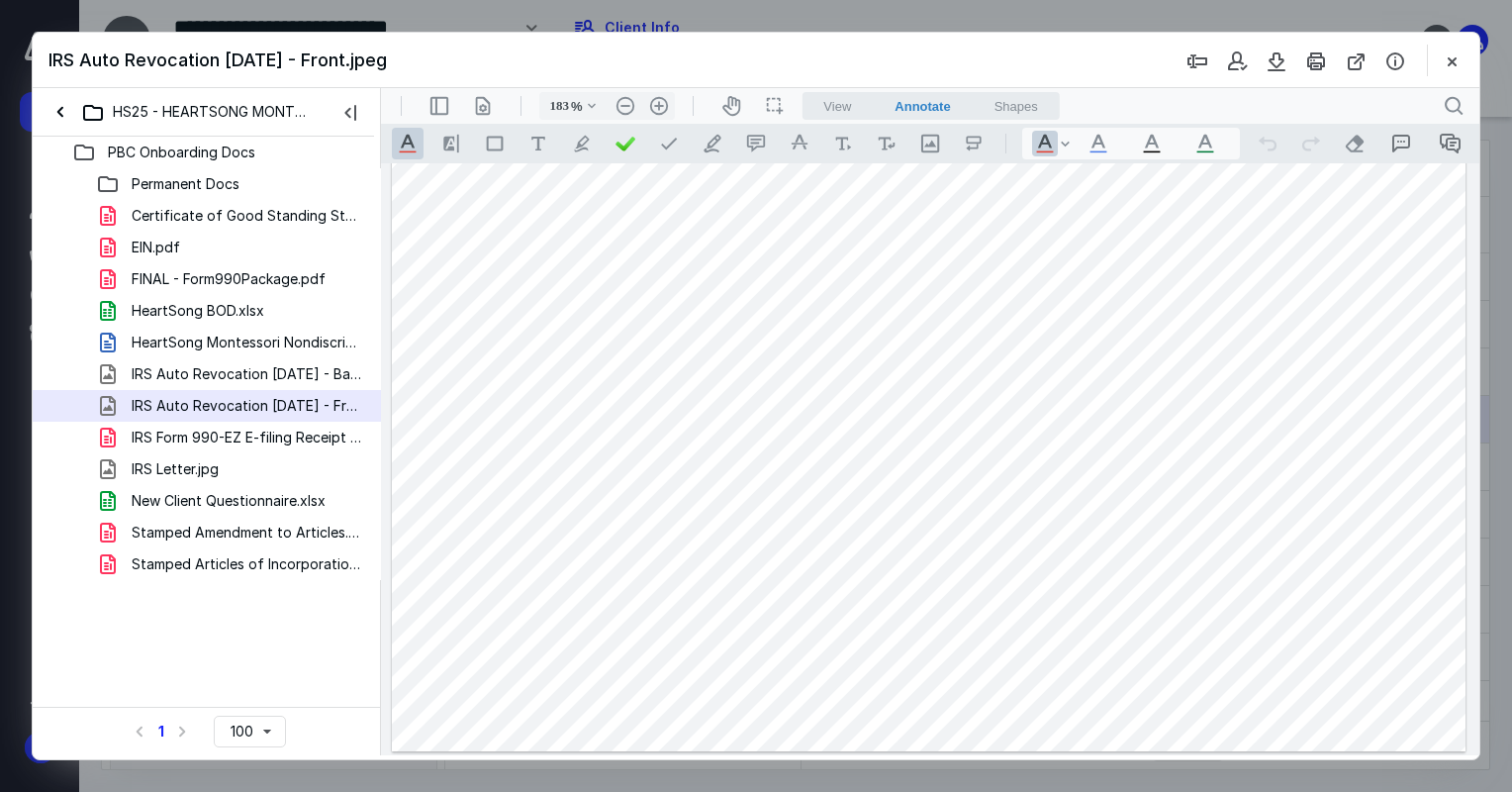 scroll, scrollTop: 853, scrollLeft: 0, axis: vertical 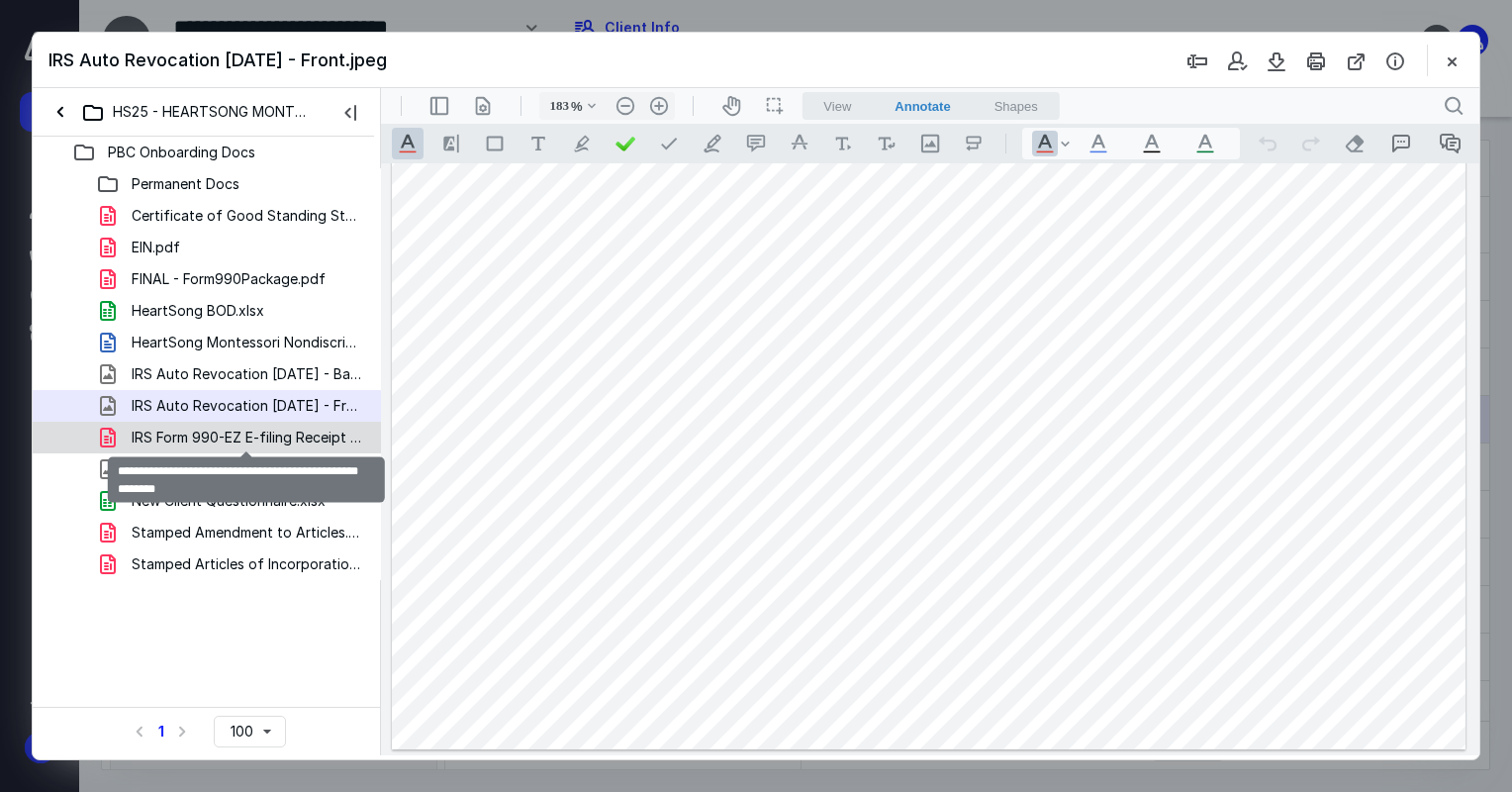 click on "IRS Form 990-EZ E-filing Receipt - IRS Status Rejected.pdf" at bounding box center [246, 438] 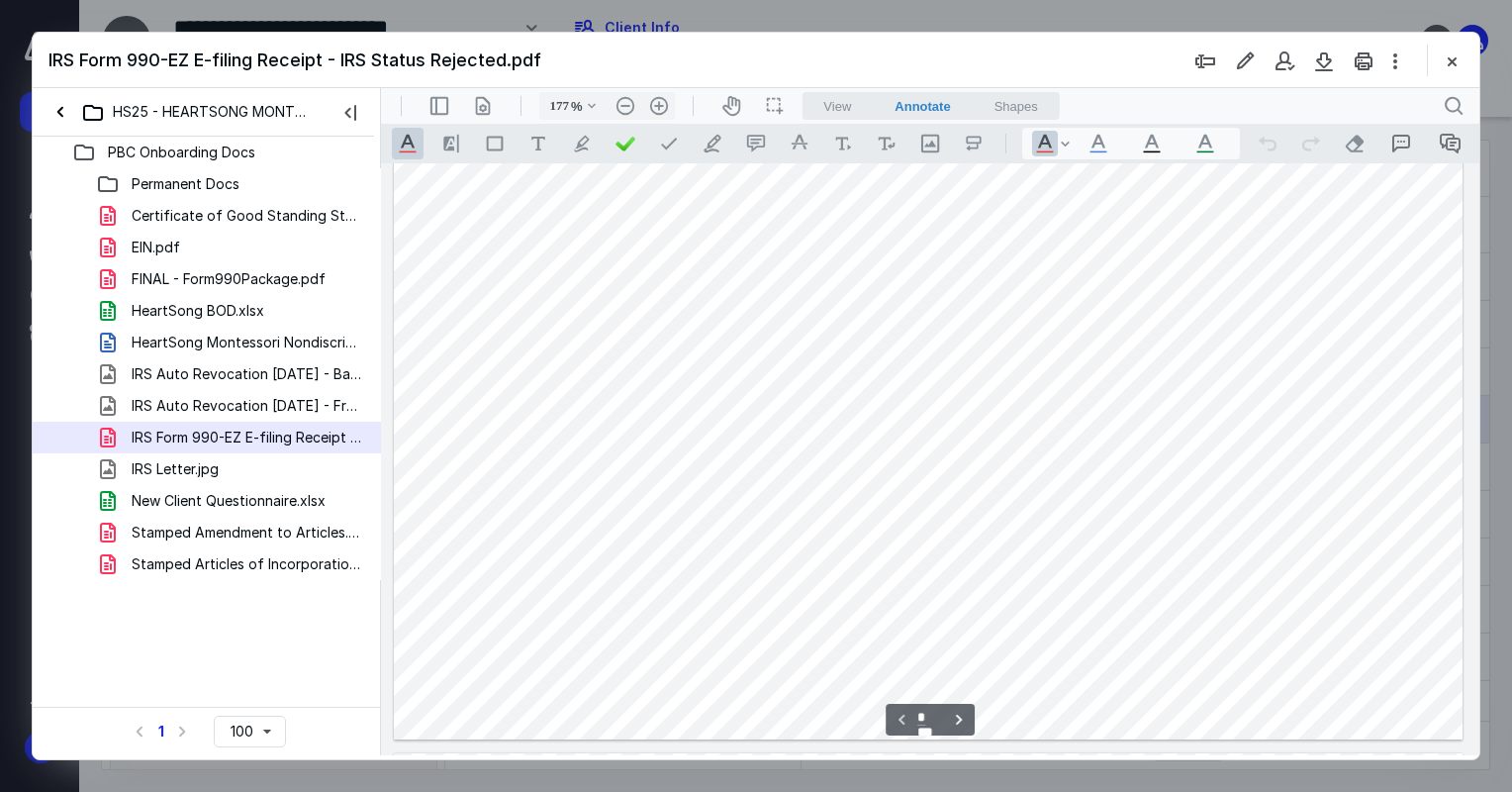scroll, scrollTop: 891, scrollLeft: 0, axis: vertical 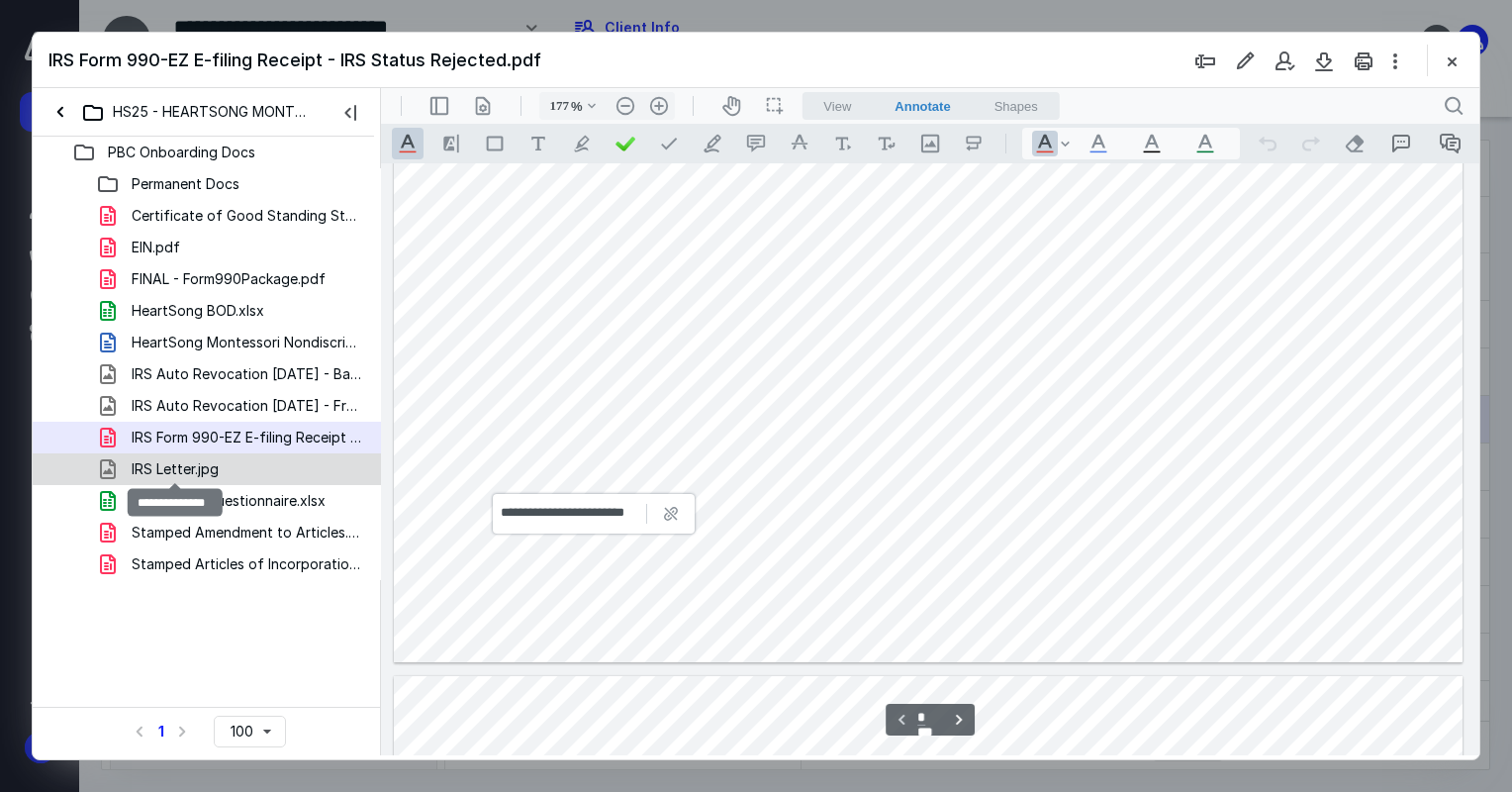 click on "IRS Letter.jpg" at bounding box center [175, 469] 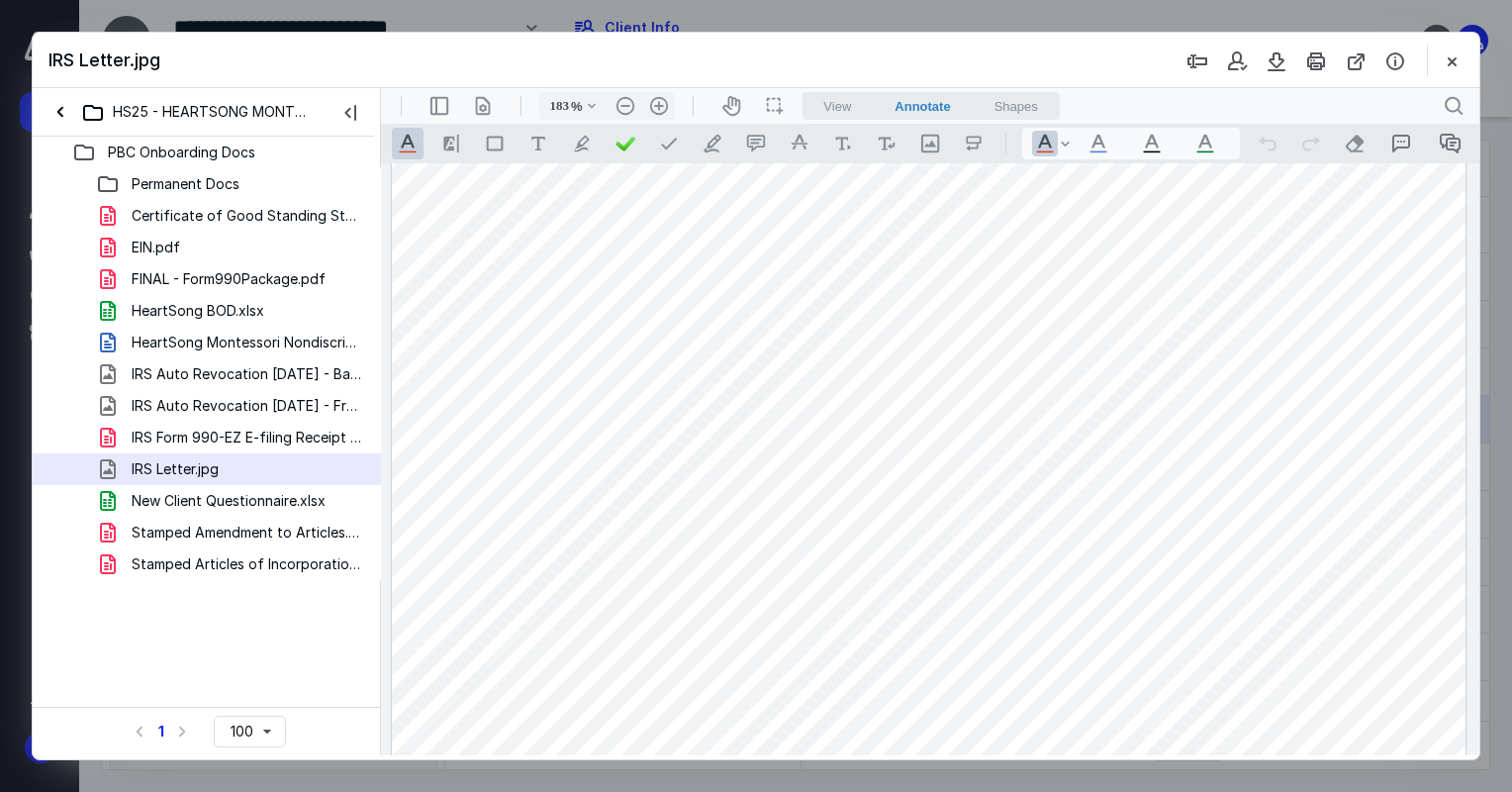scroll, scrollTop: 99, scrollLeft: 0, axis: vertical 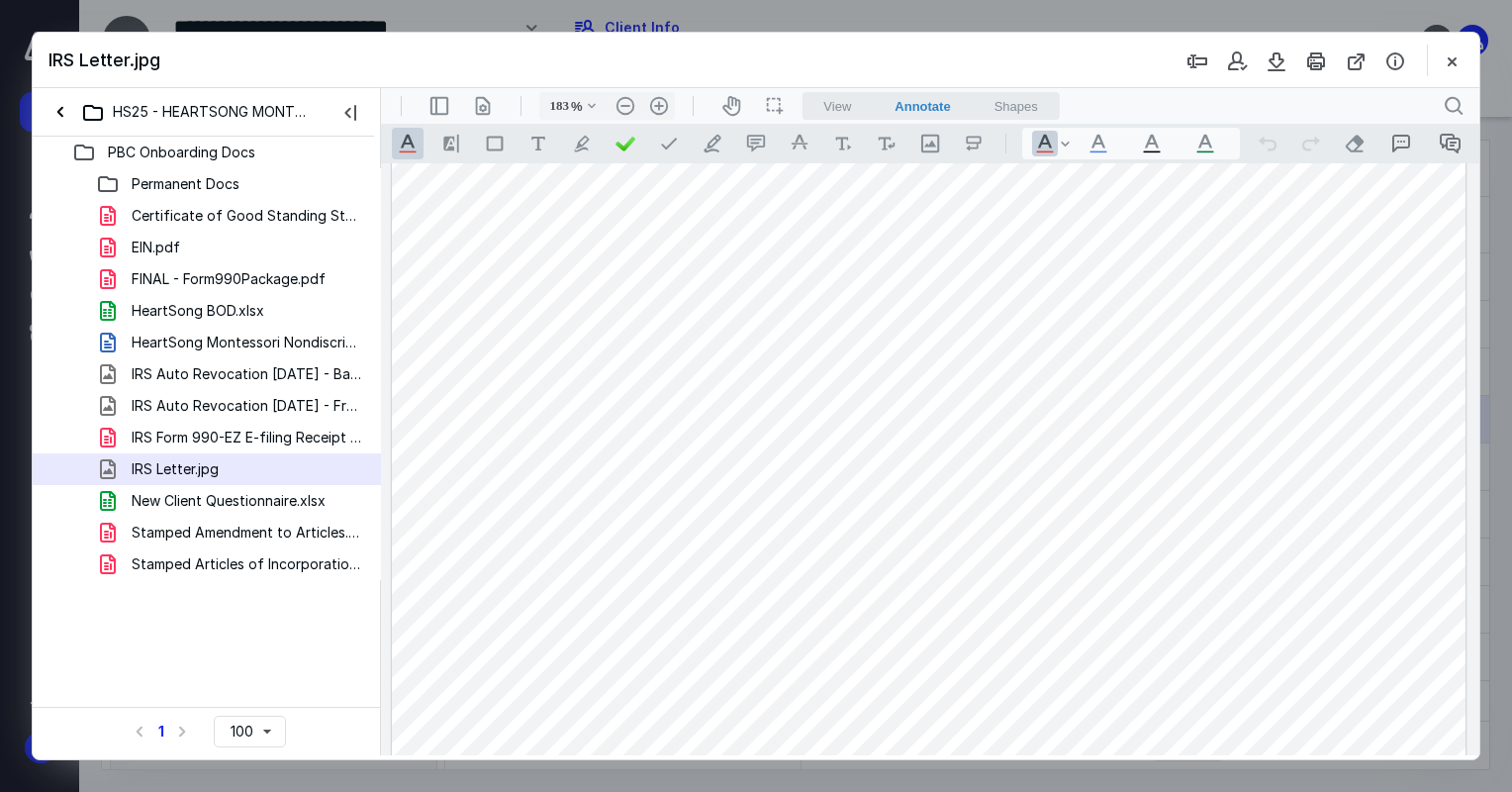 click on "New Client Questionnaire.xlsx" at bounding box center [229, 501] 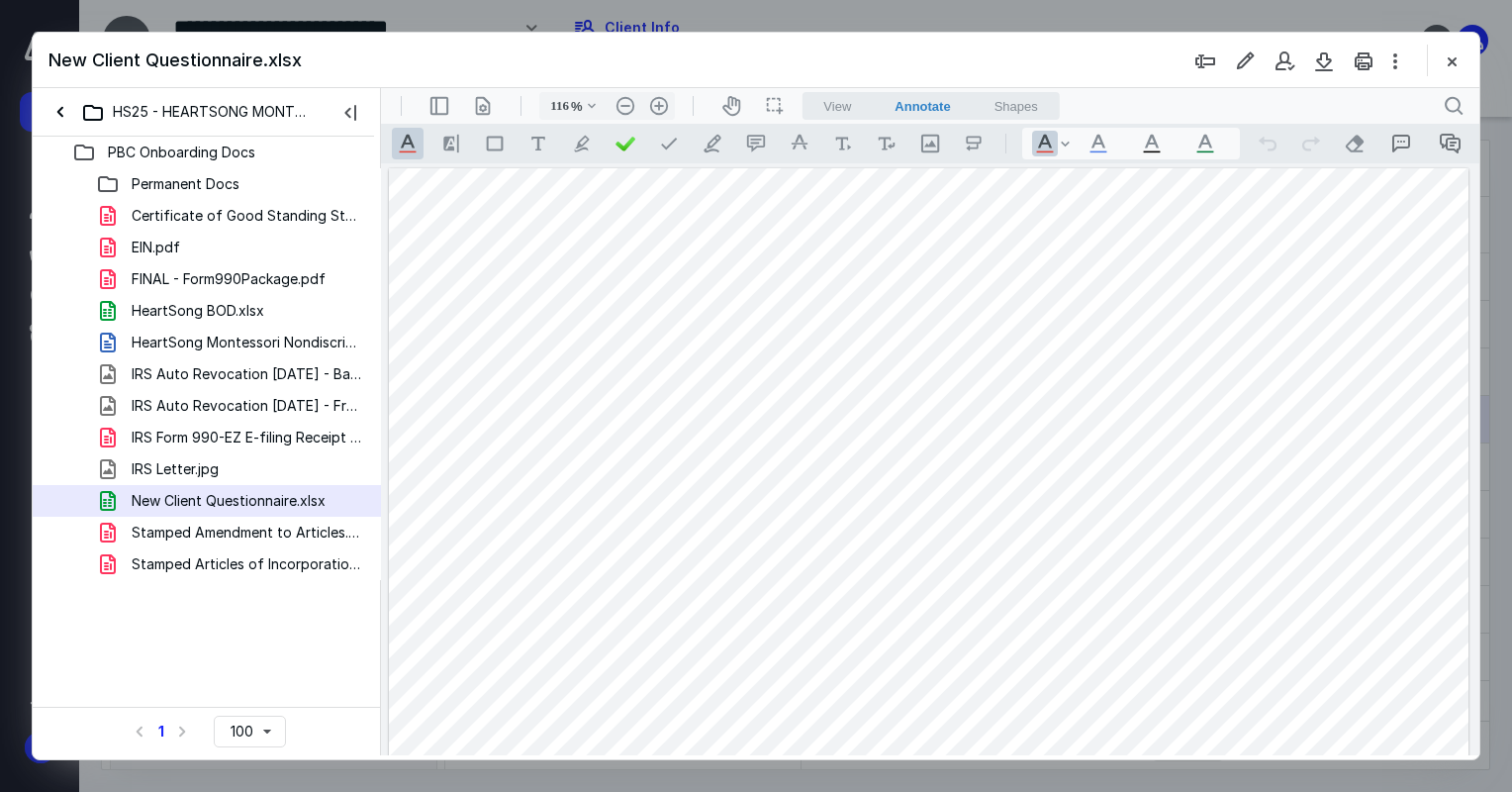 scroll, scrollTop: 304, scrollLeft: 0, axis: vertical 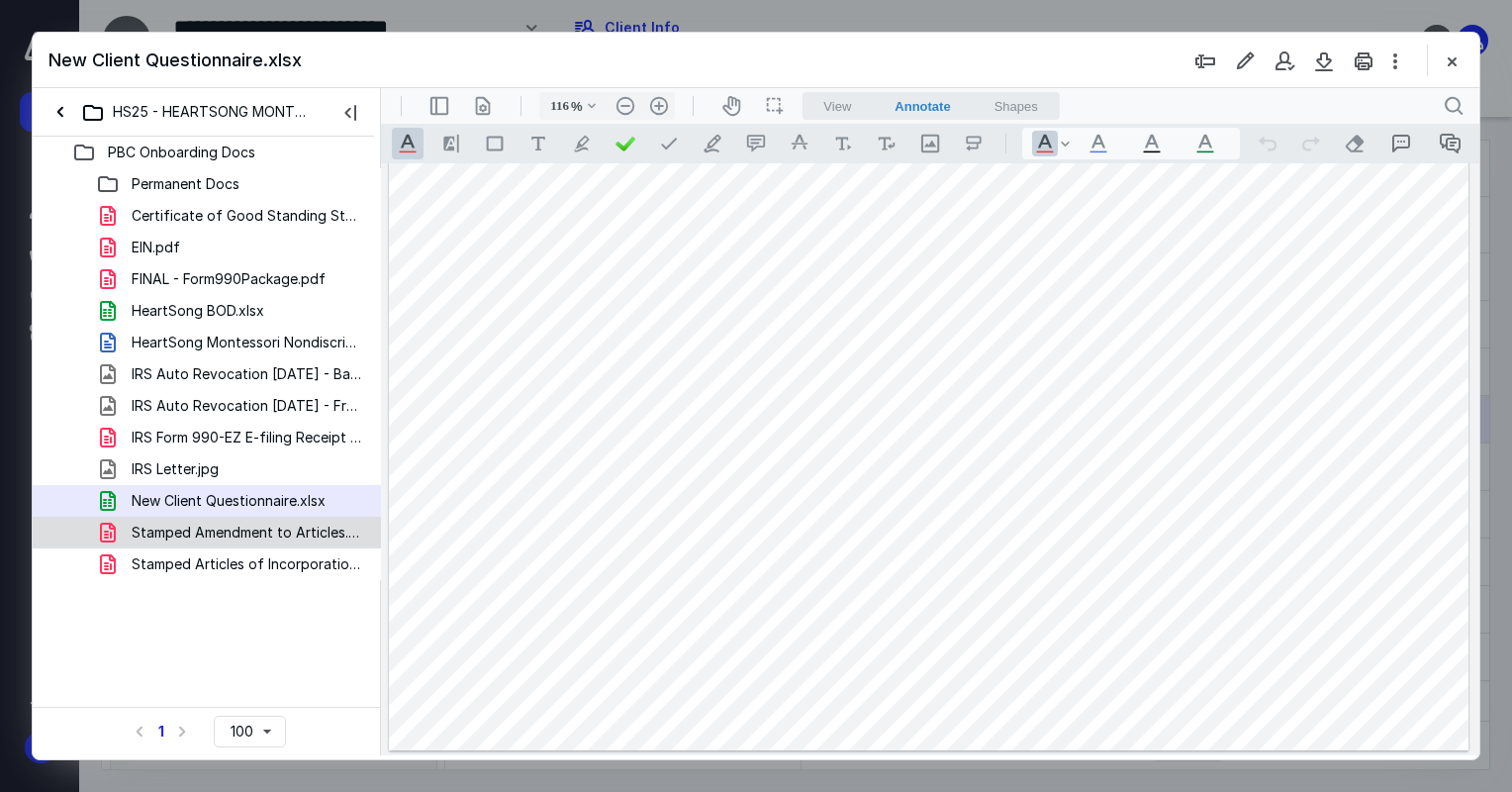 click on "Stamped Amendment to Articles.pdf" at bounding box center [207, 533] 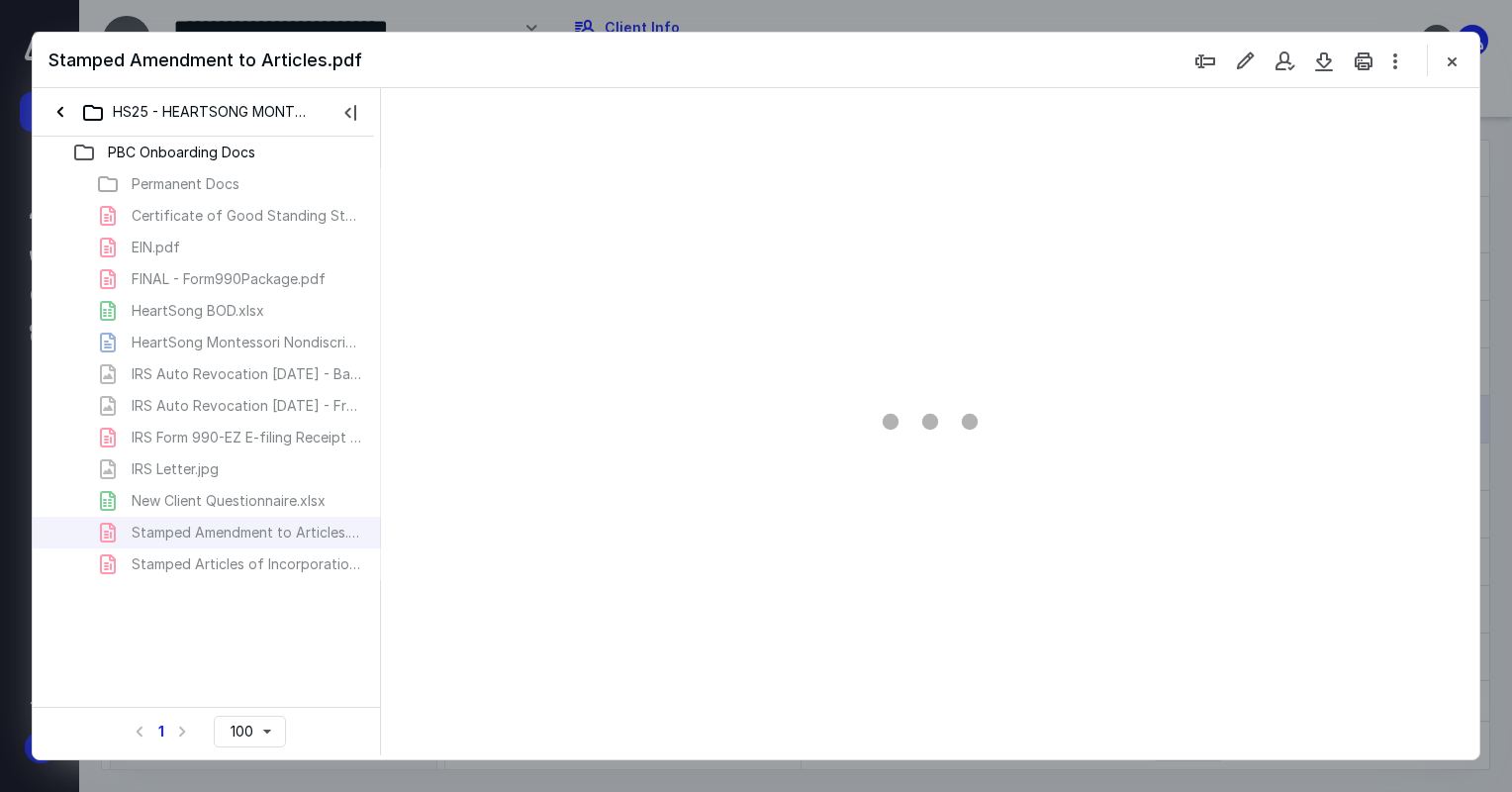 type on "178" 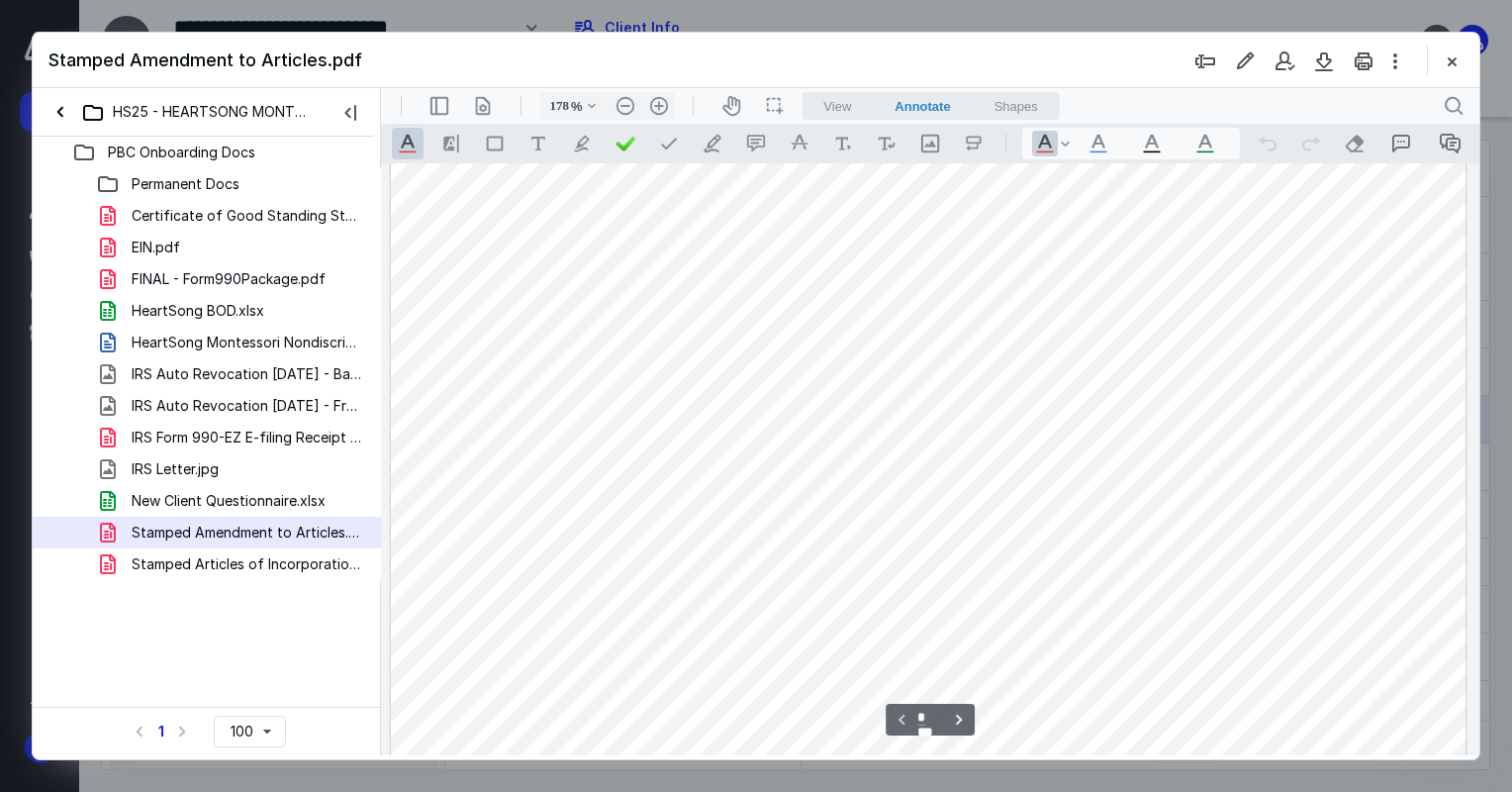 scroll, scrollTop: 0, scrollLeft: 0, axis: both 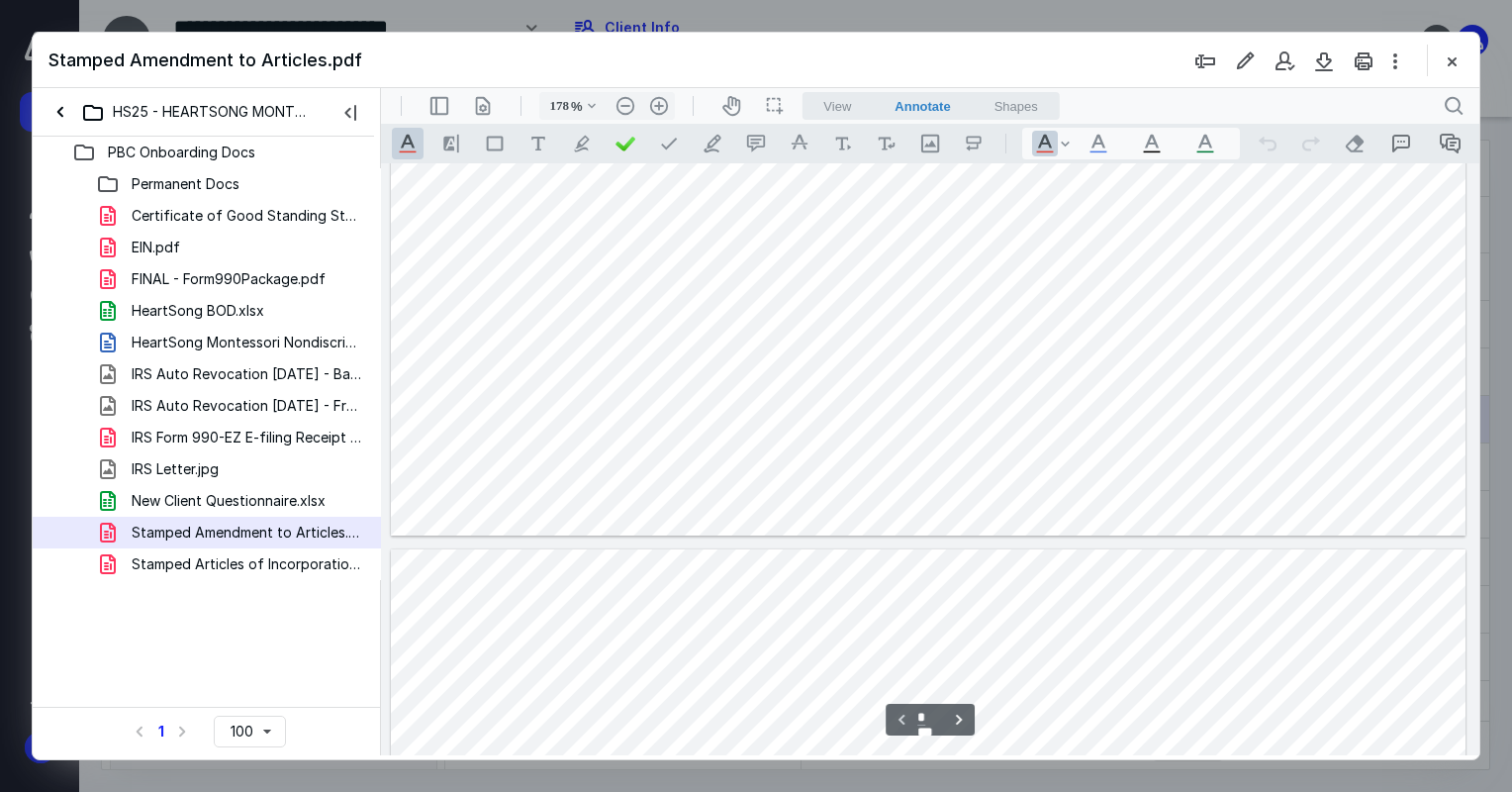 type on "*" 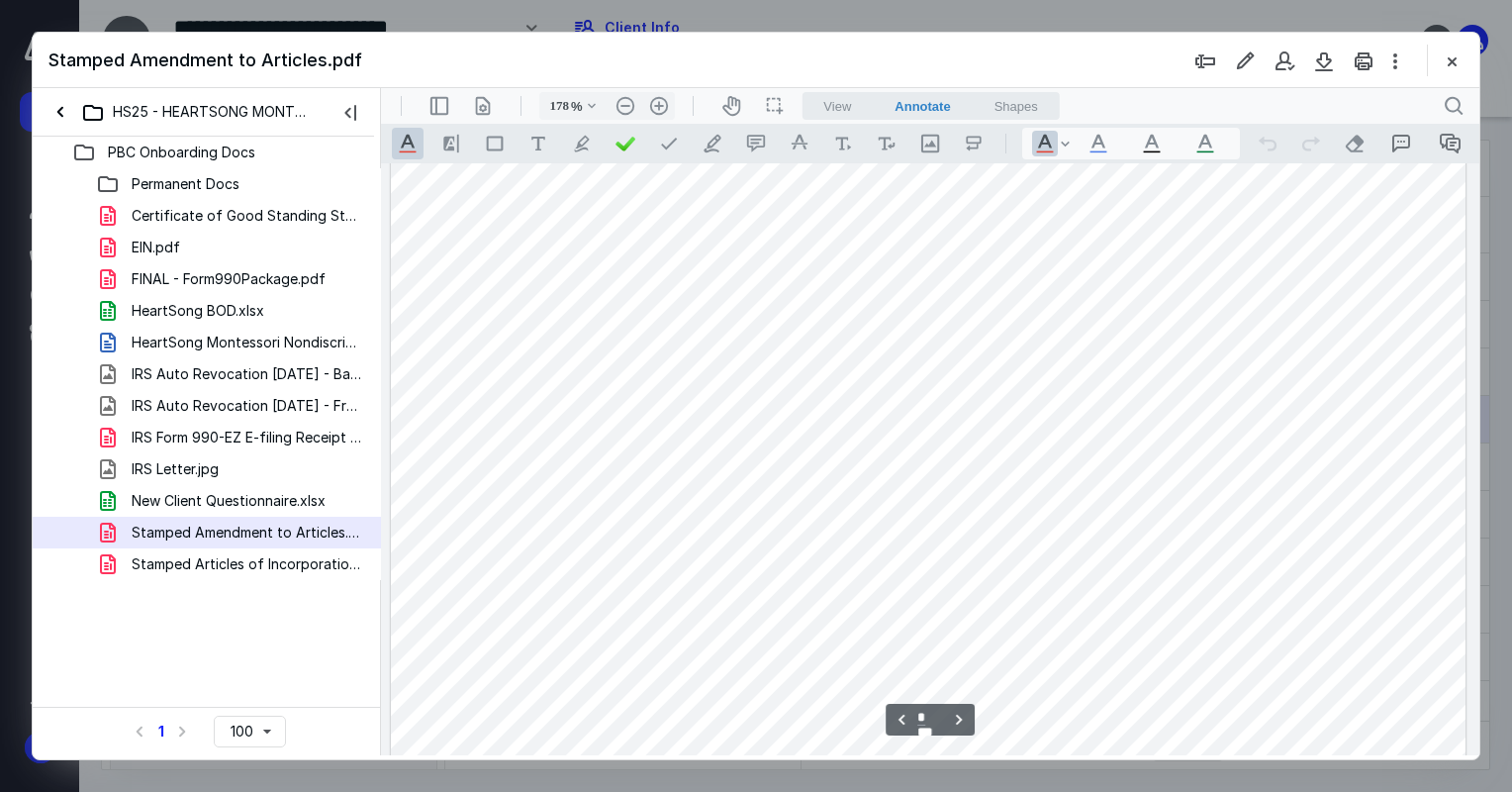 scroll, scrollTop: 1683, scrollLeft: 0, axis: vertical 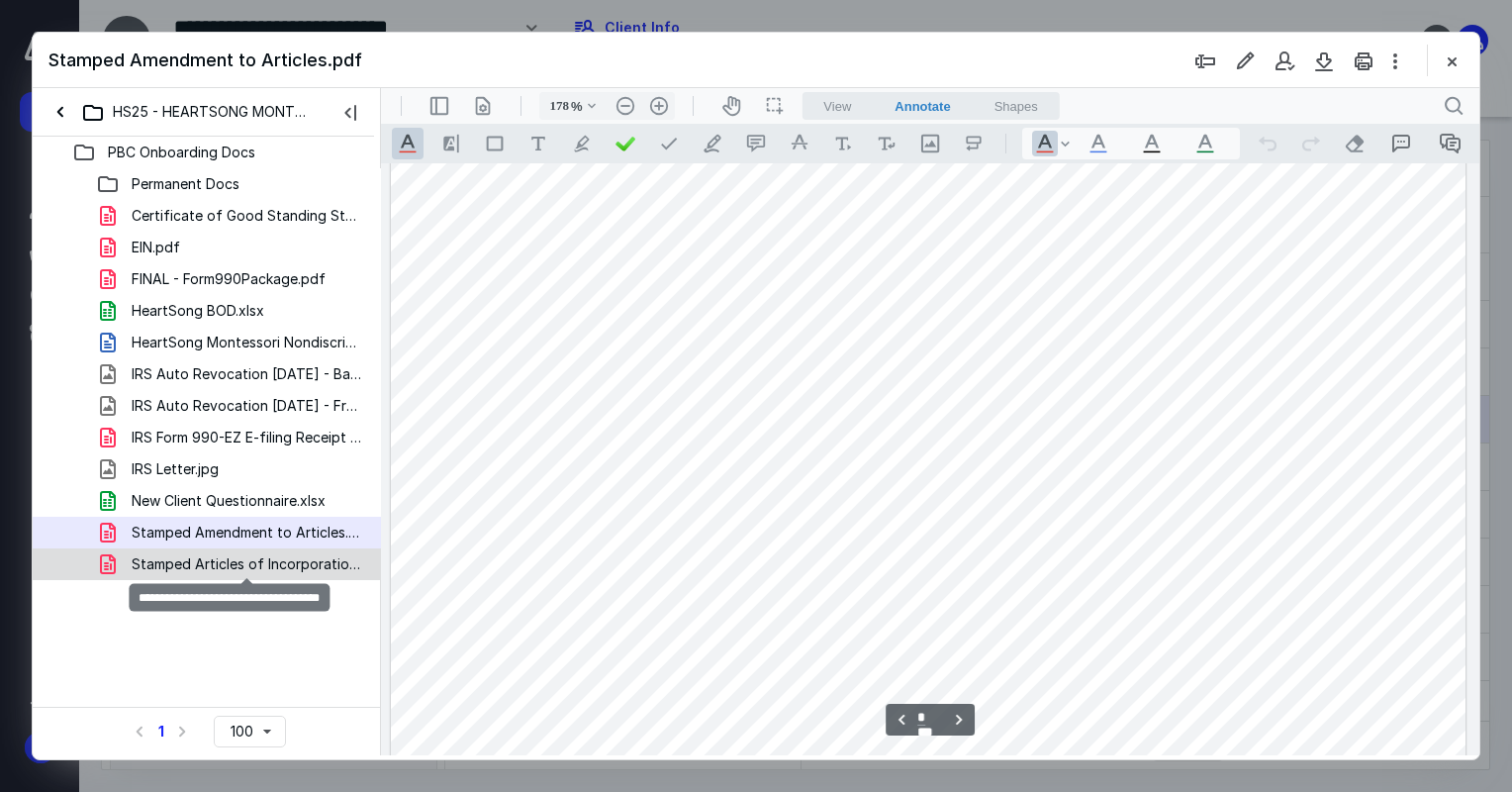 click on "Stamped Articles of Incorporation.pdf" at bounding box center [246, 564] 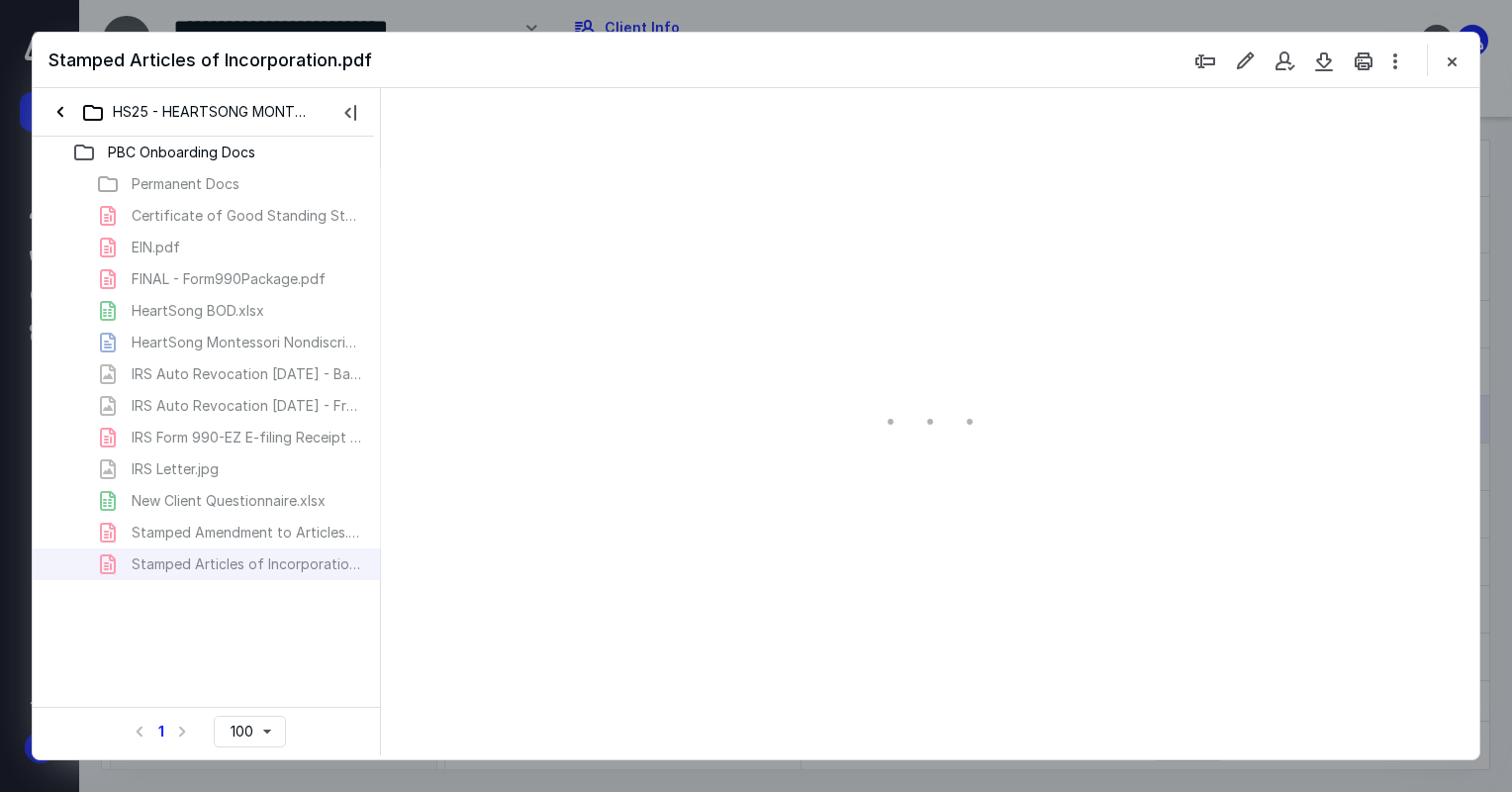 type on "178" 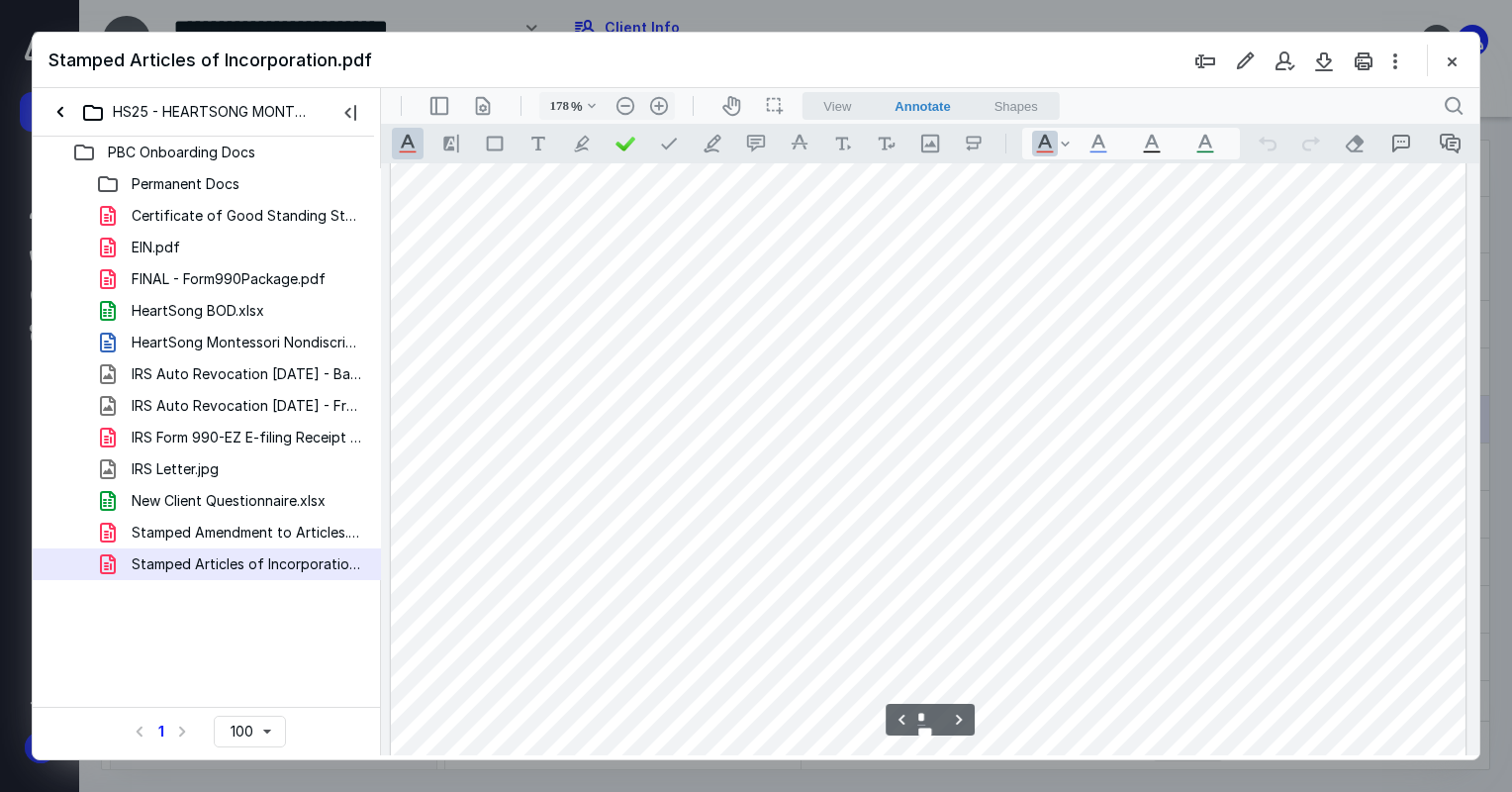 scroll, scrollTop: 2079, scrollLeft: 0, axis: vertical 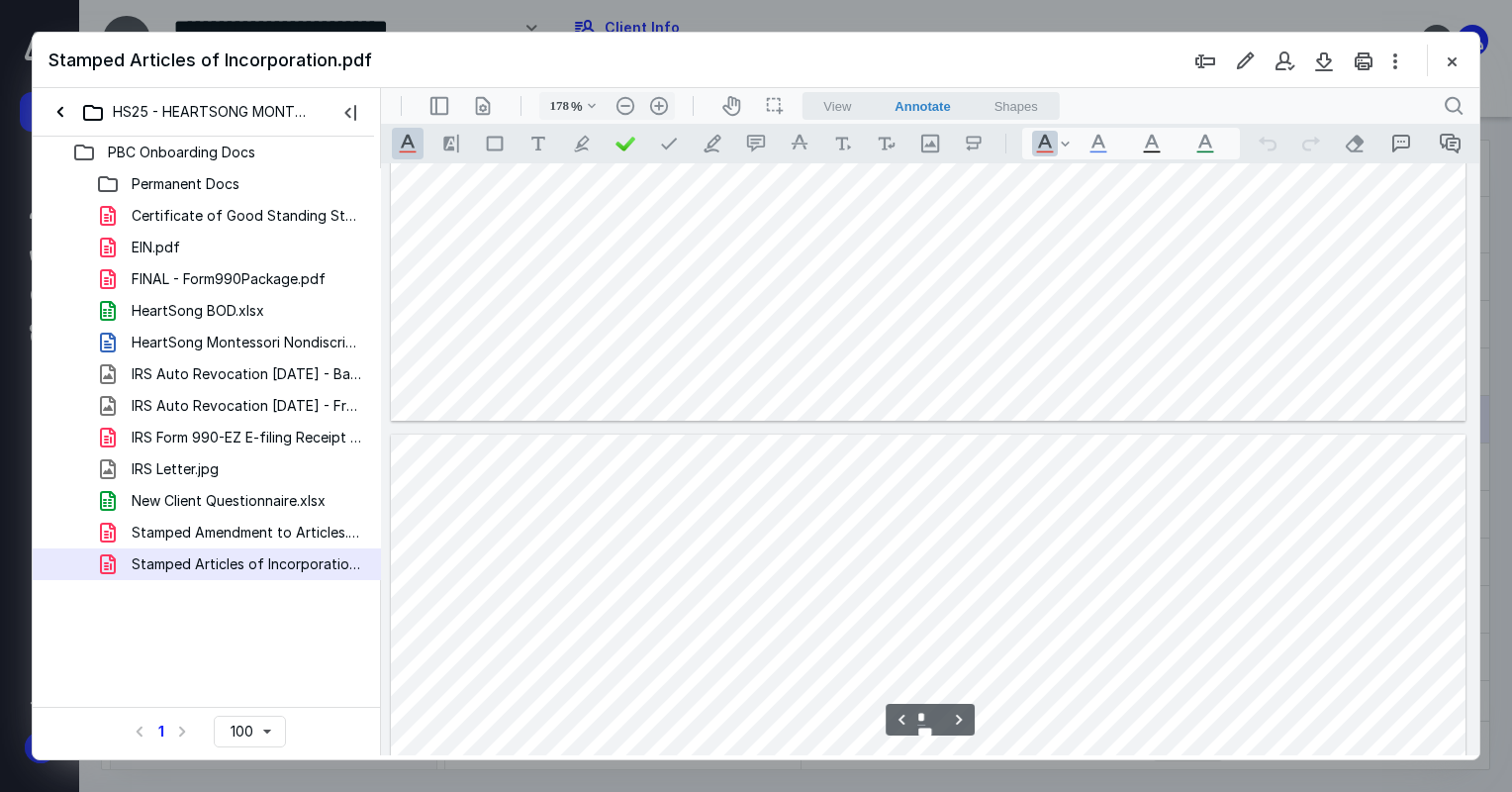 type on "*" 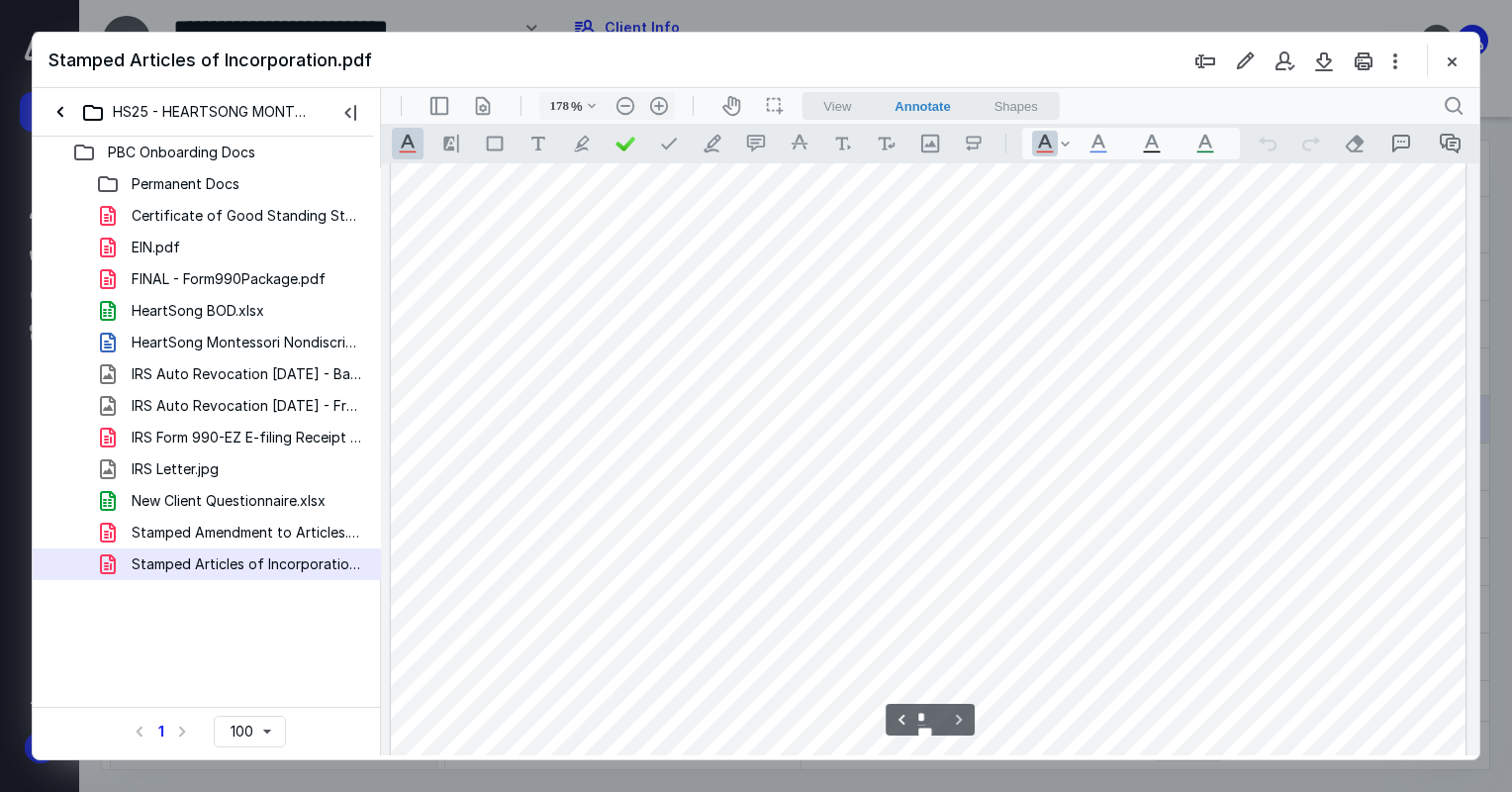 scroll, scrollTop: 3621, scrollLeft: 0, axis: vertical 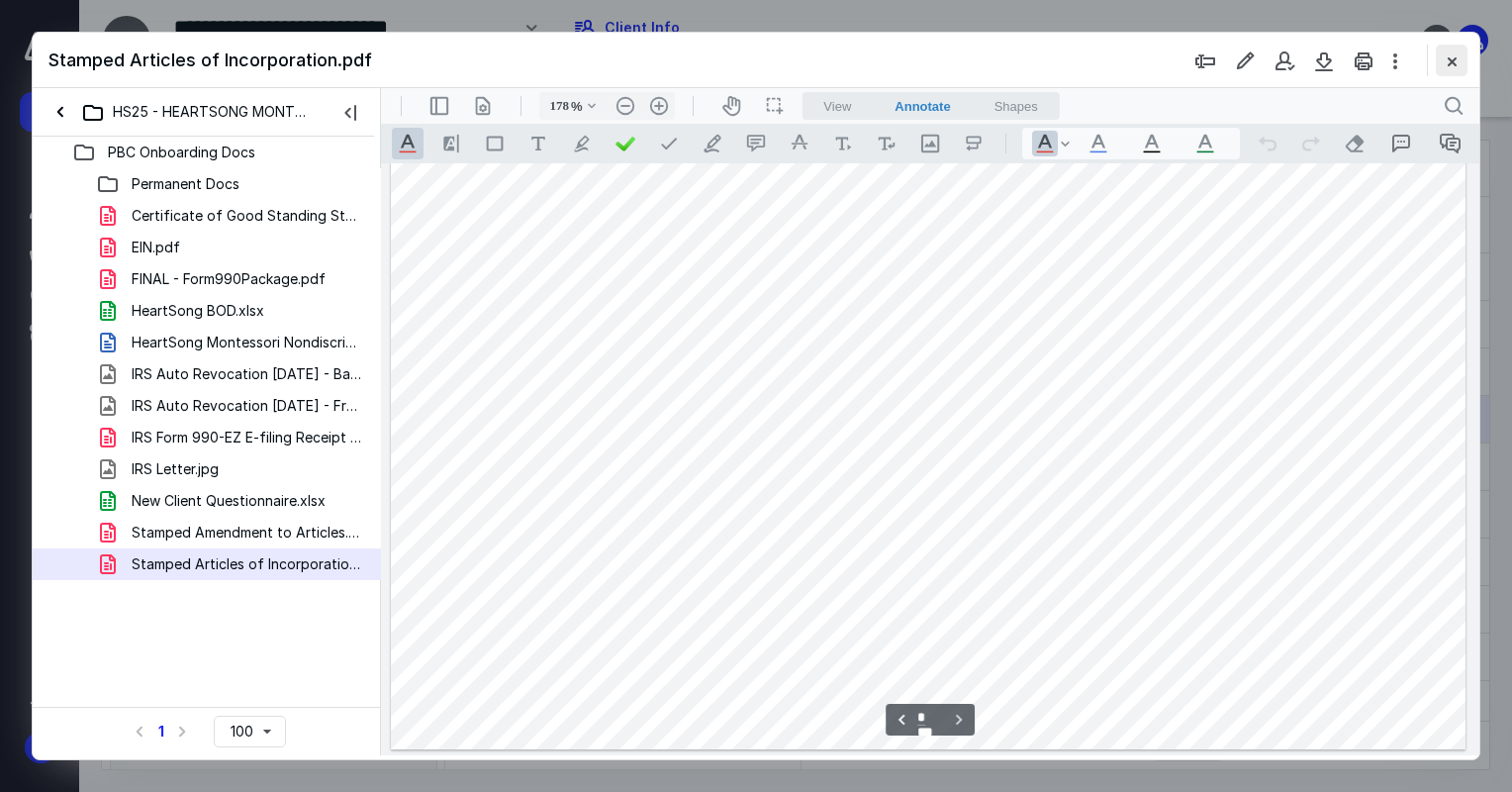click at bounding box center [1452, 60] 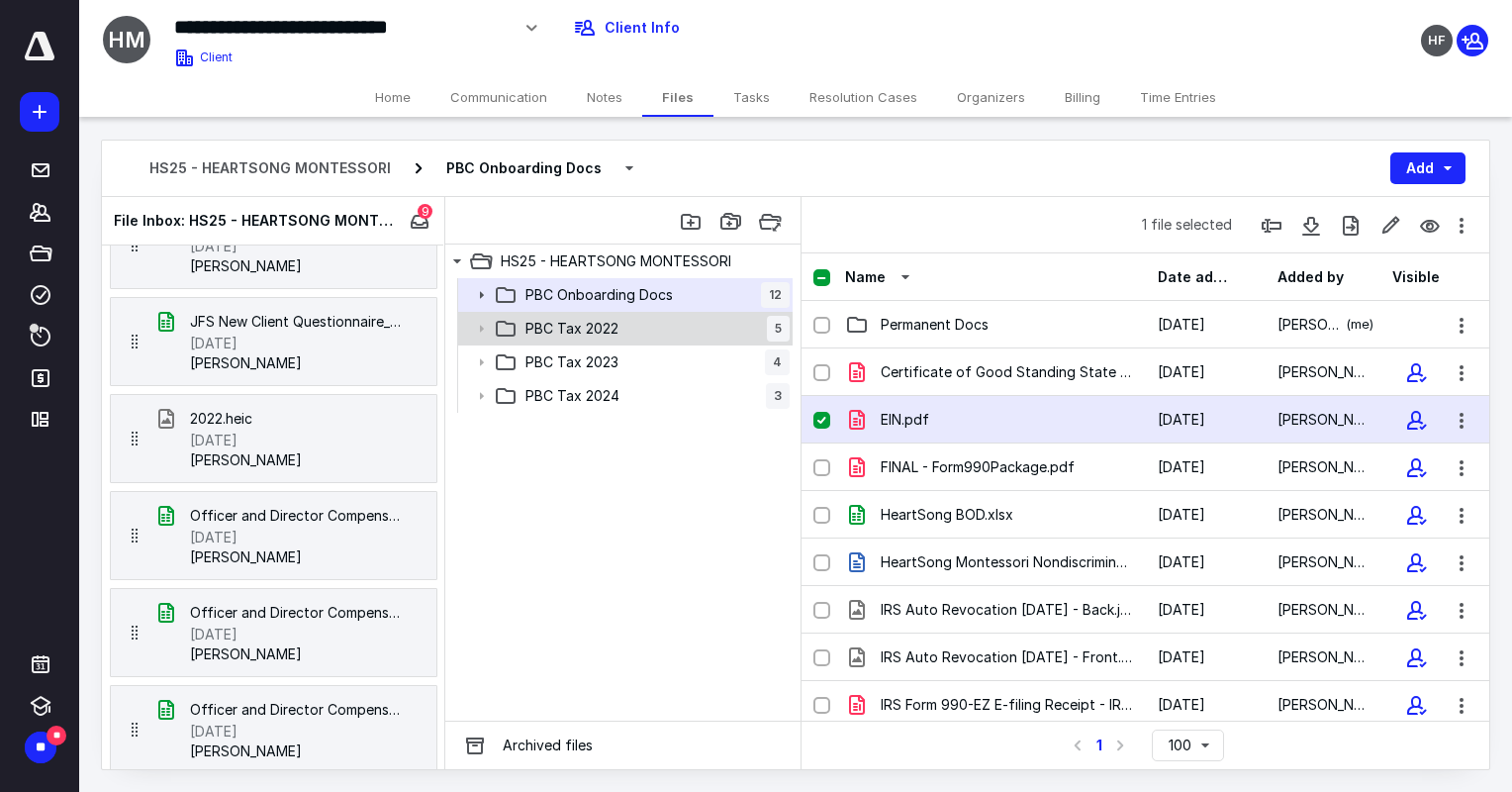 click on "PBC Tax 2022" at bounding box center (572, 329) 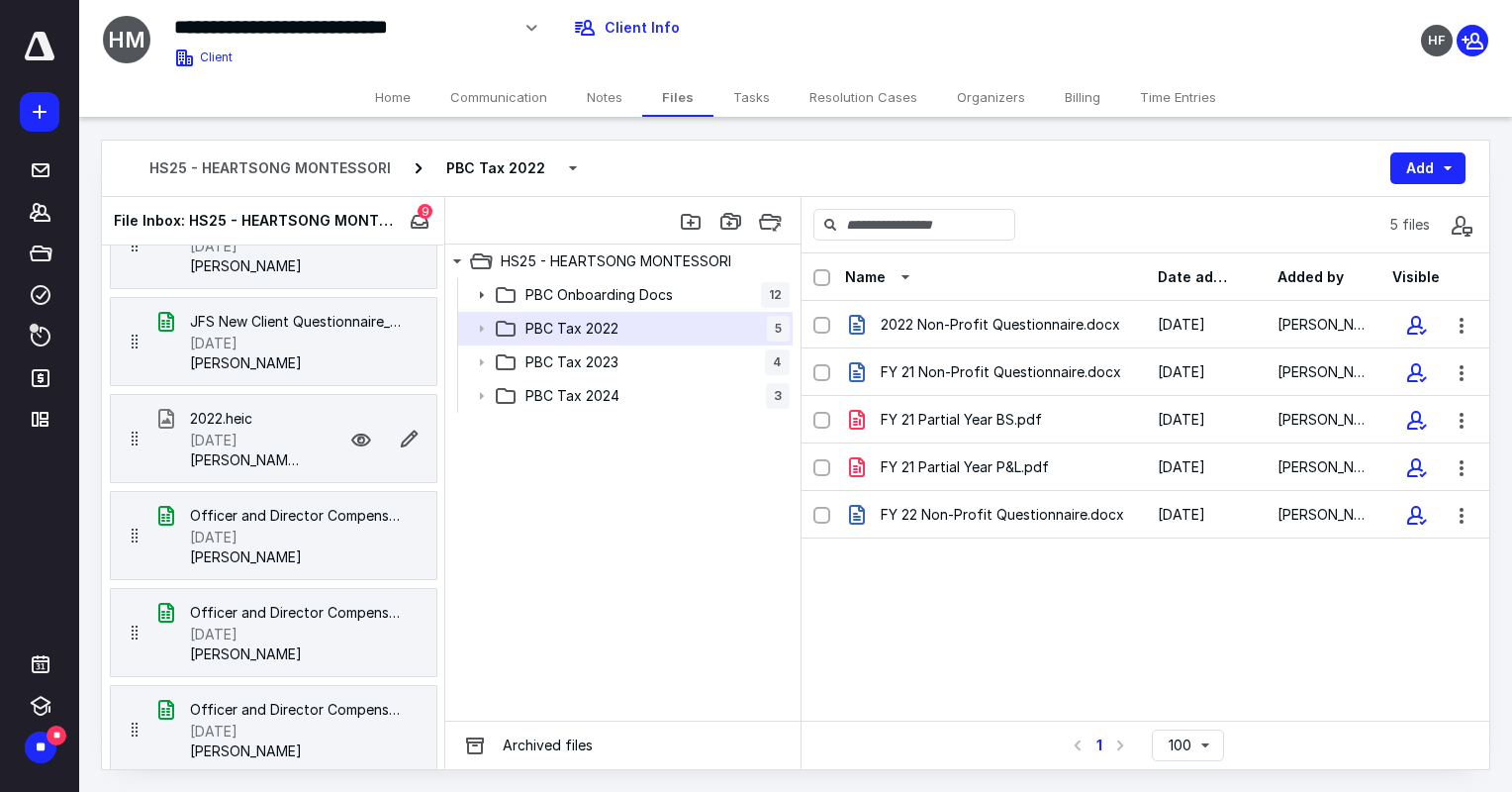 click on "[DATE]" at bounding box center (214, 441) 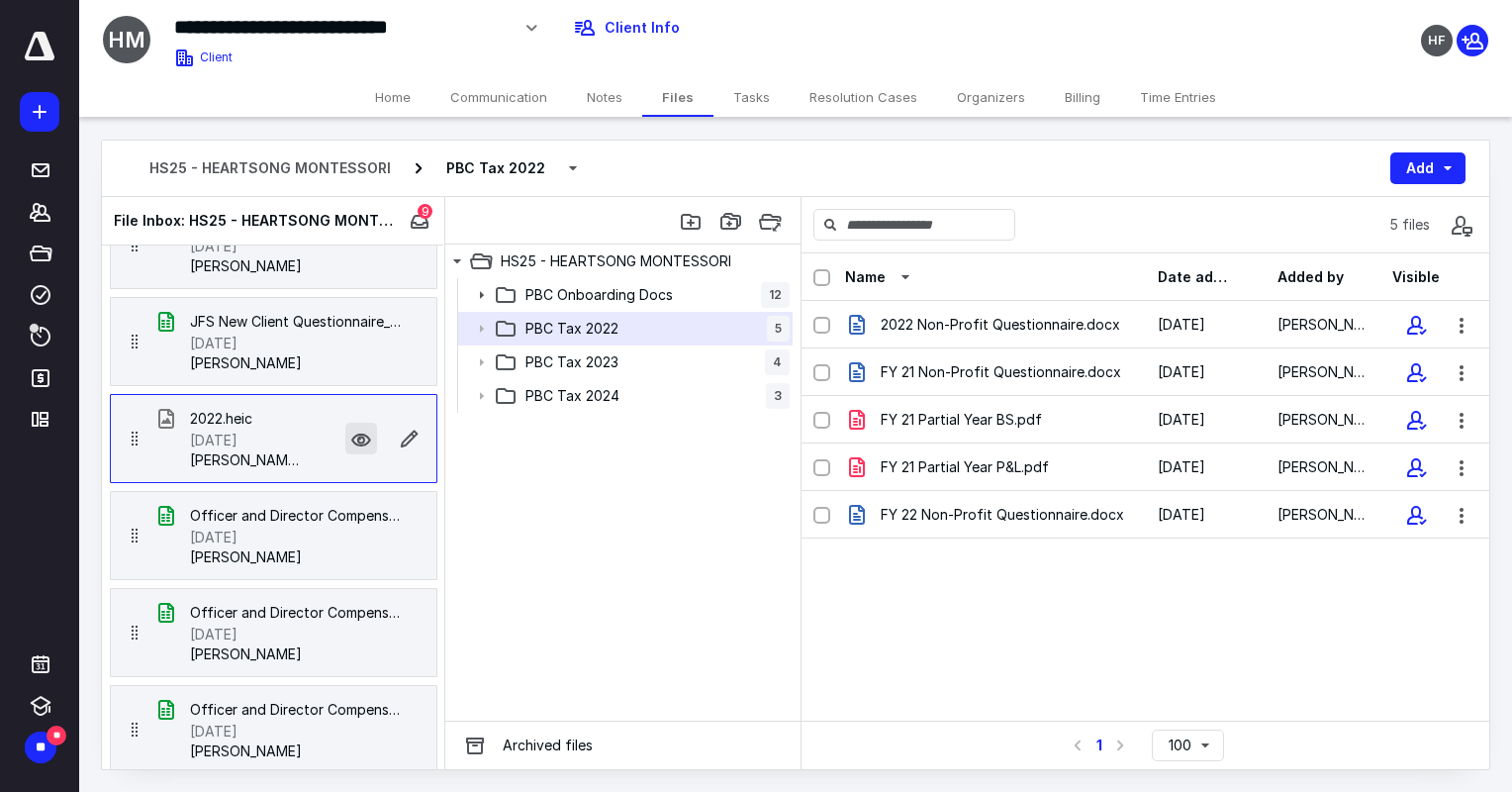 click at bounding box center (361, 439) 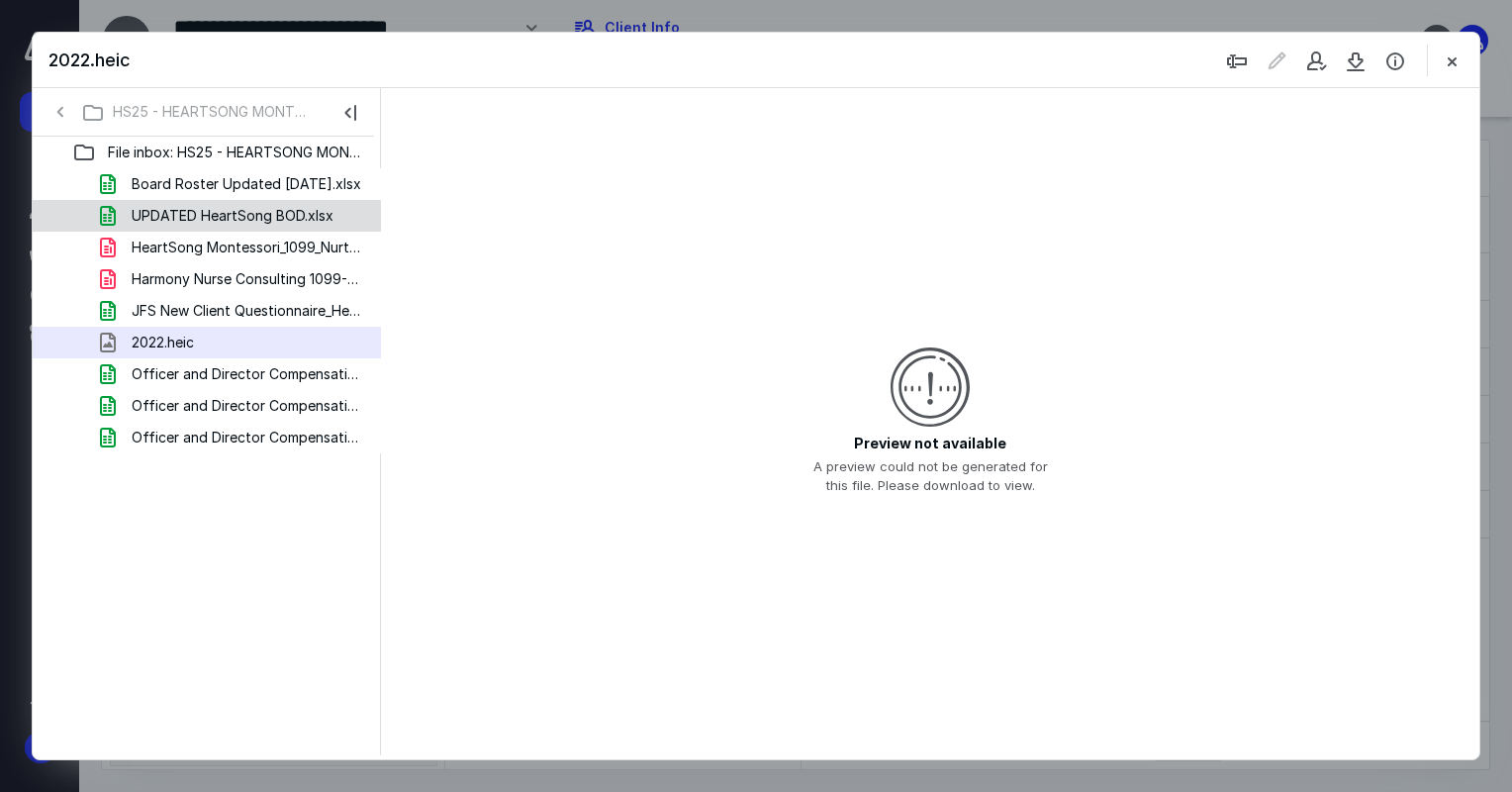 scroll, scrollTop: 20, scrollLeft: 0, axis: vertical 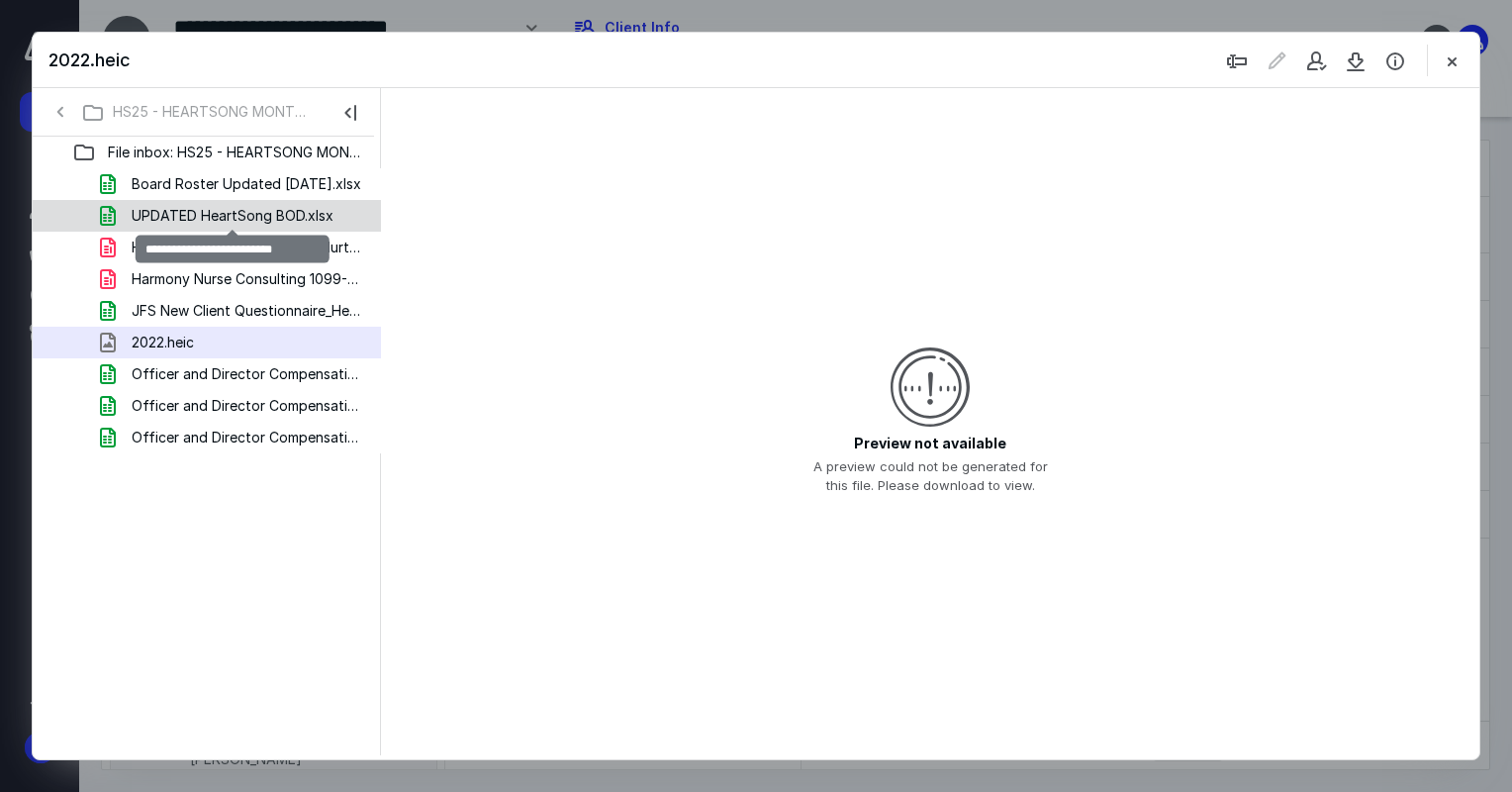 click on "UPDATED HeartSong BOD.xlsx" at bounding box center [233, 216] 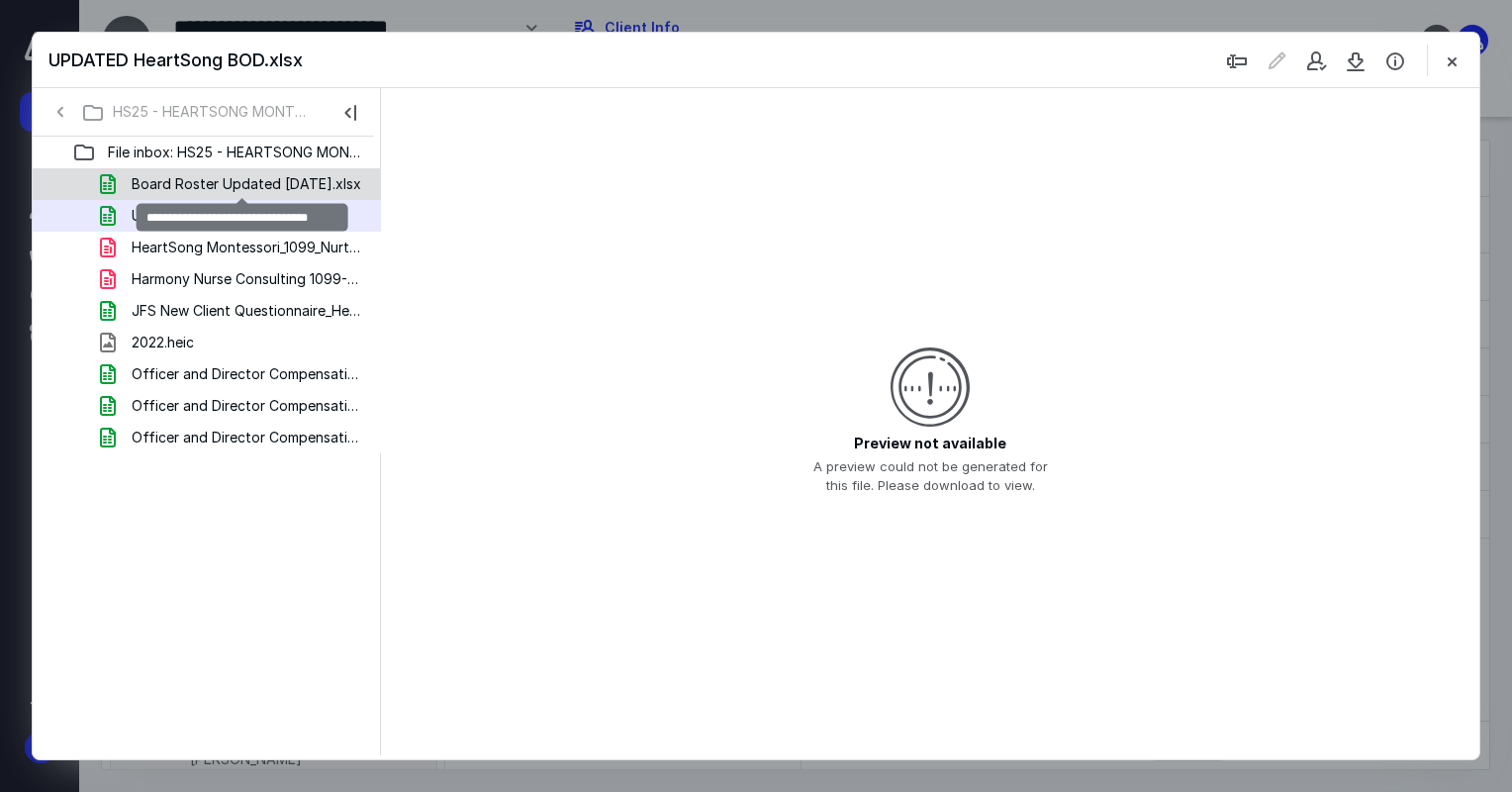 click on "Board Roster Updated [DATE].xlsx" at bounding box center [246, 184] 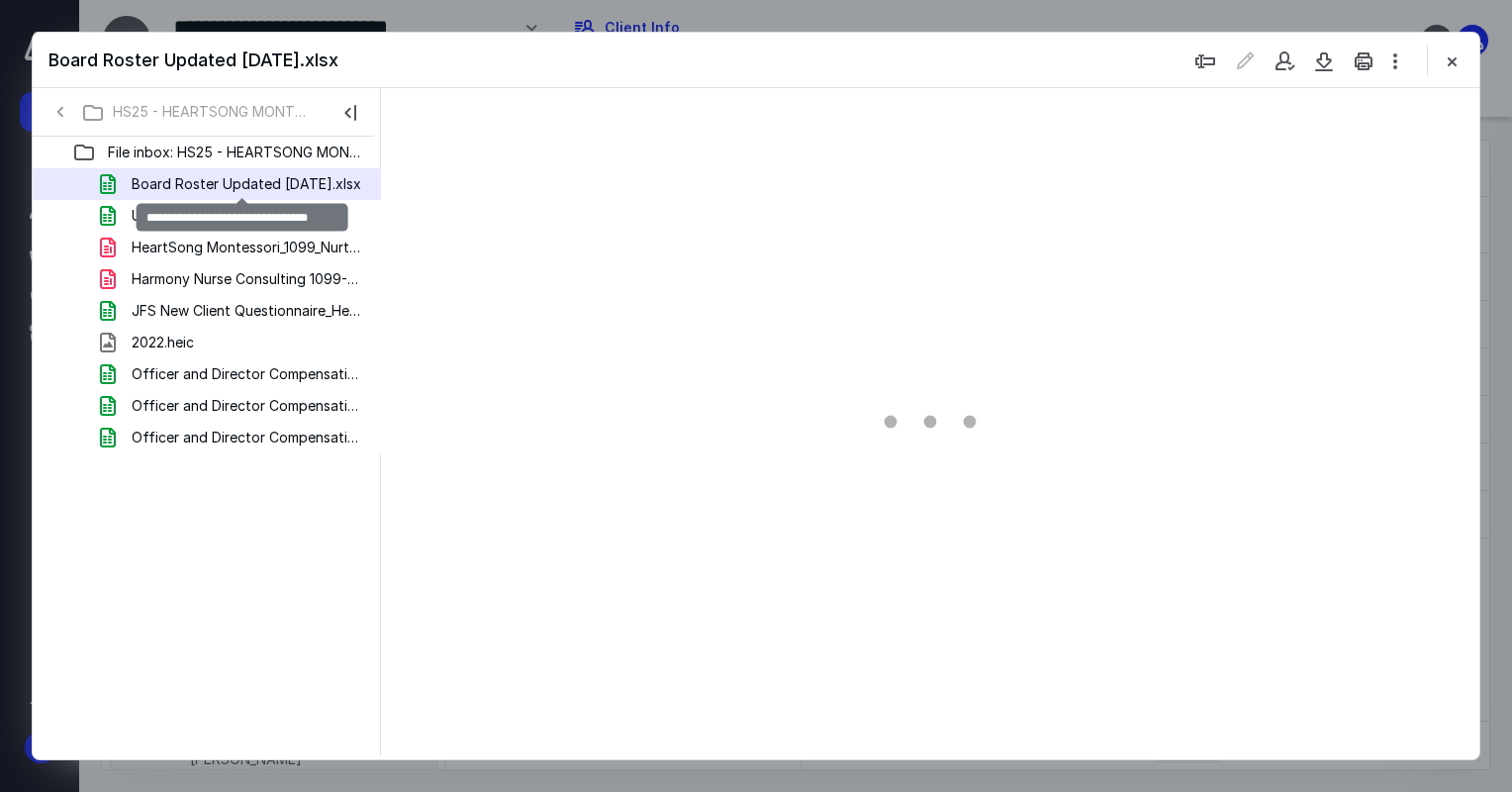 scroll, scrollTop: 0, scrollLeft: 0, axis: both 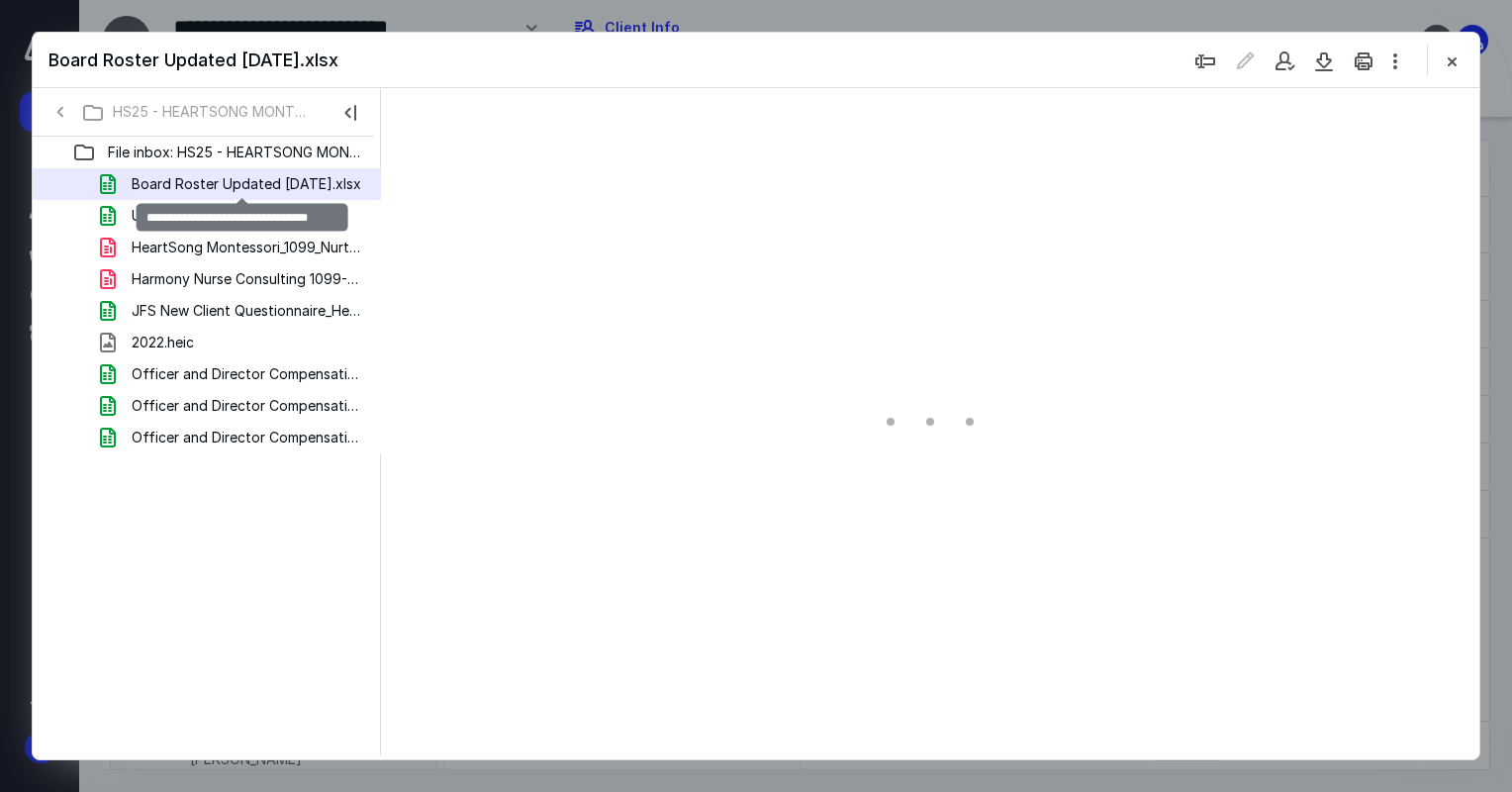 type on "74" 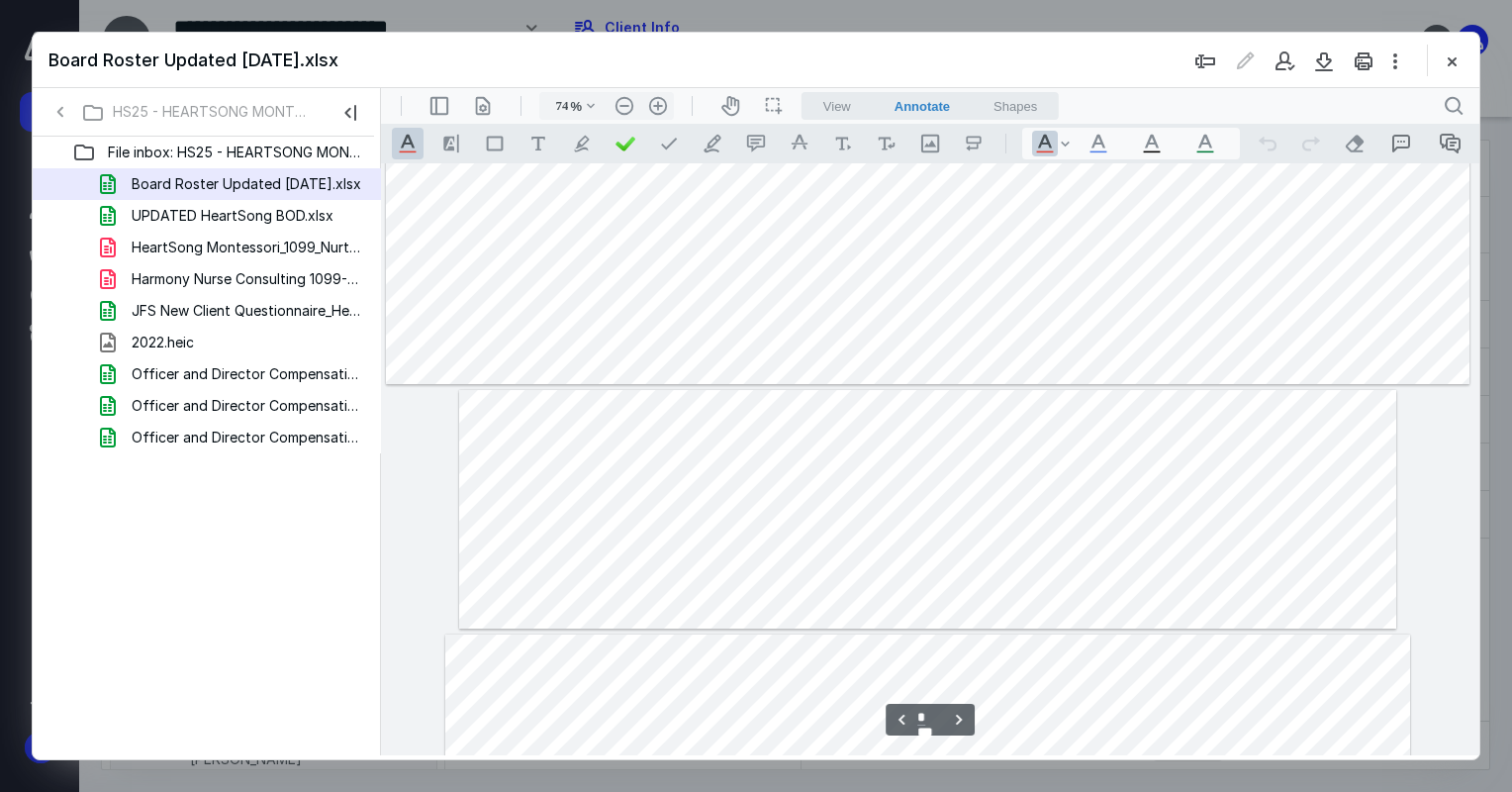 scroll, scrollTop: 25, scrollLeft: 239, axis: both 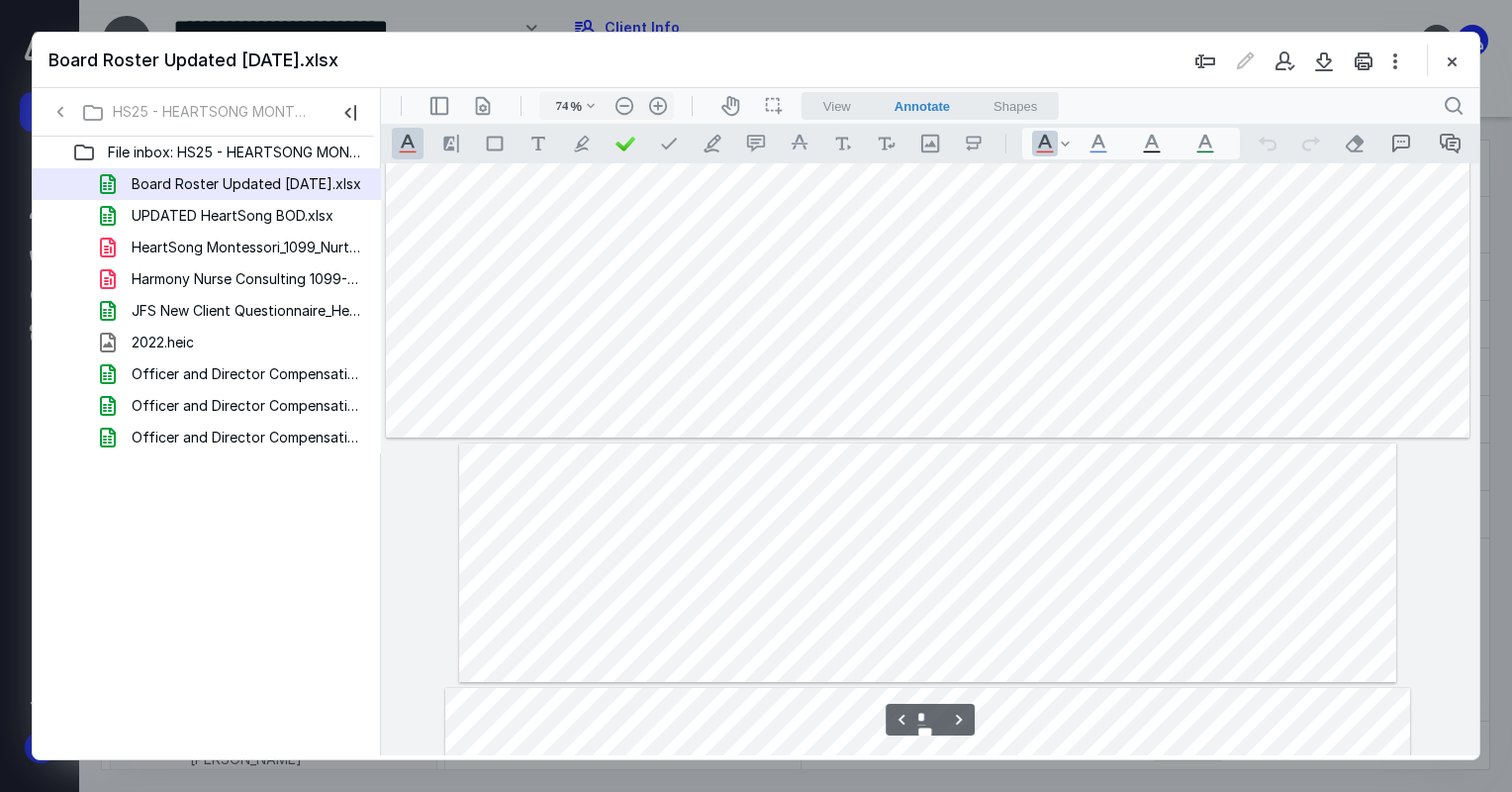 type on "*" 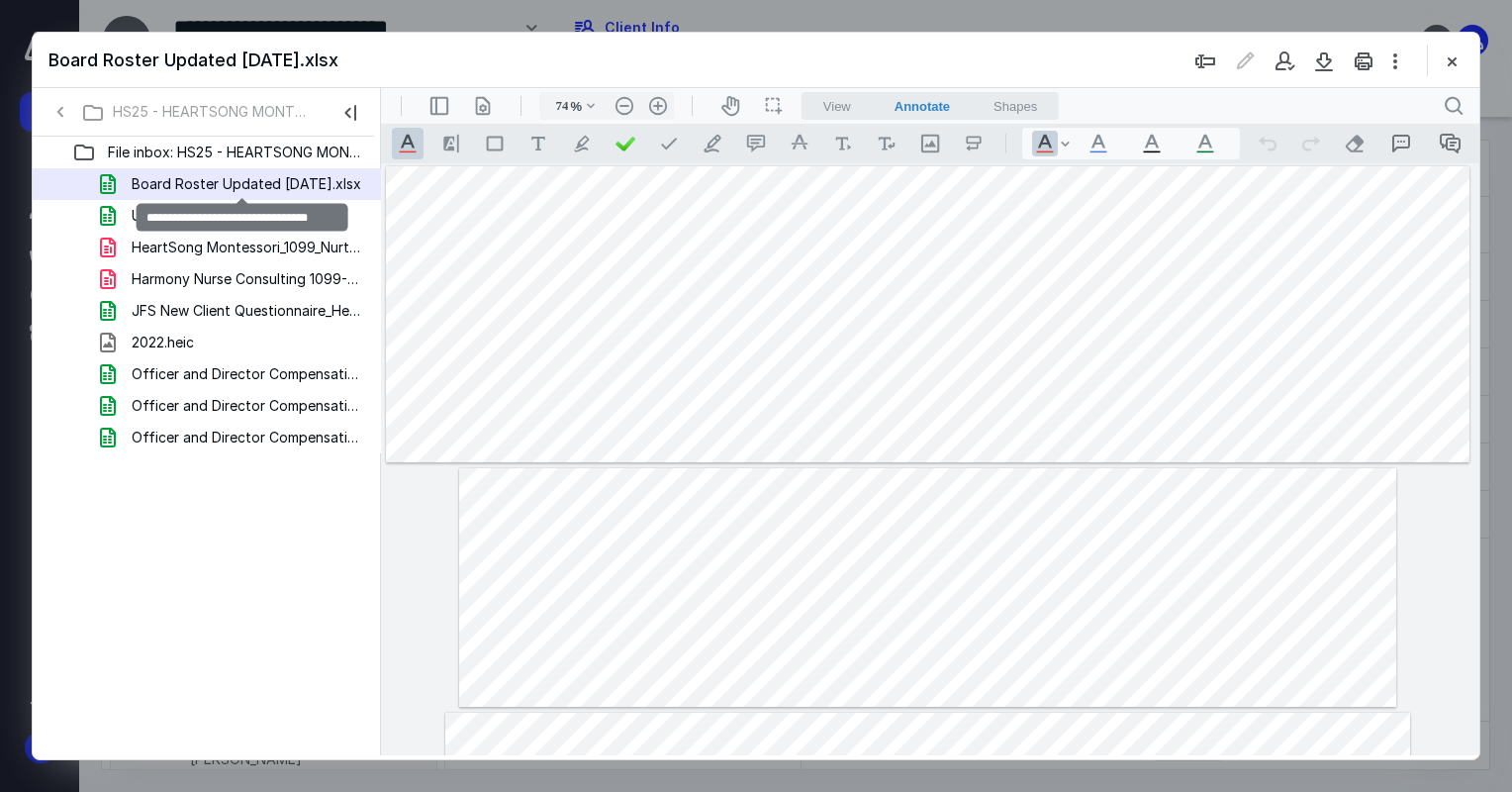 click on "Board Roster Updated [DATE].xlsx" at bounding box center [246, 184] 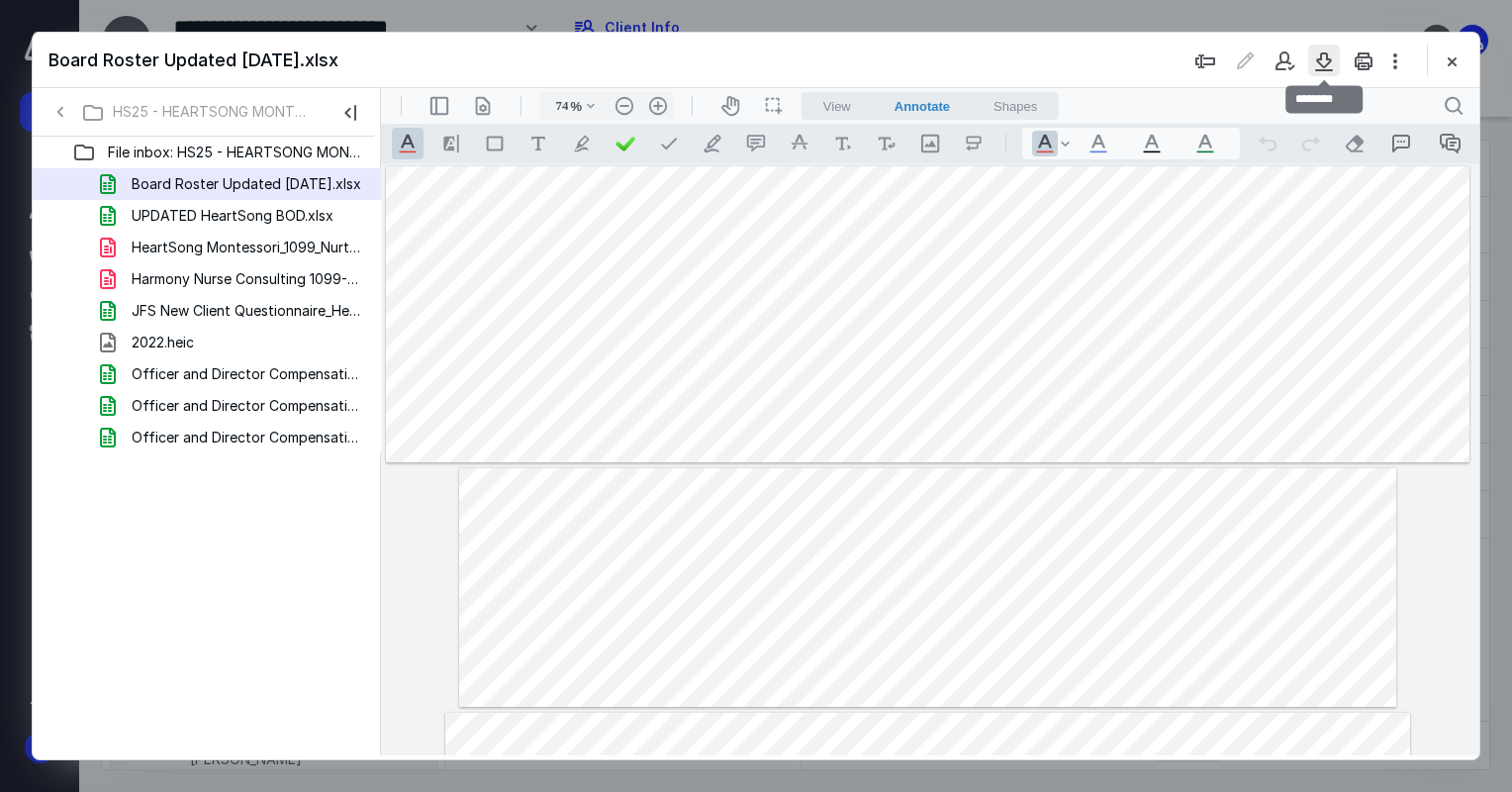 click at bounding box center (1324, 60) 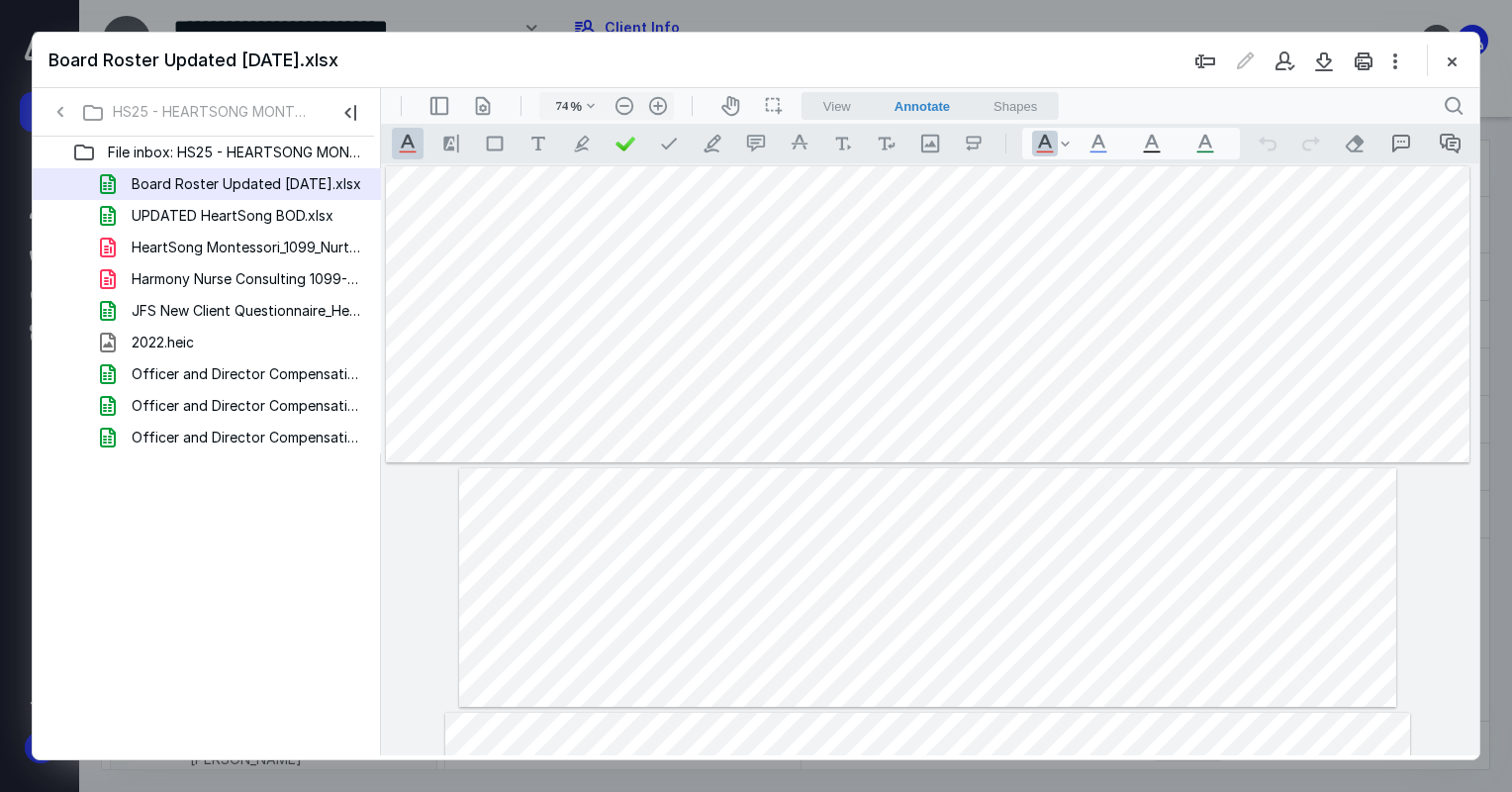 click on "Board Roster Updated [DATE].xlsx" at bounding box center [756, 60] 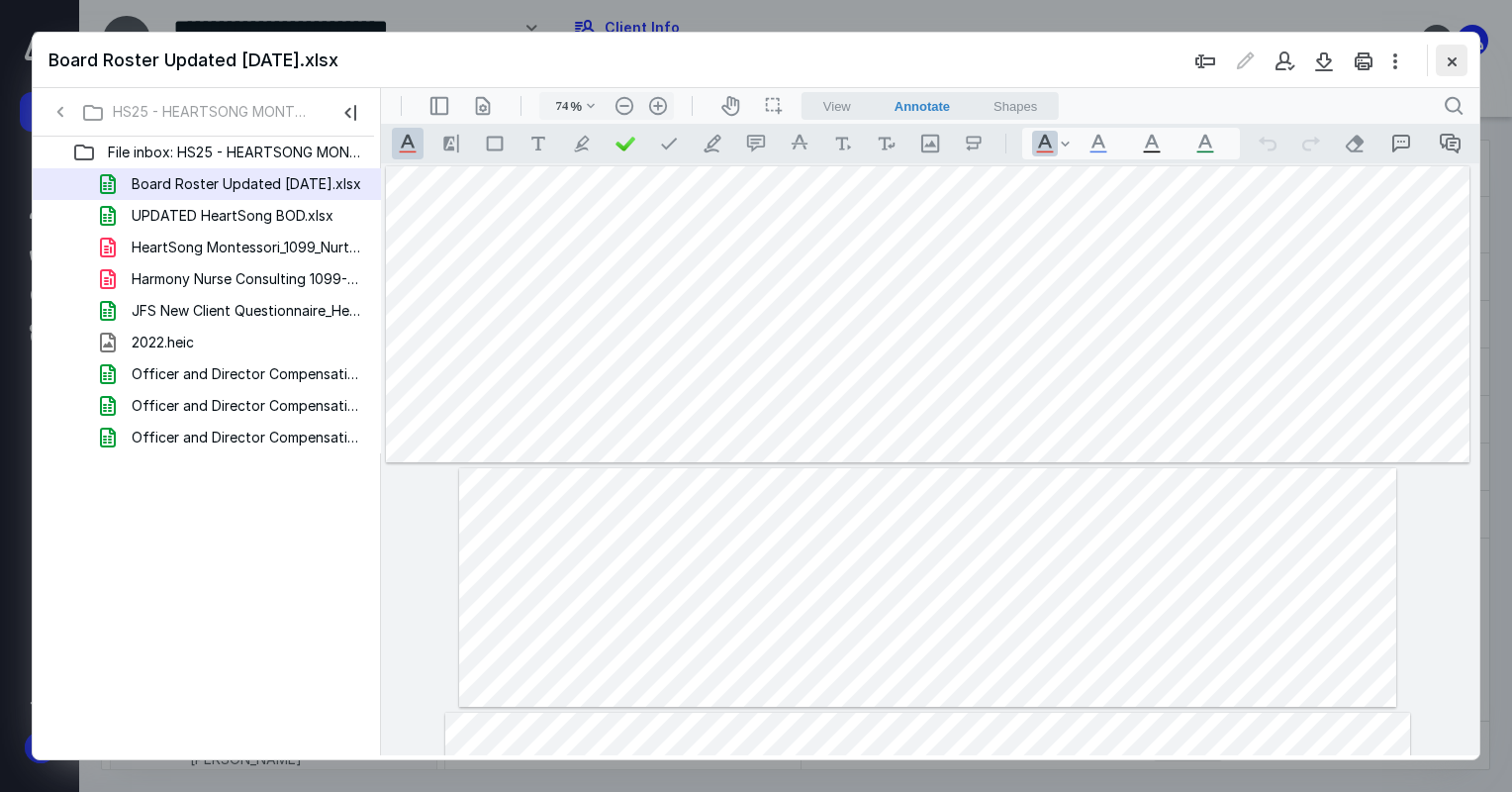 click at bounding box center (1452, 60) 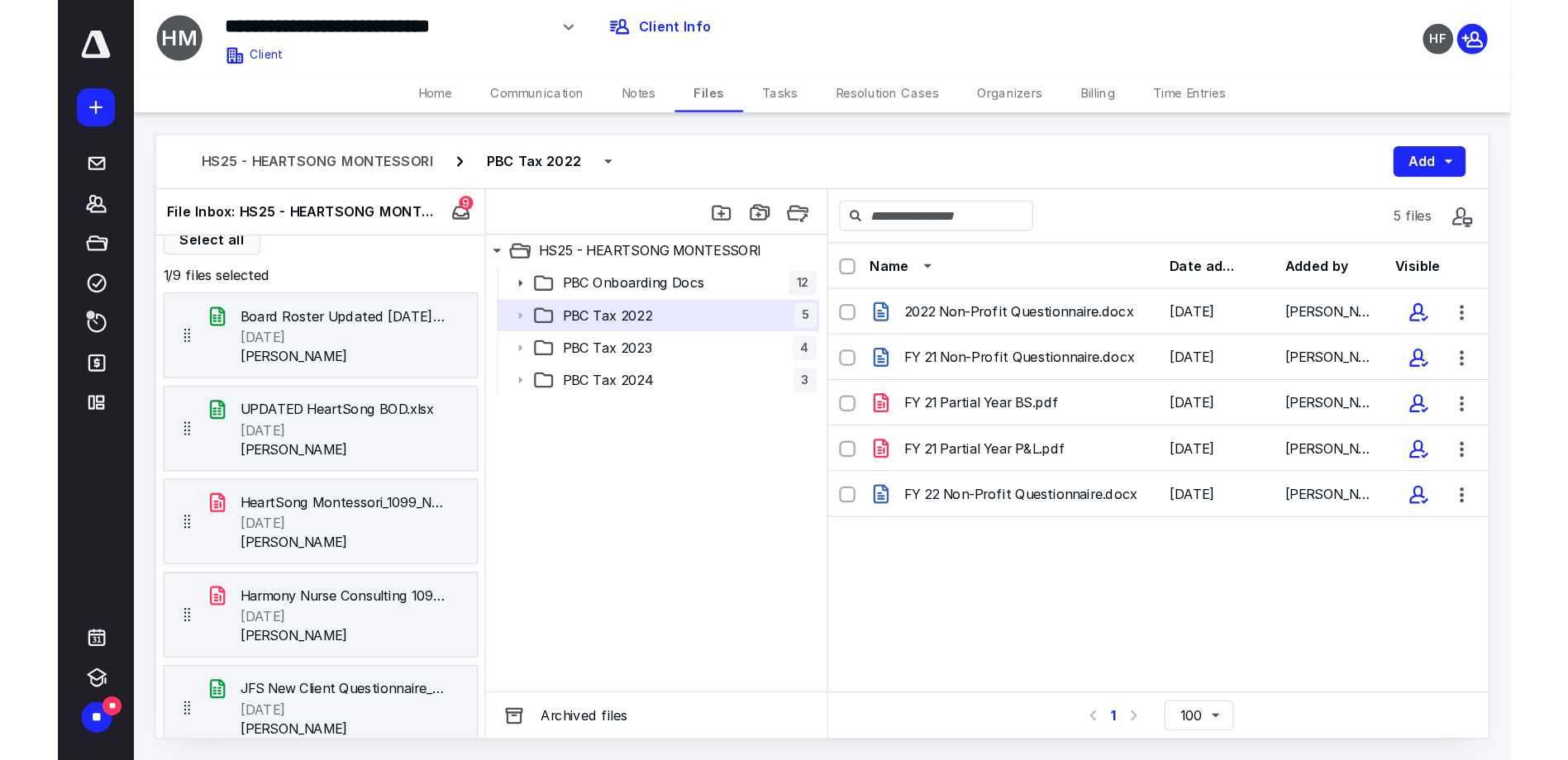 scroll, scrollTop: 17, scrollLeft: 0, axis: vertical 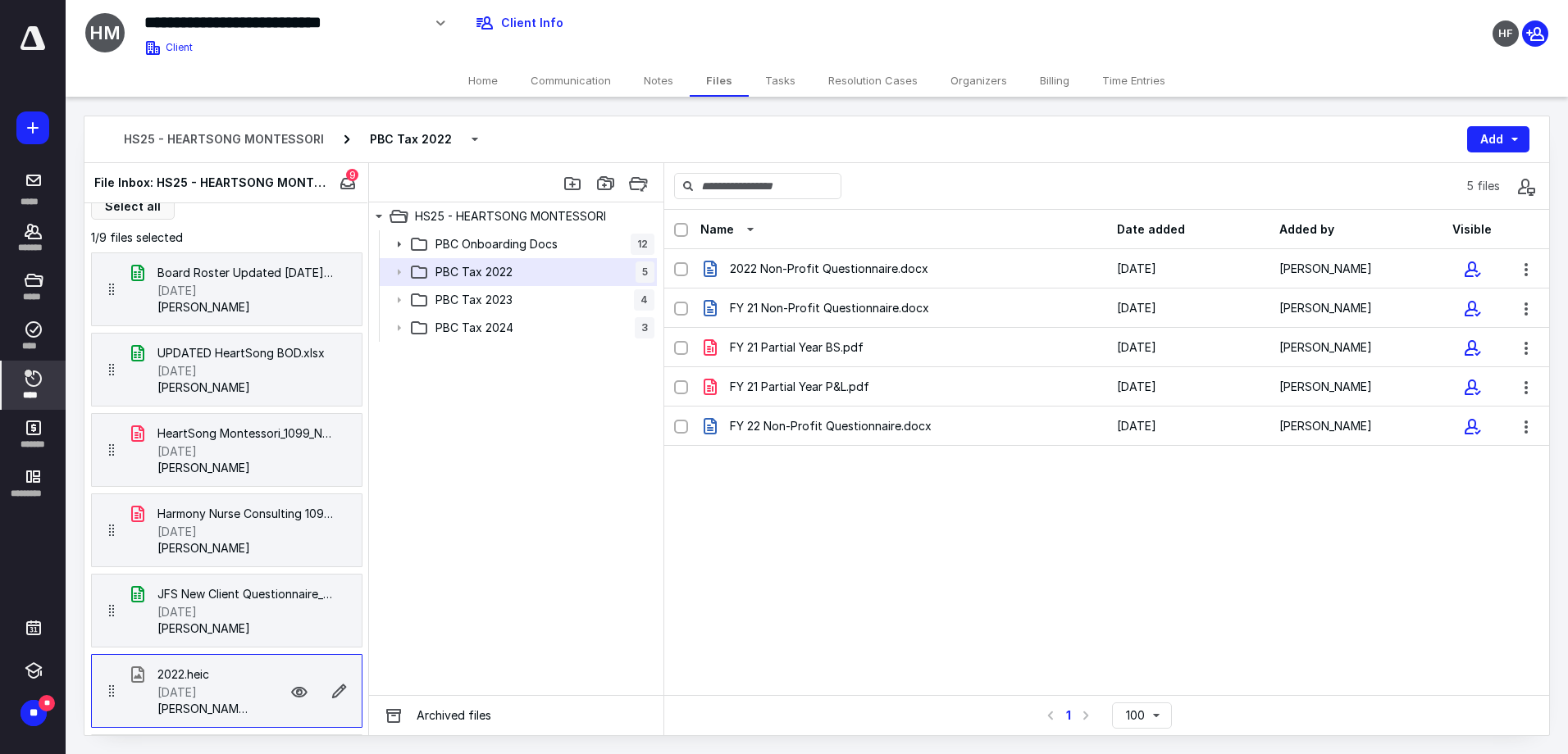 click 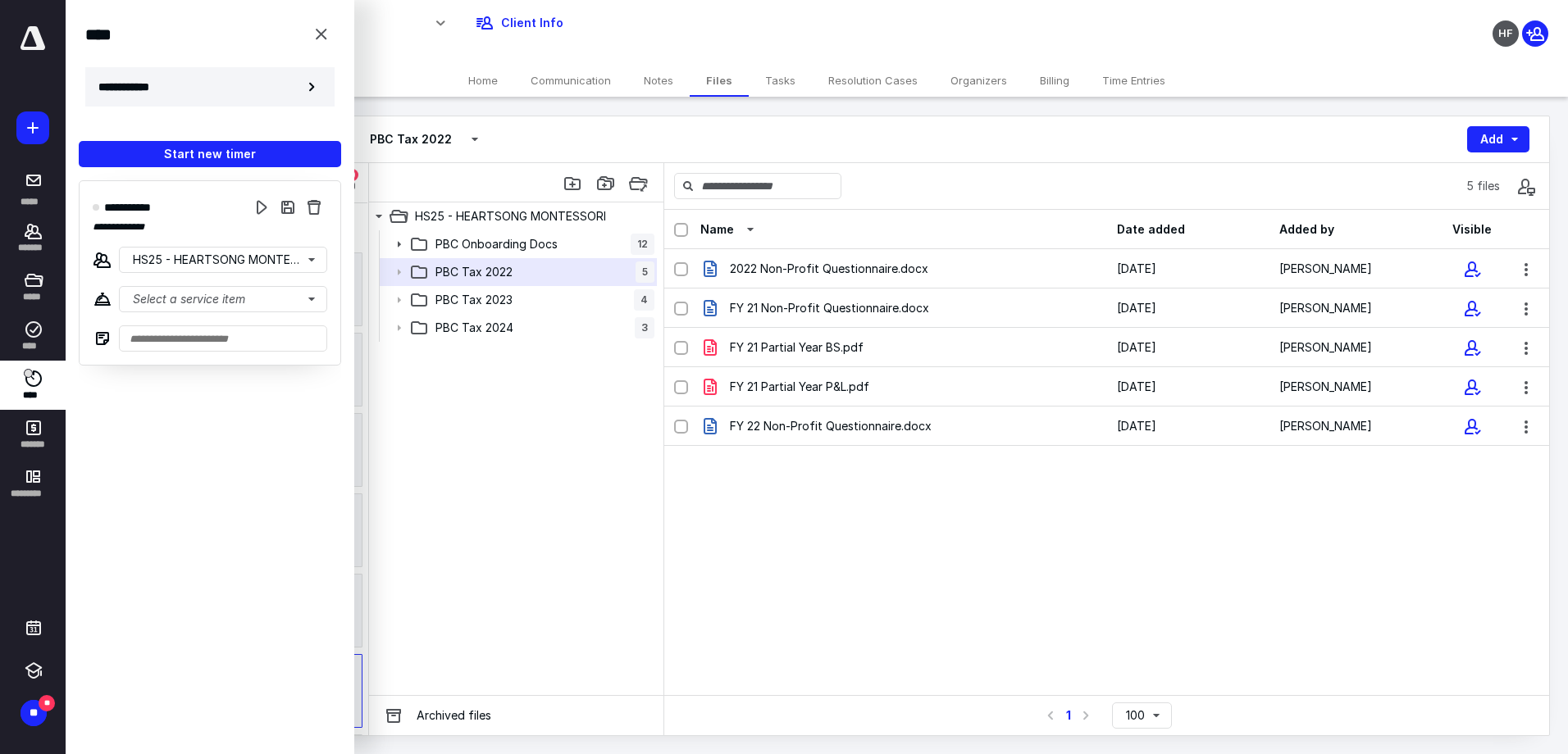 click on "**********" at bounding box center [210, 87] 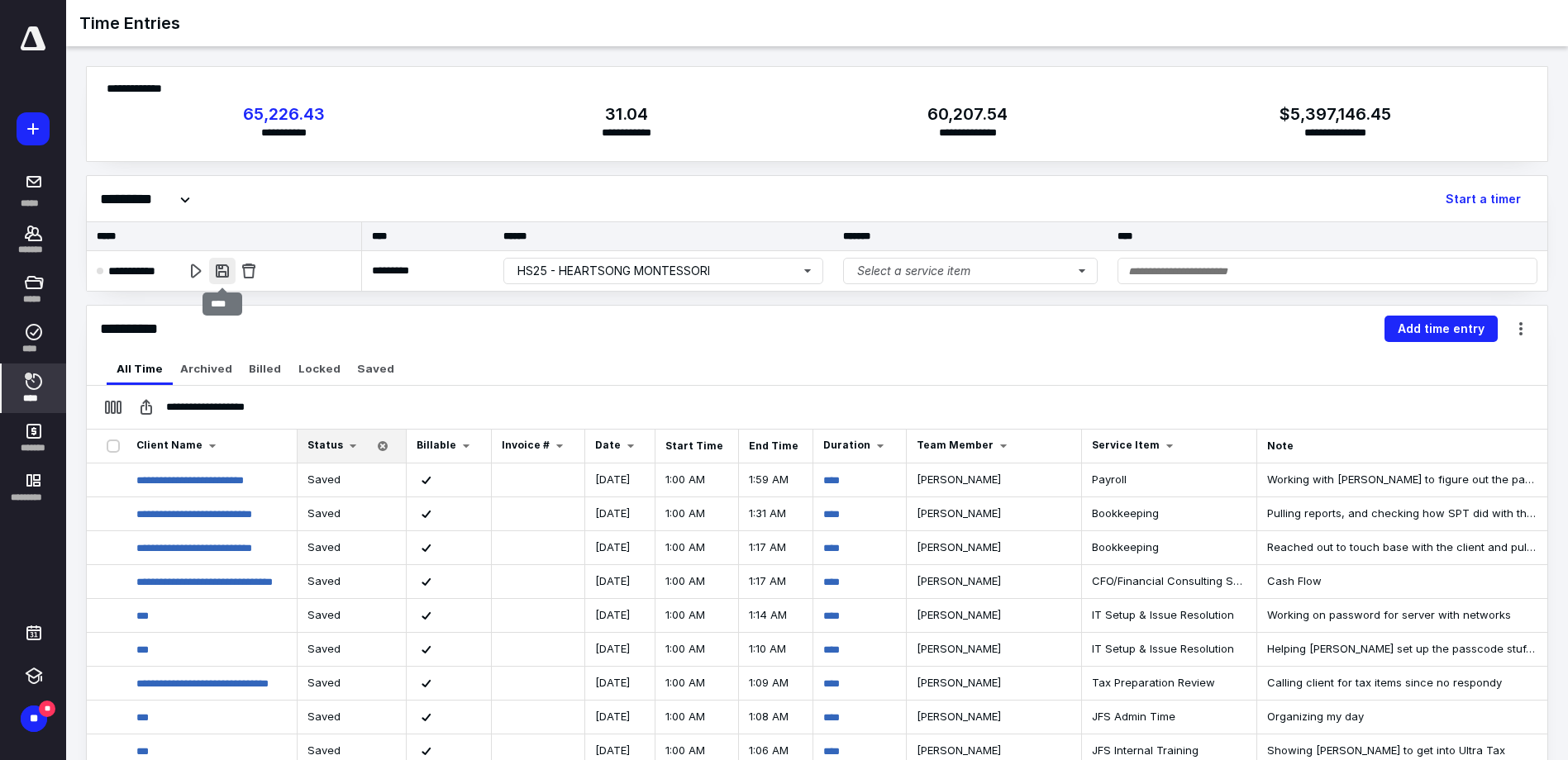click at bounding box center (222, 271) 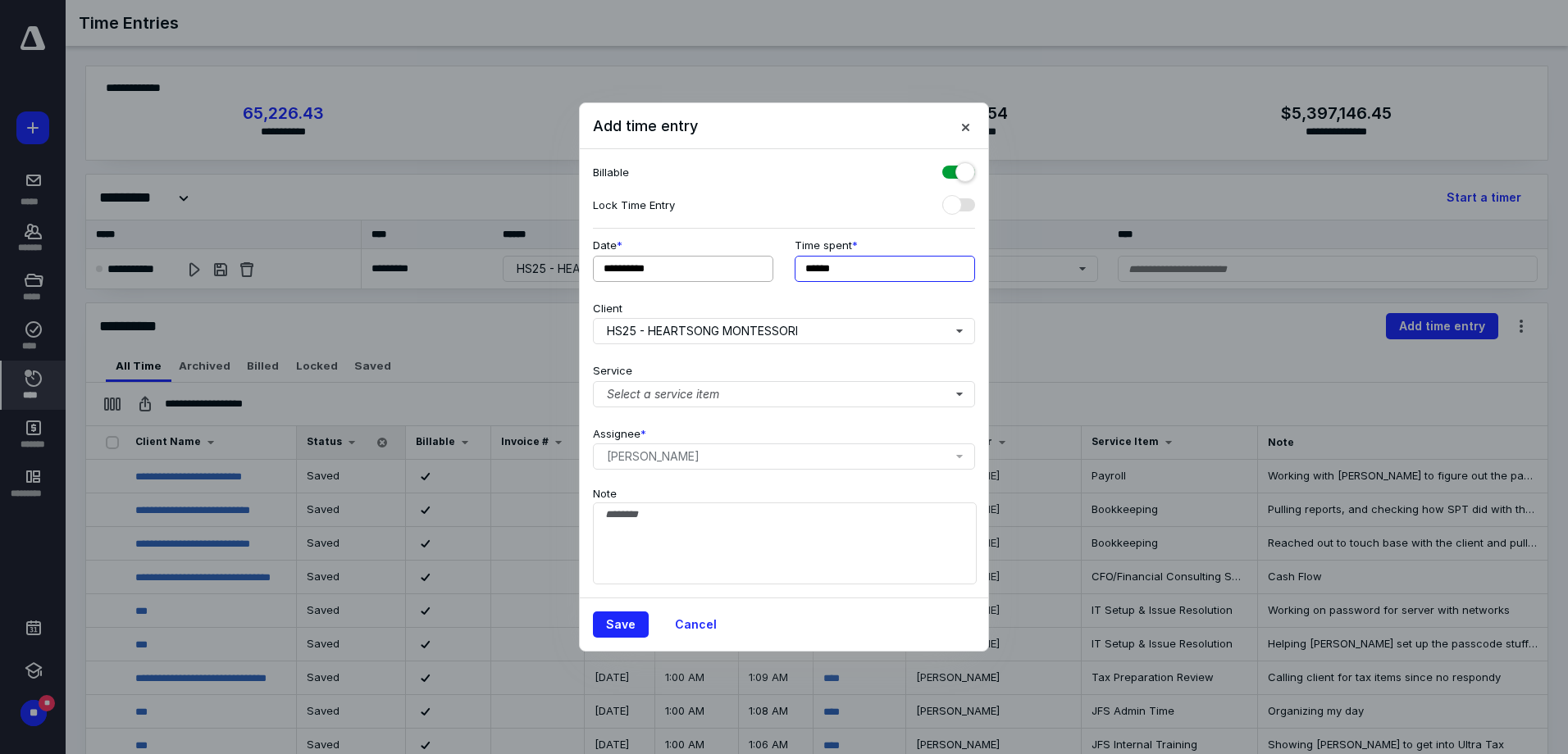 drag, startPoint x: 856, startPoint y: 270, endPoint x: 739, endPoint y: 269, distance: 117.0043 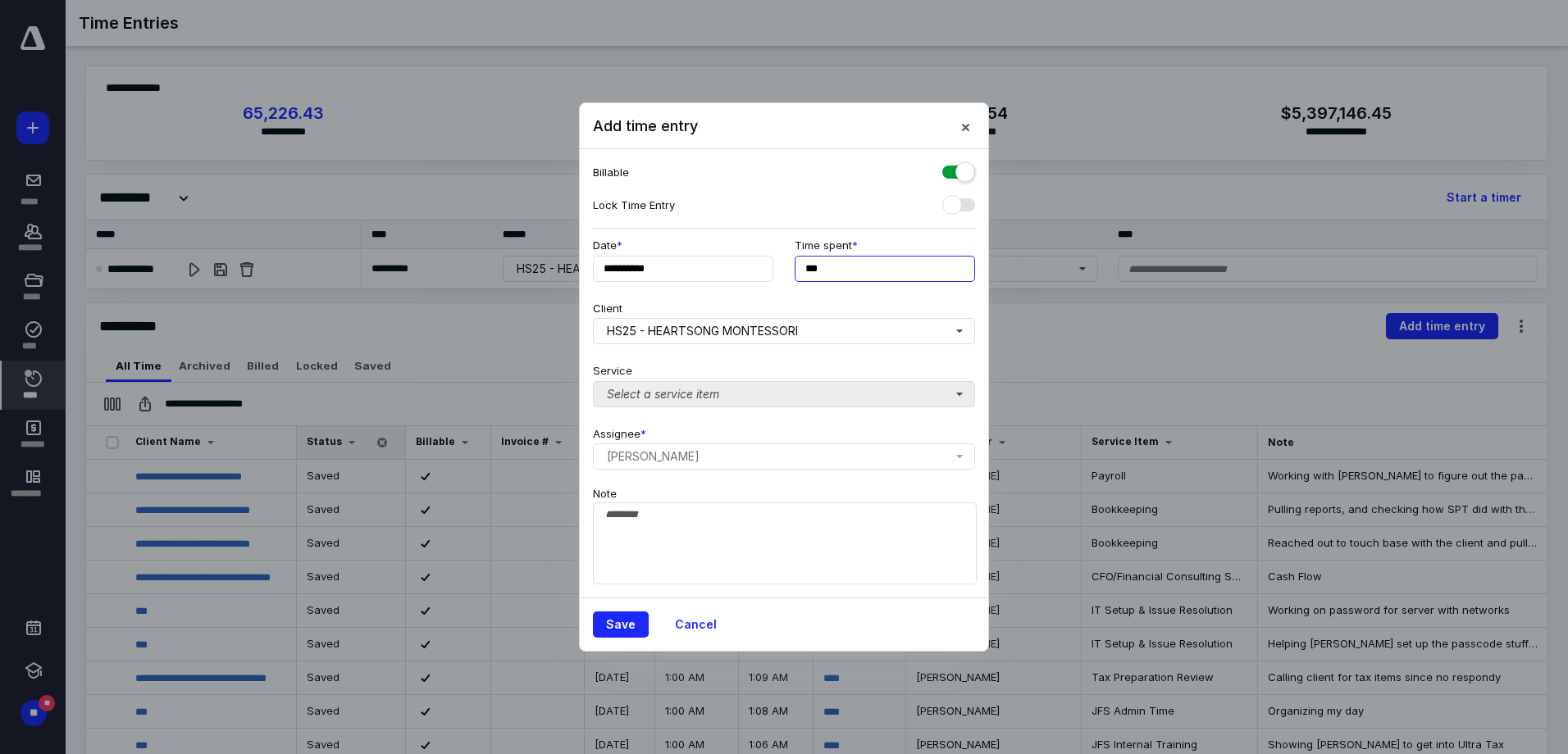 type on "***" 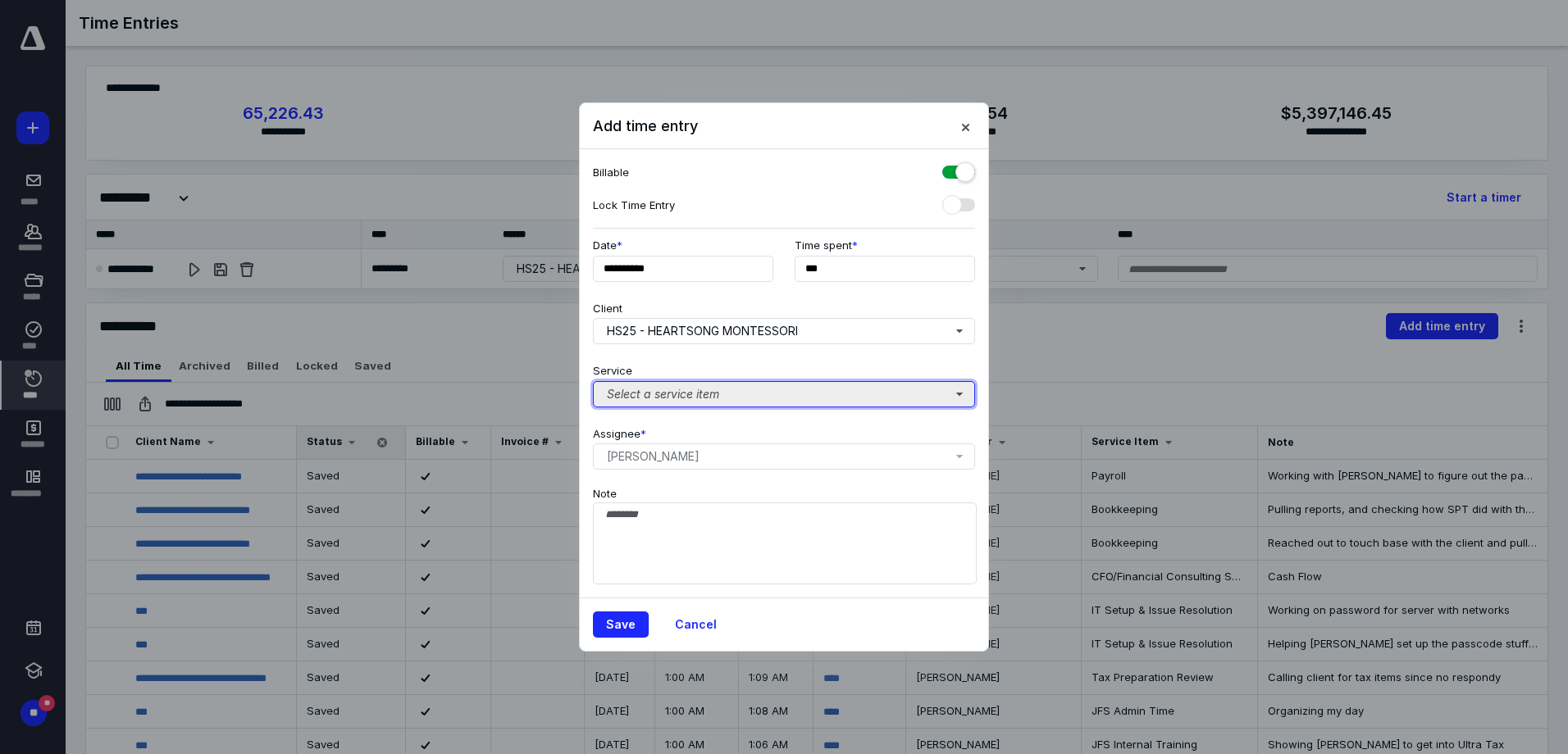 click on "Select a service item" at bounding box center (784, 394) 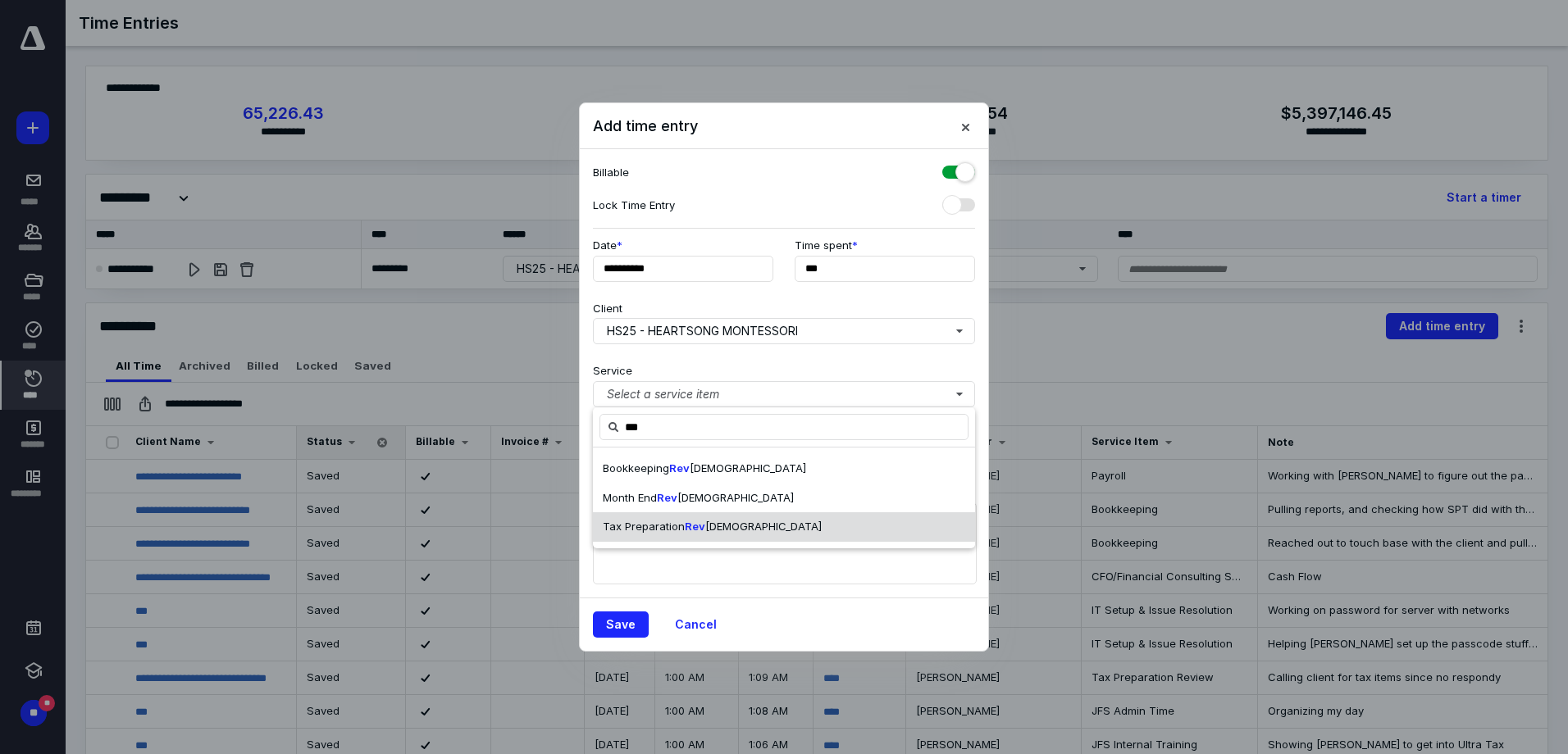 click on "Tax Preparation" at bounding box center (644, 526) 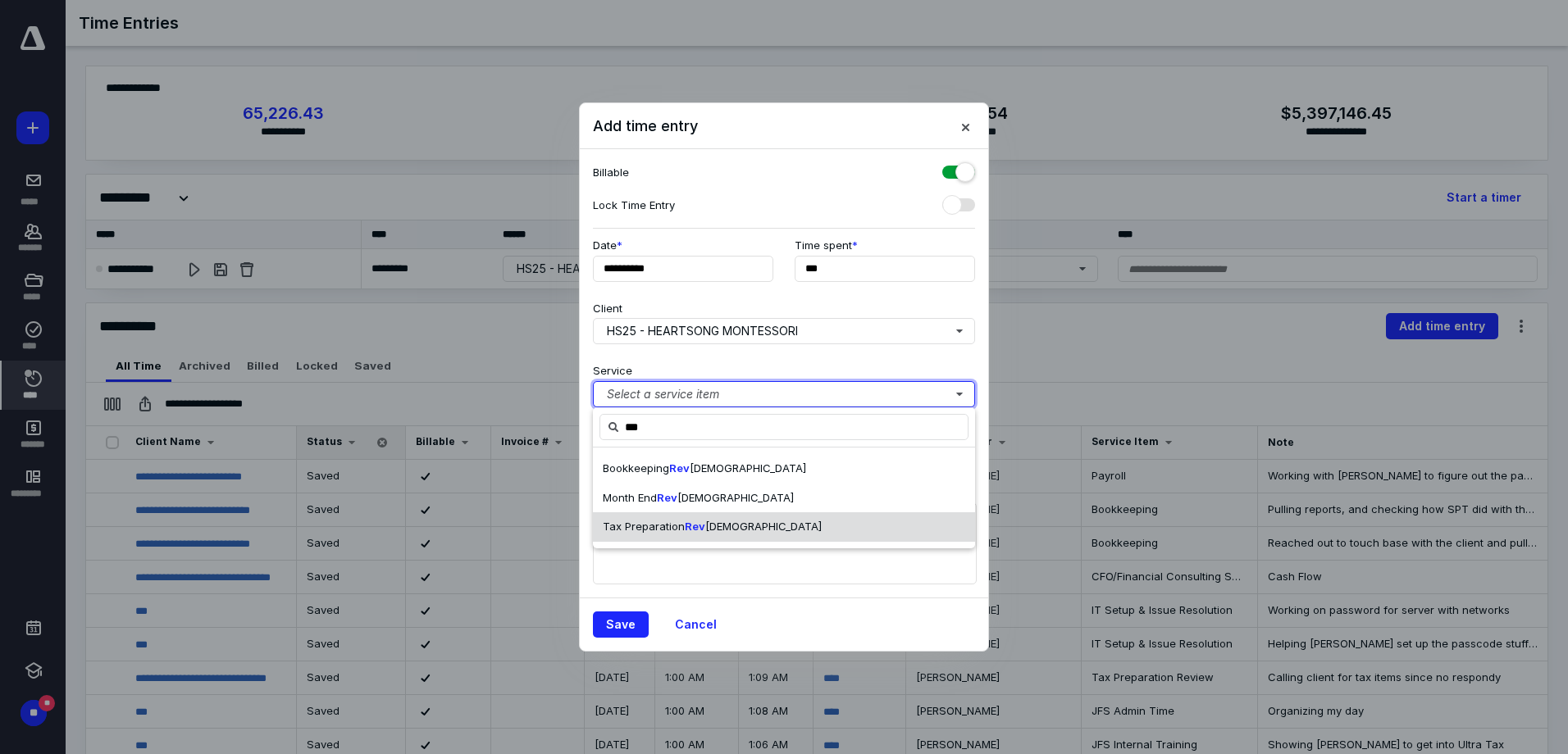 type 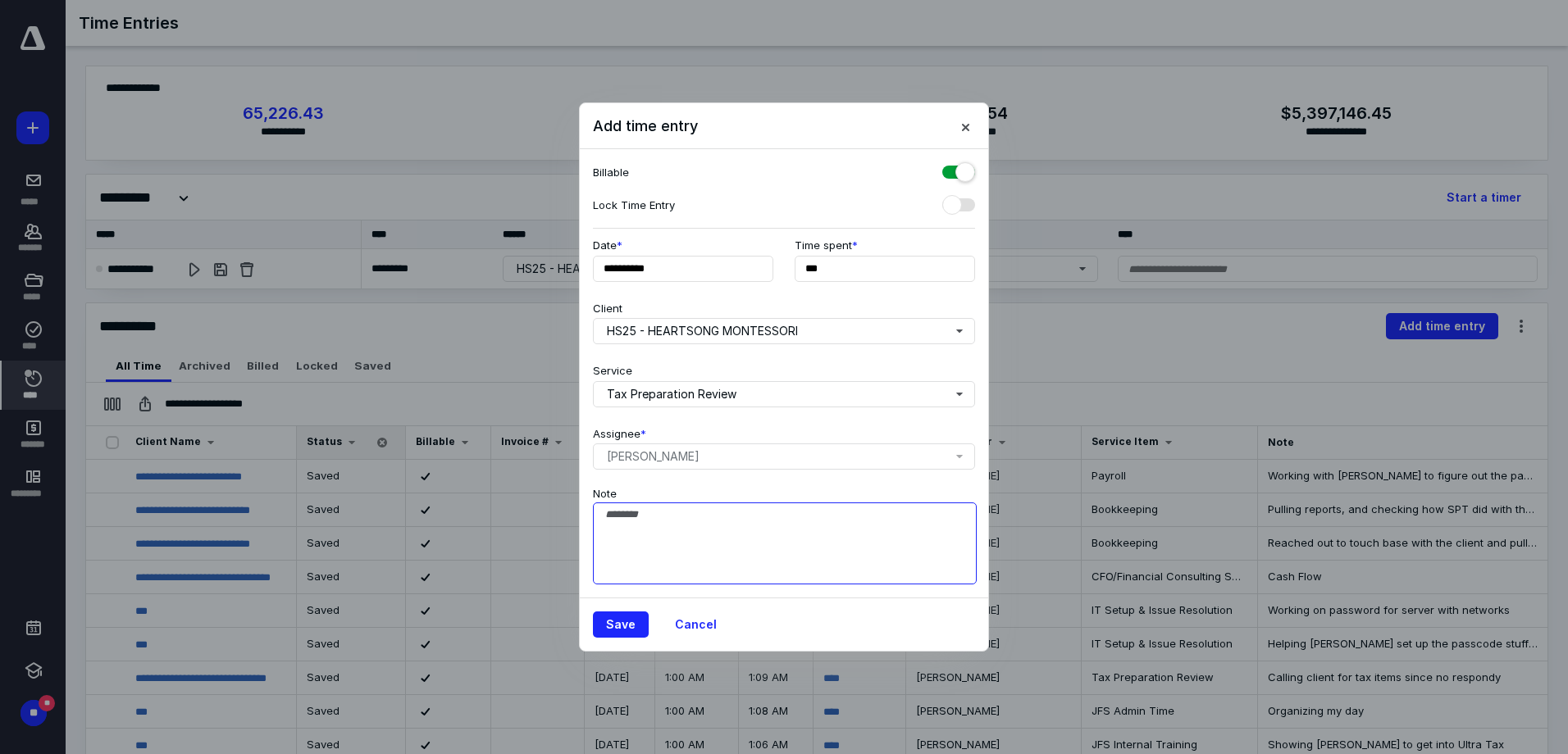 click on "Note" at bounding box center [785, 543] 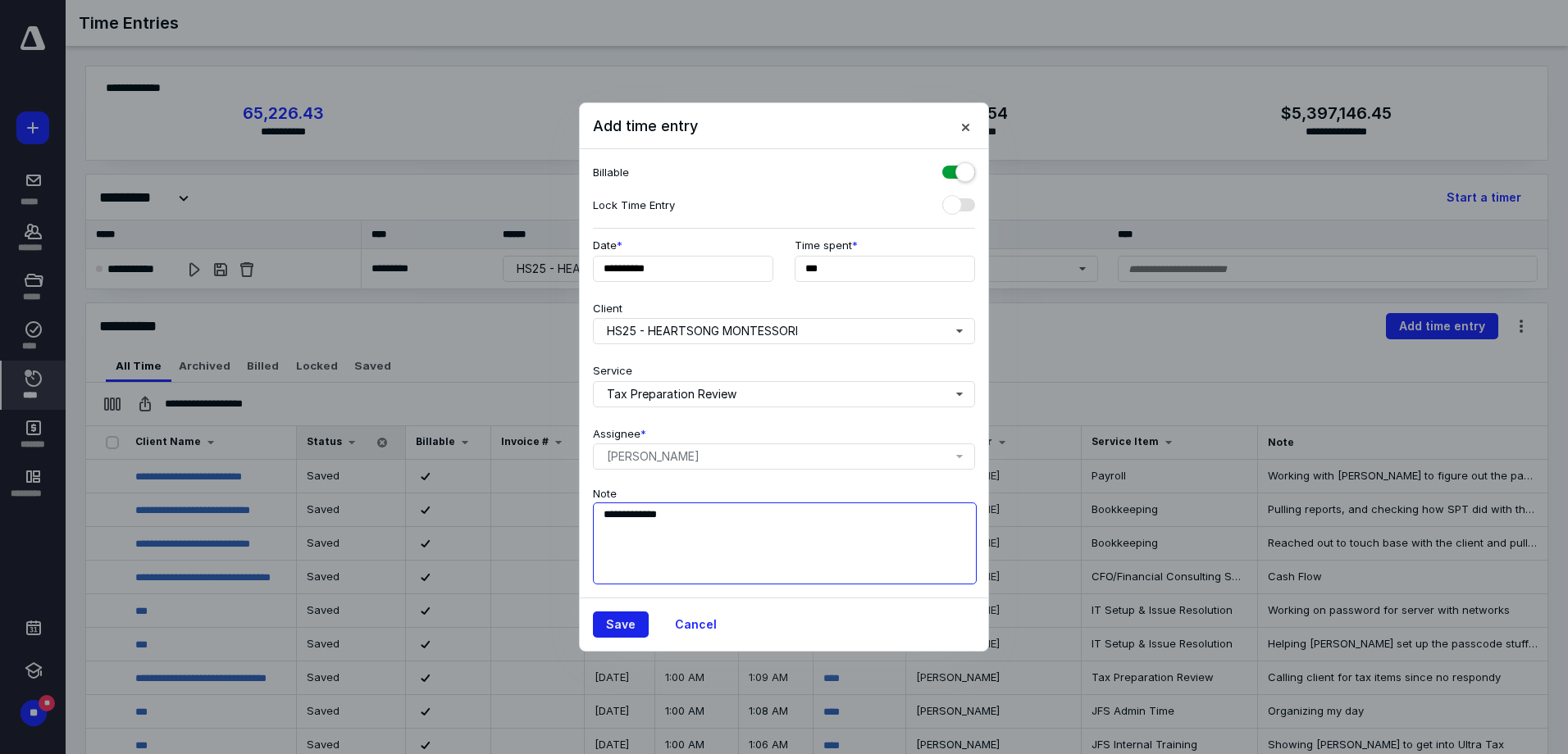 type on "**********" 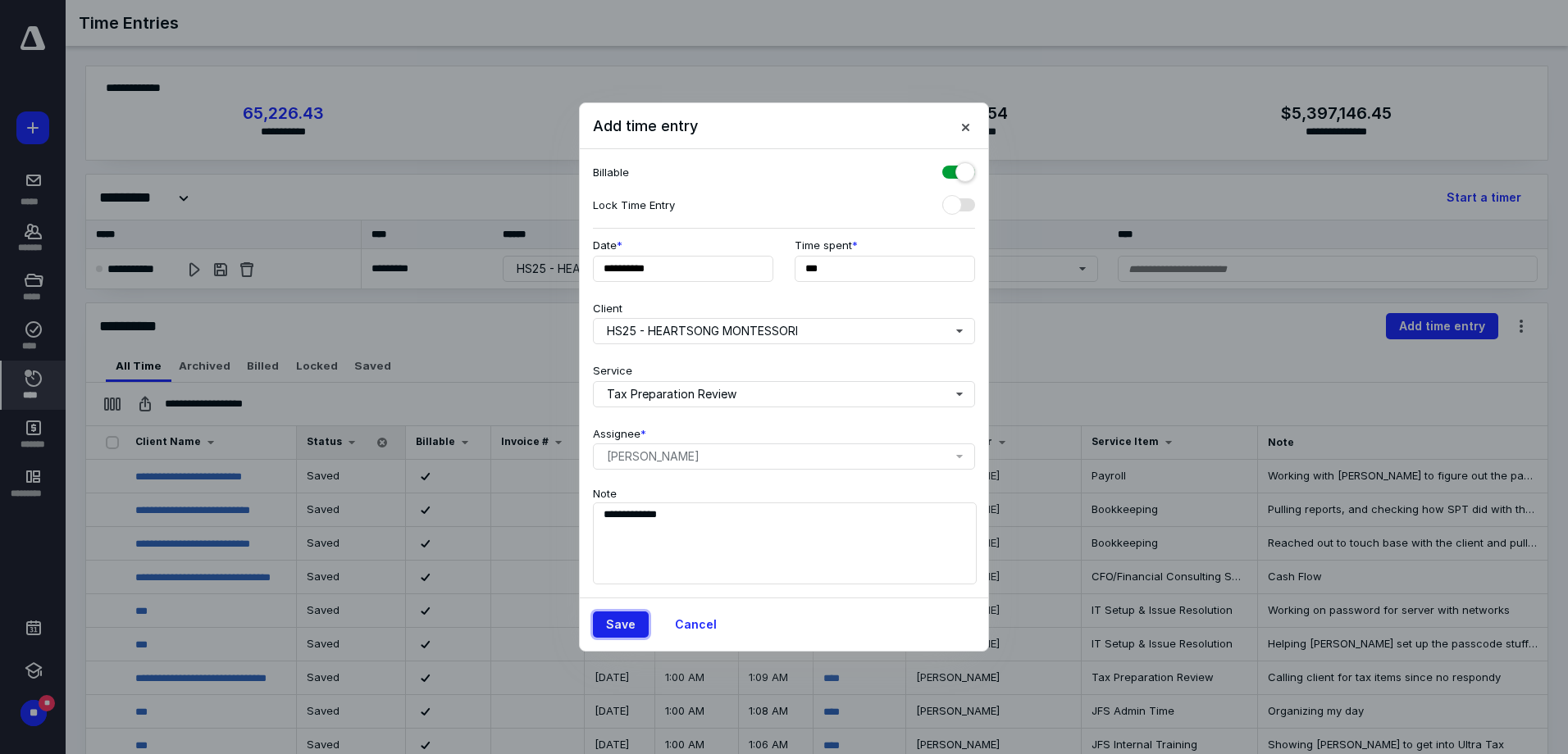 click on "Save" at bounding box center [621, 625] 